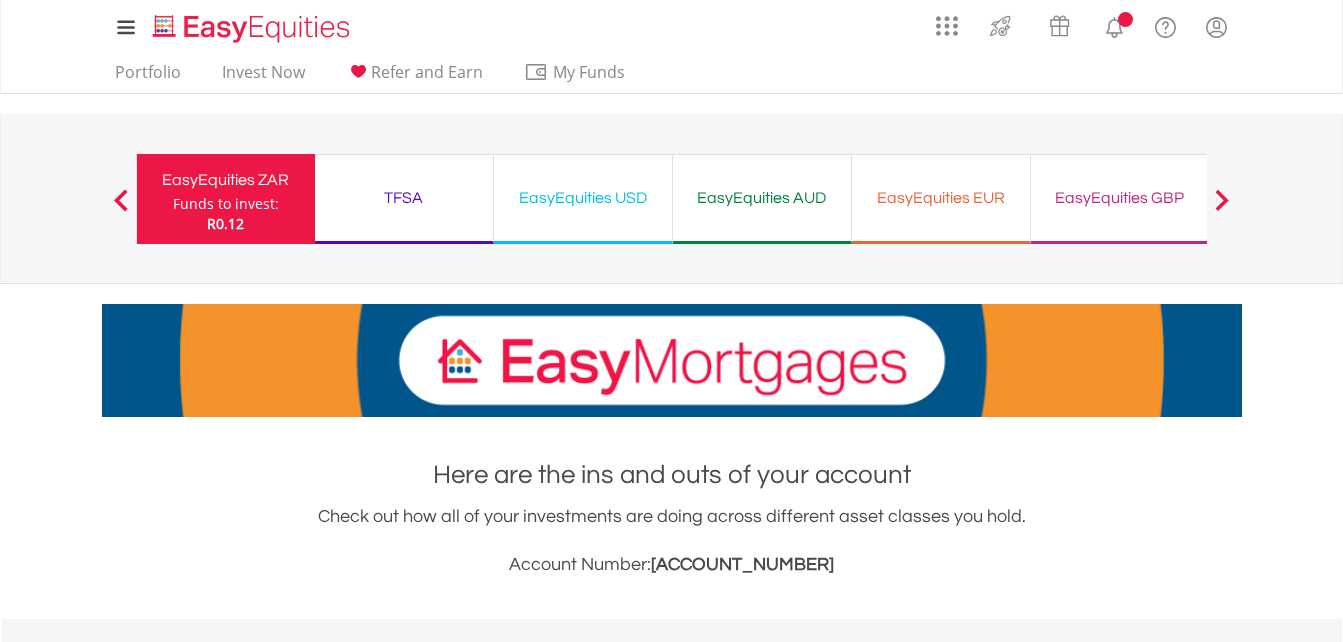 scroll, scrollTop: 0, scrollLeft: 0, axis: both 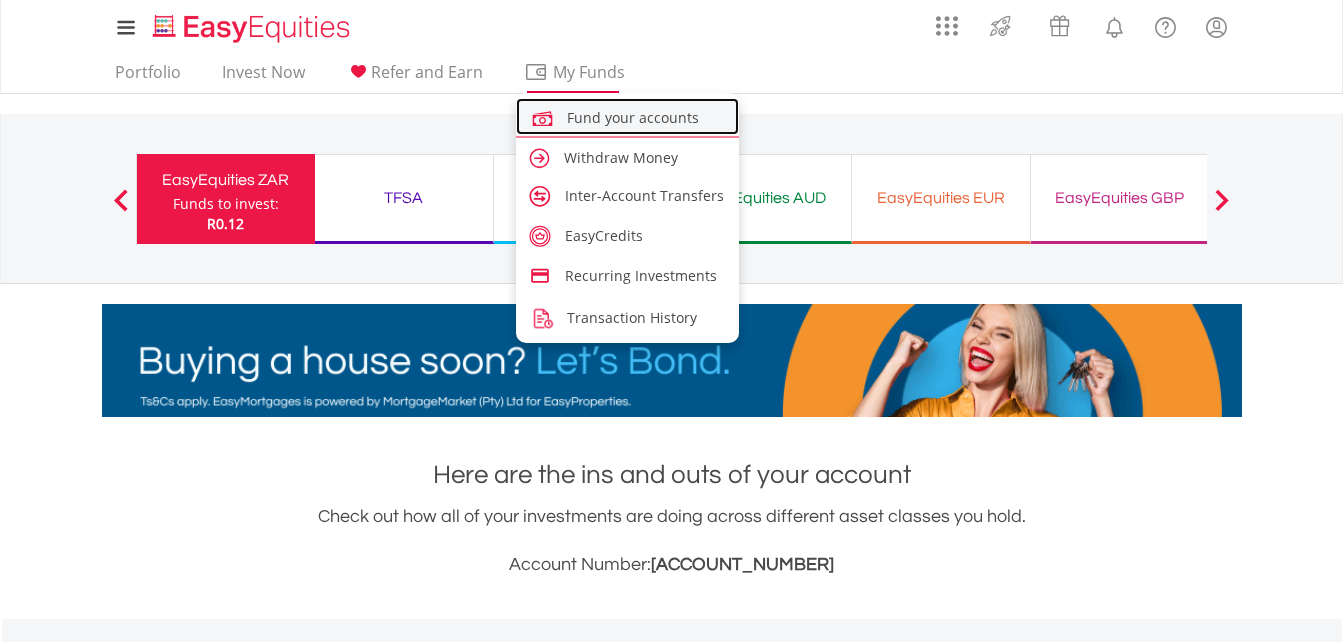 click on "Fund your accounts" at bounding box center [633, 117] 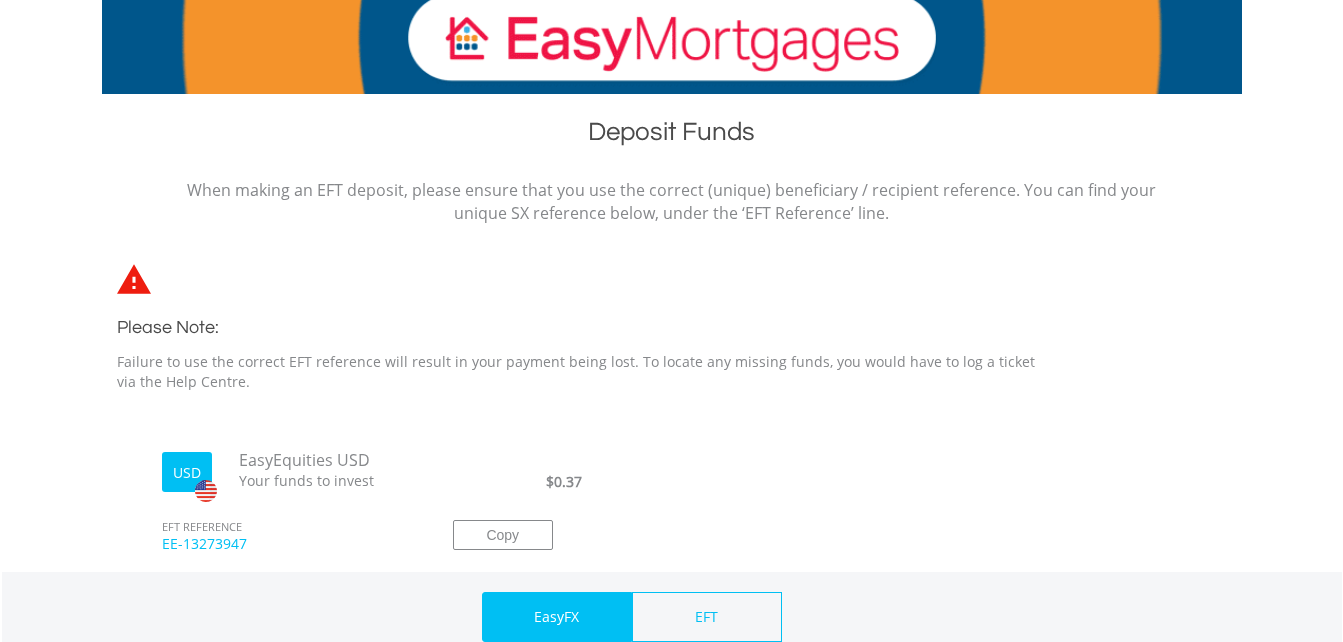 scroll, scrollTop: 325, scrollLeft: 0, axis: vertical 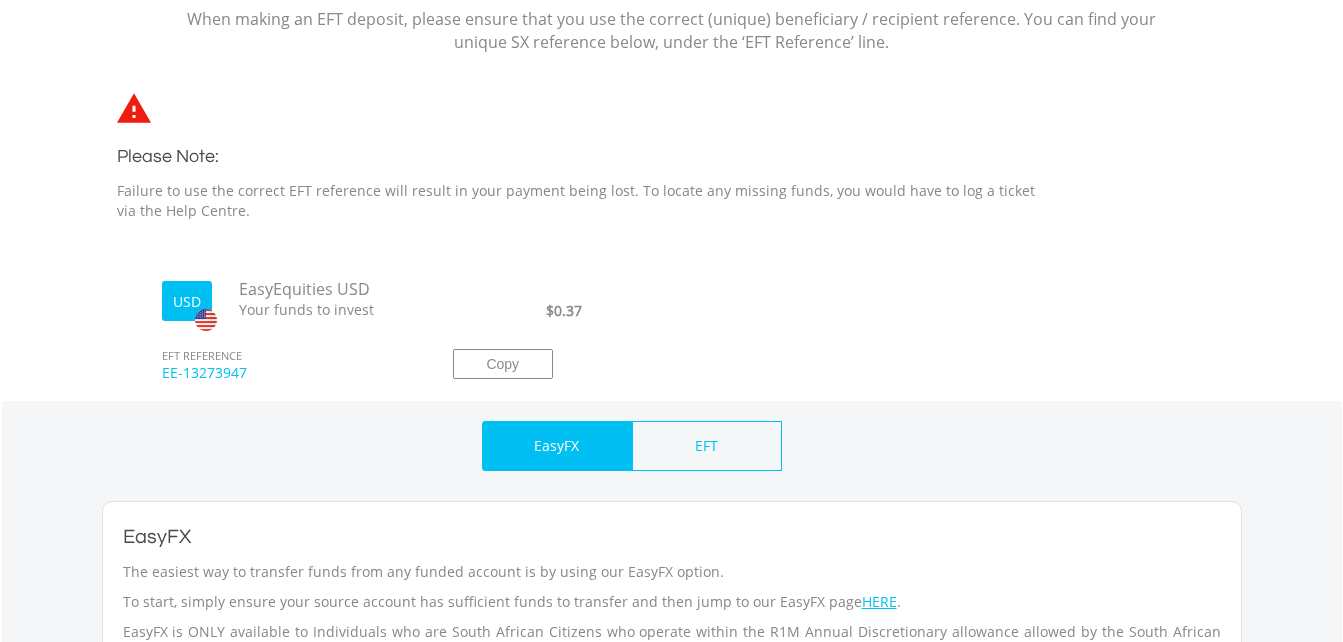 click on "EasyFX" at bounding box center (556, 446) 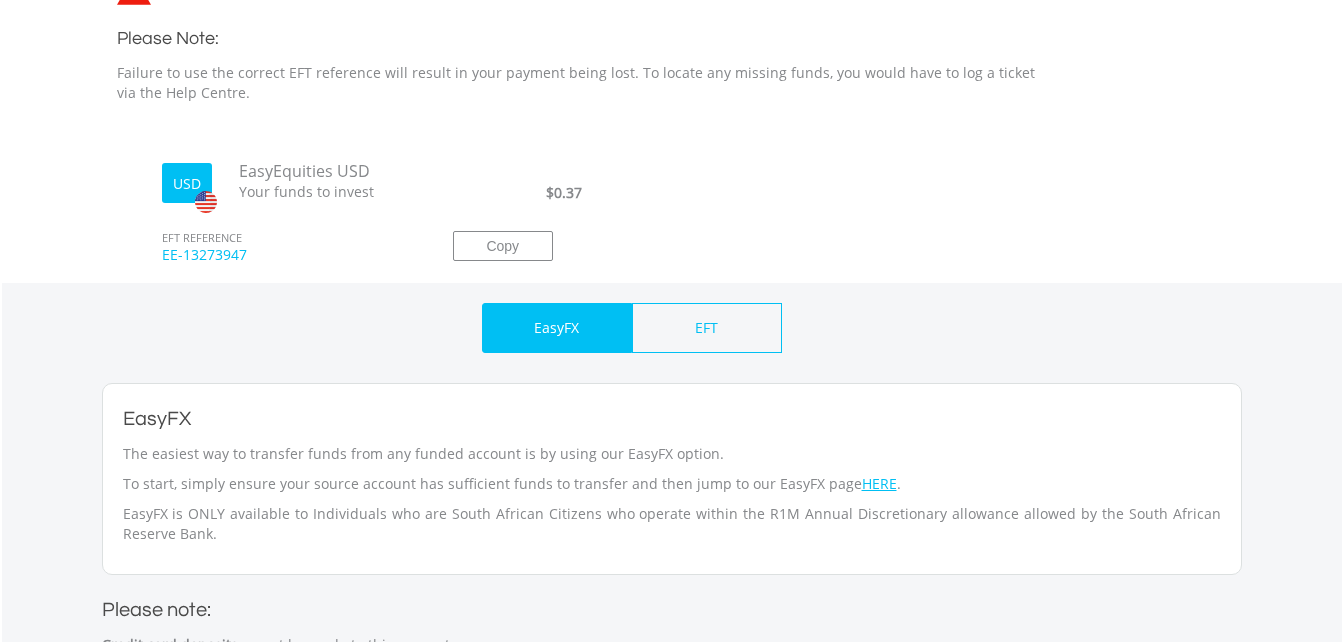 scroll, scrollTop: 613, scrollLeft: 0, axis: vertical 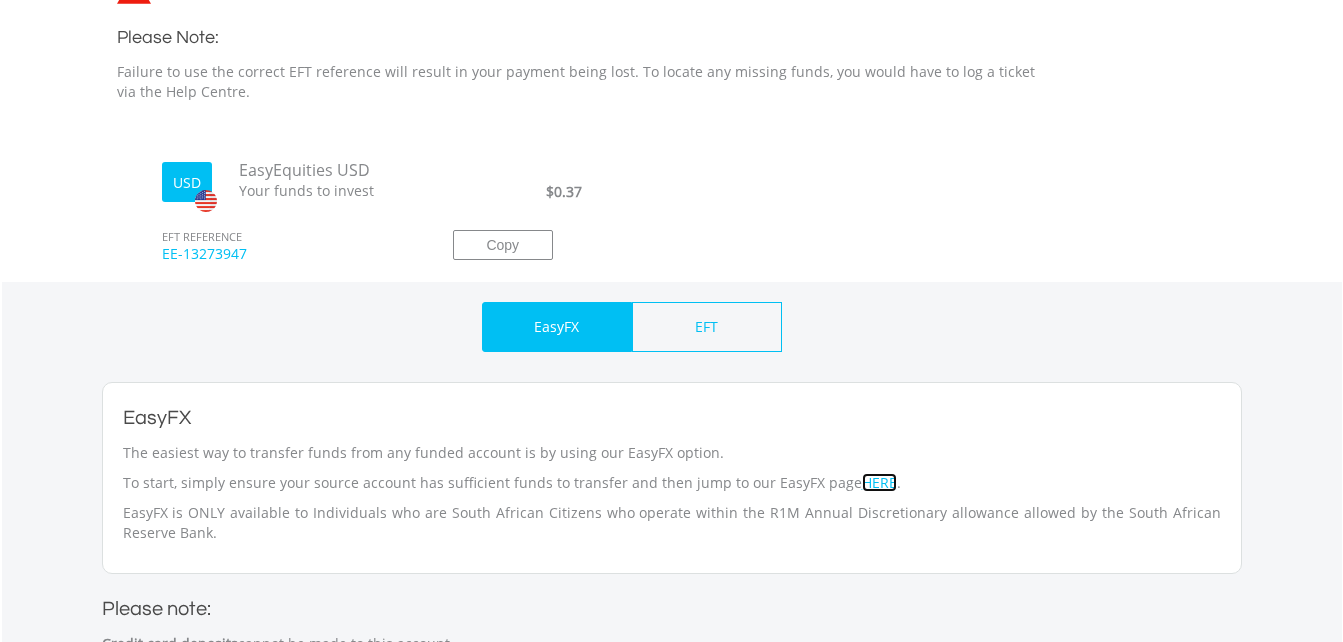 click on "HERE" at bounding box center (879, 482) 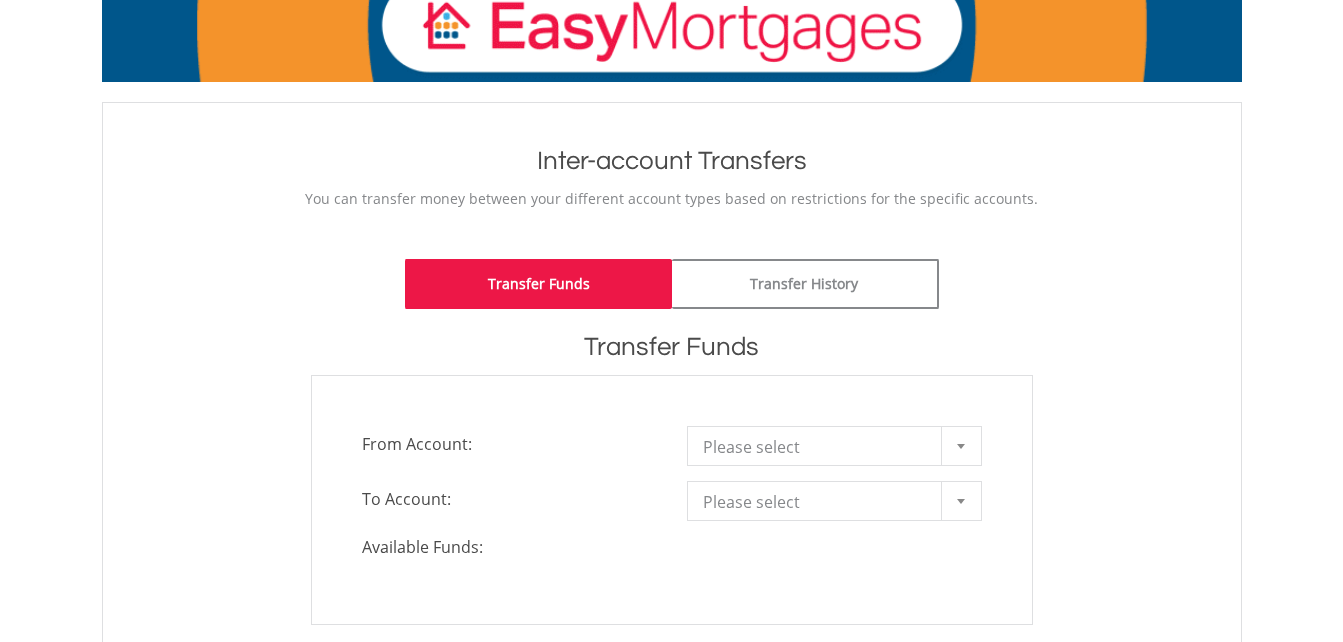 scroll, scrollTop: 0, scrollLeft: 0, axis: both 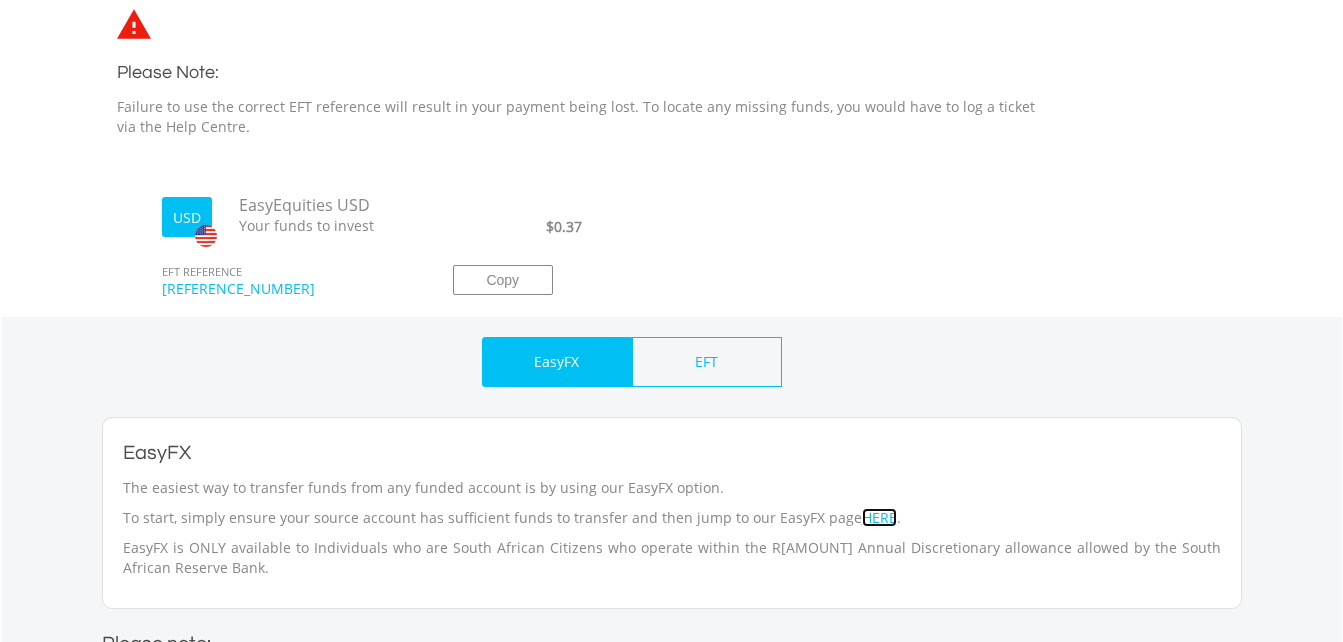 click on "HERE" at bounding box center [879, 517] 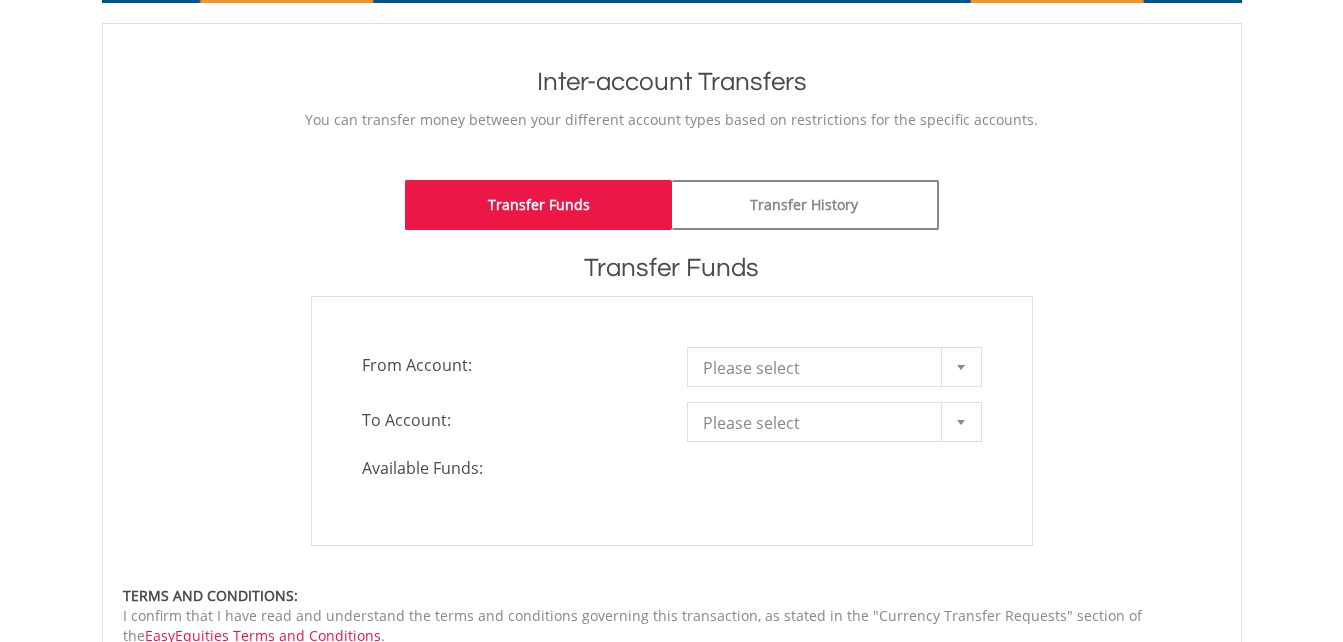scroll, scrollTop: 226, scrollLeft: 0, axis: vertical 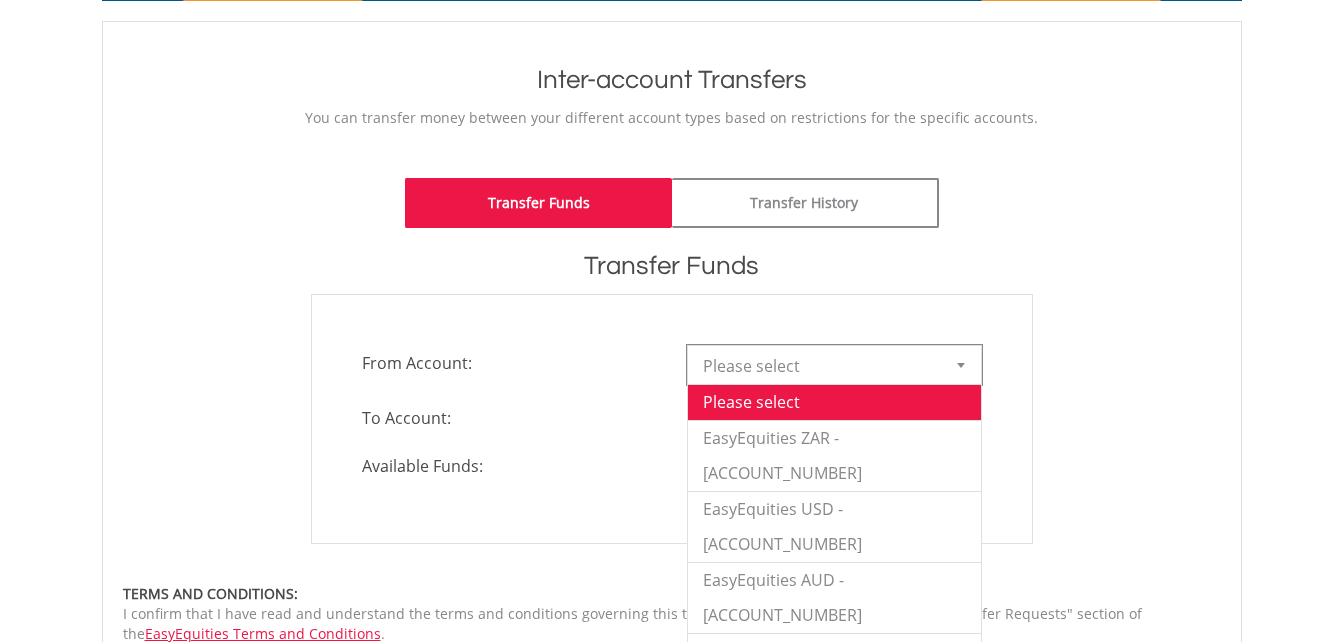 click at bounding box center (961, 365) 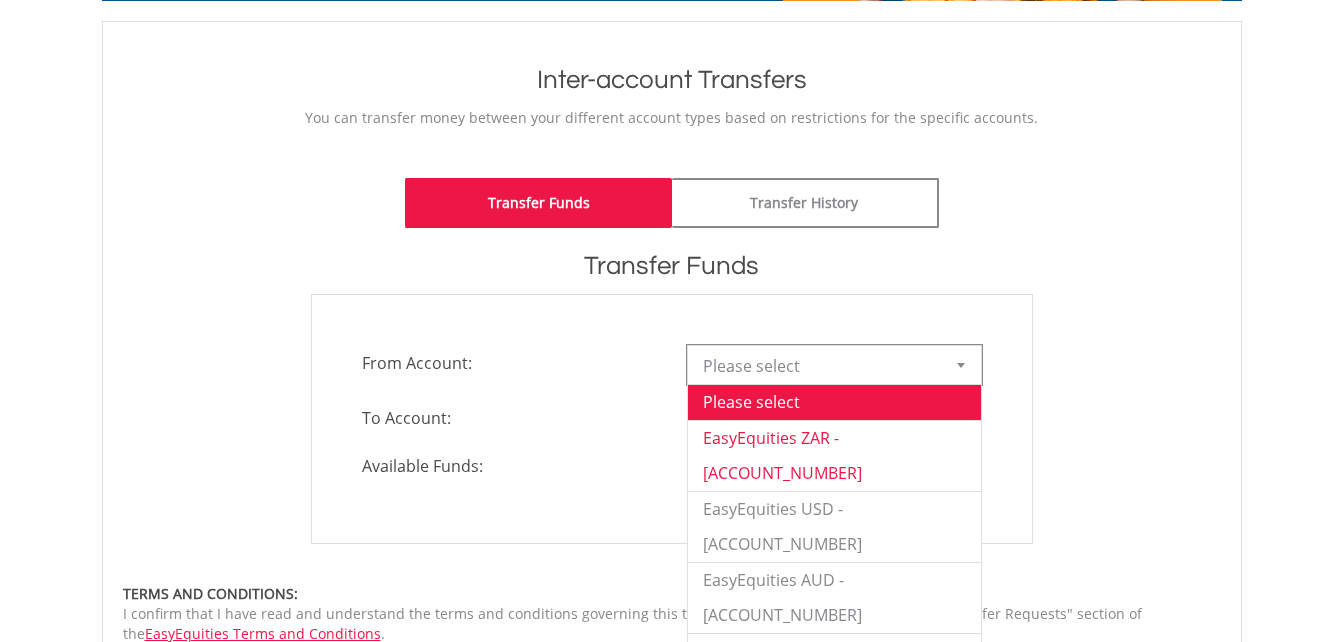 click on "EasyEquities ZAR - [ACCOUNT_NUMBER]" at bounding box center (834, 455) 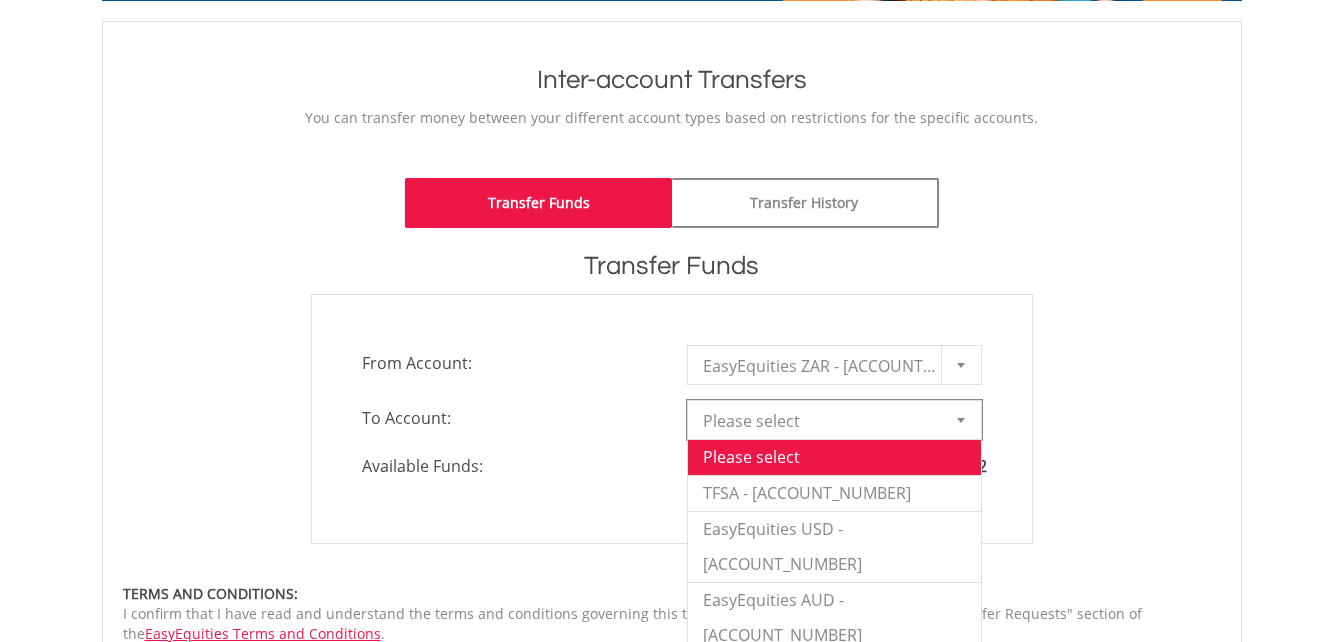 click at bounding box center [961, 420] 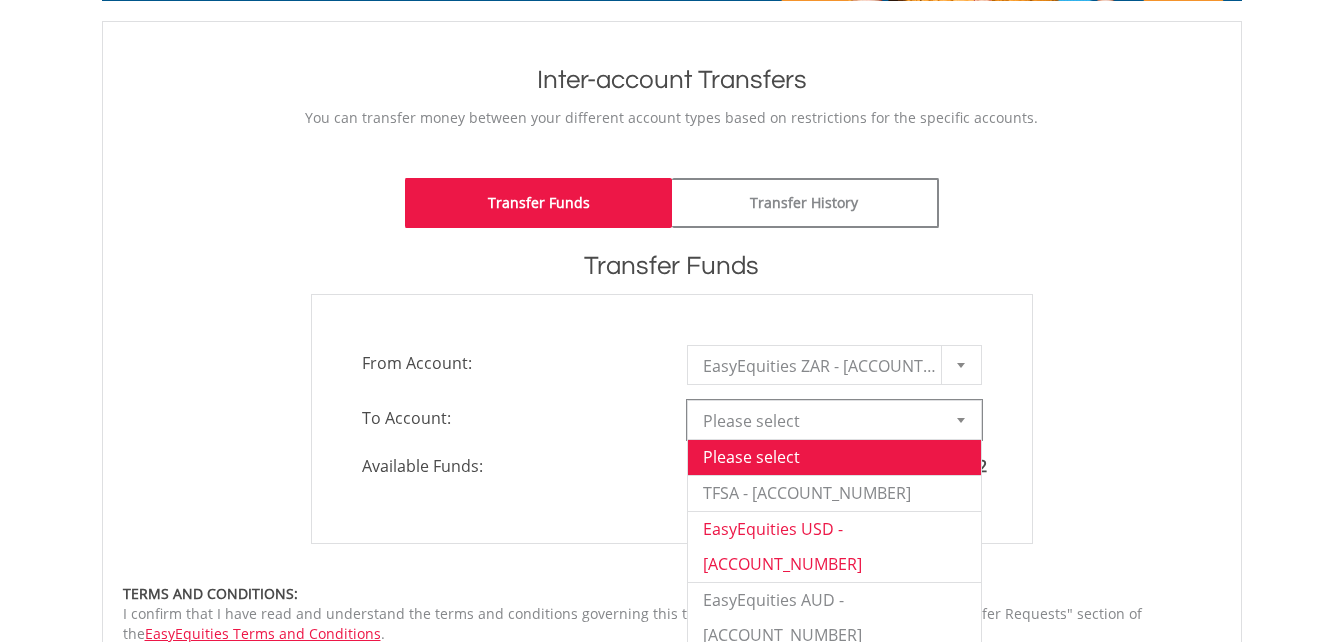click on "EasyEquities USD - 13273947" at bounding box center (834, 546) 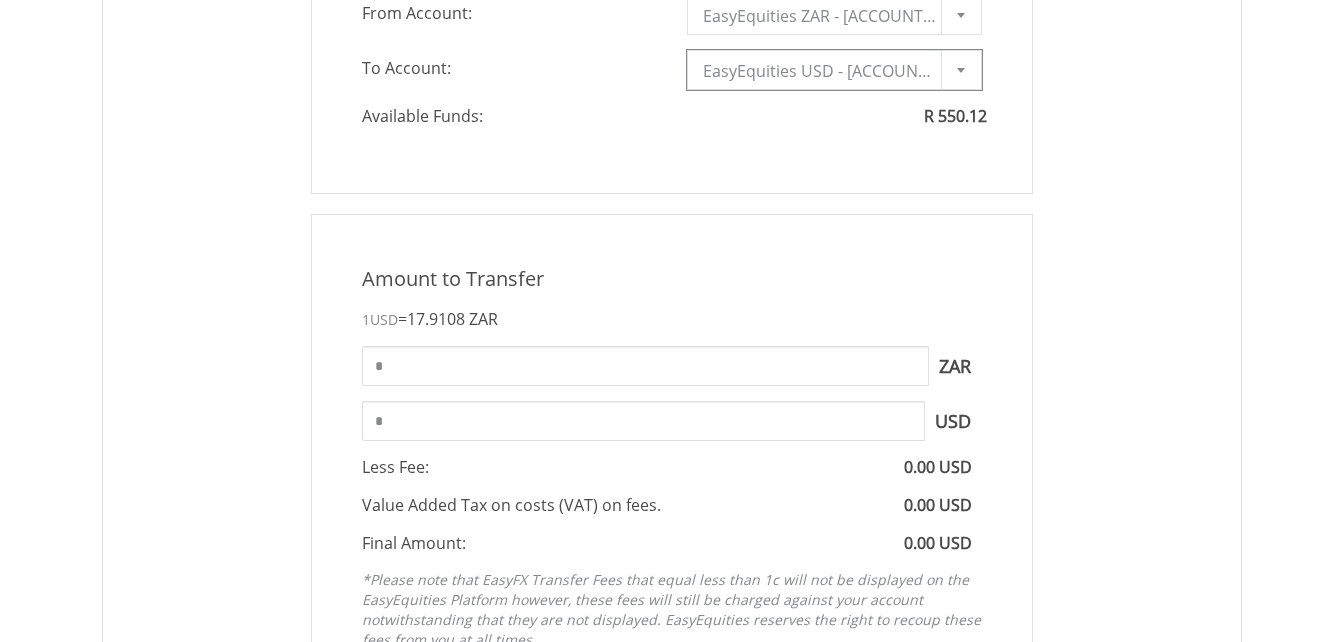 scroll, scrollTop: 577, scrollLeft: 0, axis: vertical 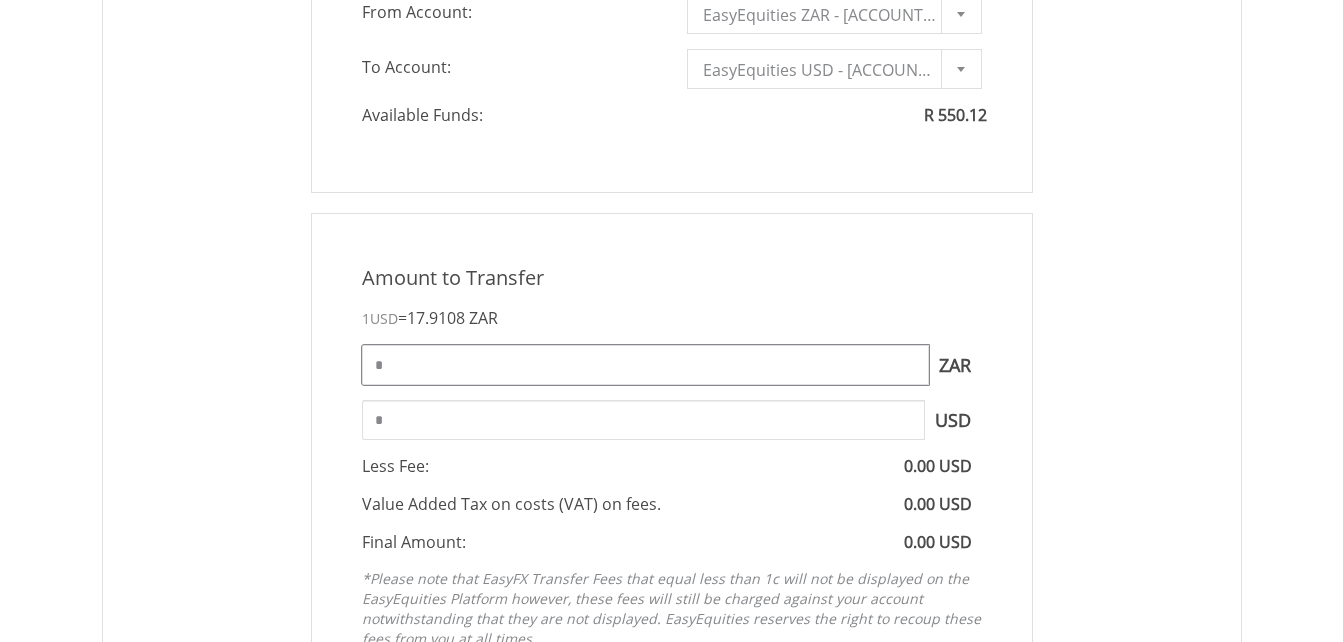 click on "*" at bounding box center (645, 365) 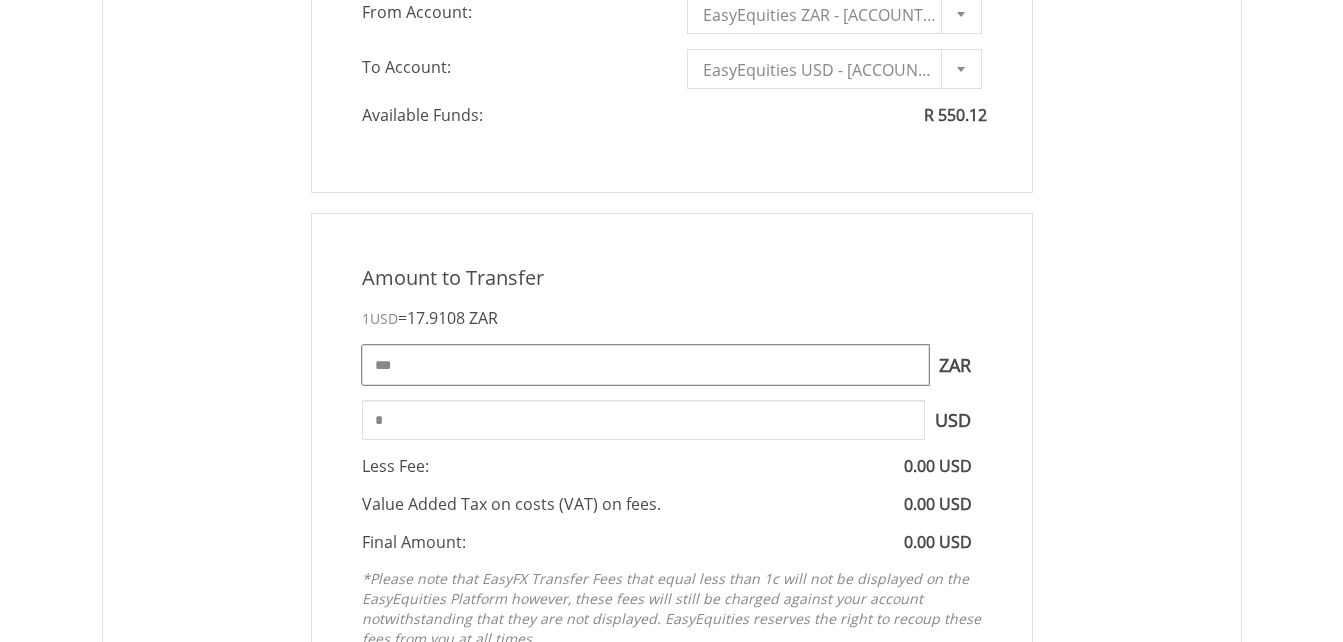 type on "***" 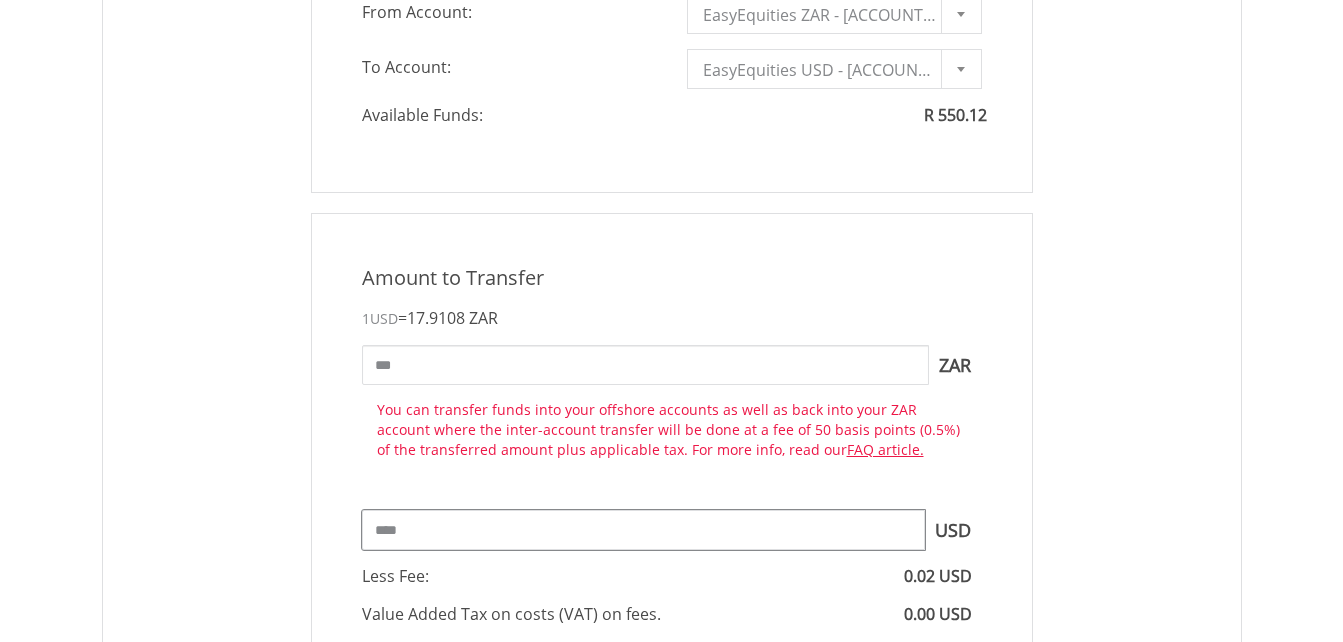 click on "Amount to Transfer
1  USD  =  17.9108   ZAR
***
ZAR
You can transfer funds into your offshore accounts as well as back into your ZAR account
where the inter-account transfer will be done at a fee of 50 basis points (0.5%) of the
transferred amount plus applicable tax. For more info, read our
FAQ article." at bounding box center [672, 516] 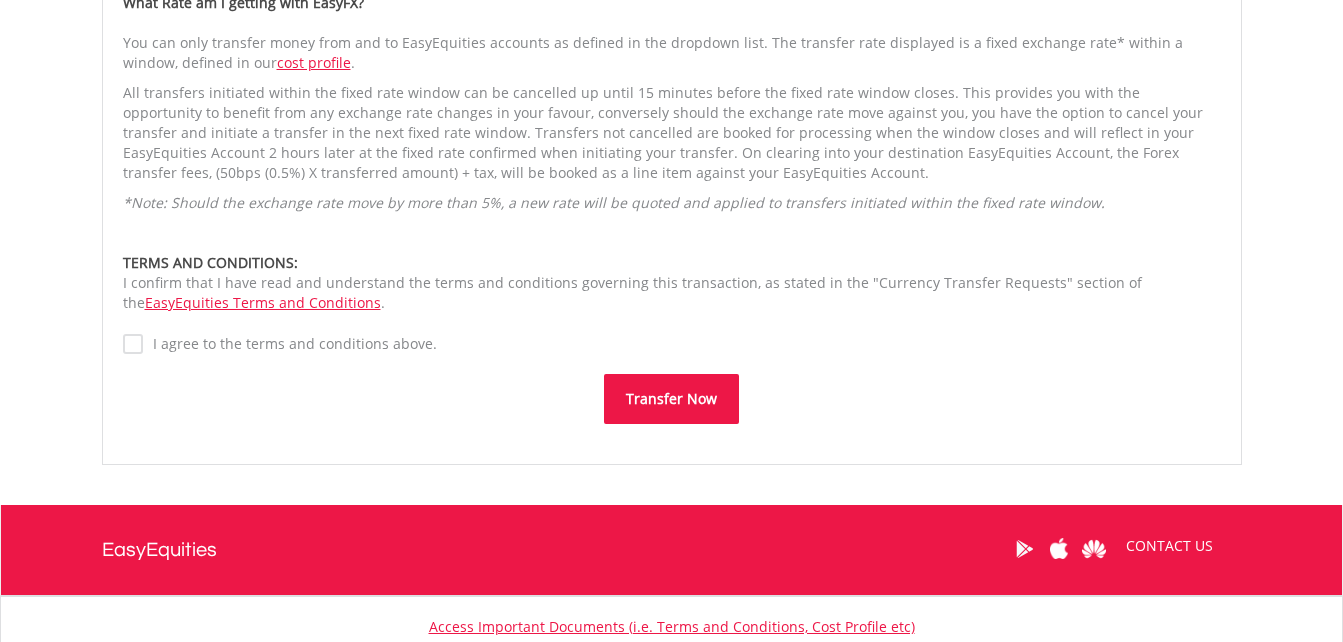 scroll, scrollTop: 1463, scrollLeft: 0, axis: vertical 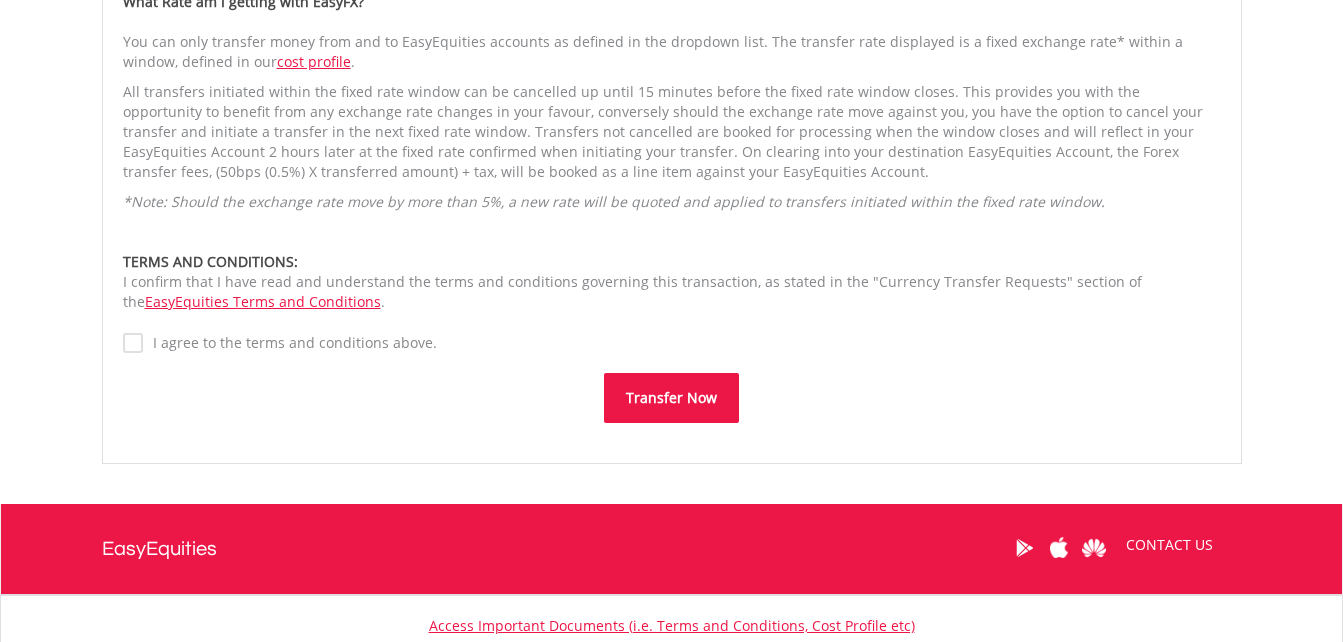 click on "Transfer Now" at bounding box center [671, 398] 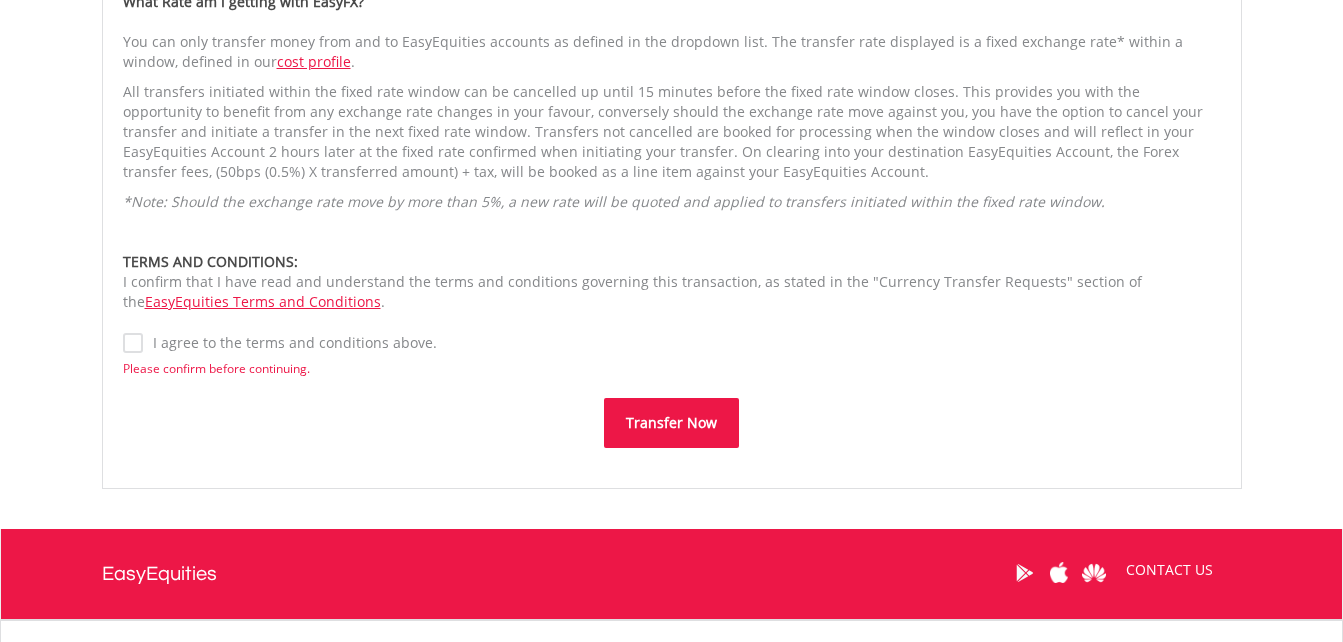 click on "Transfer Now" at bounding box center [671, 423] 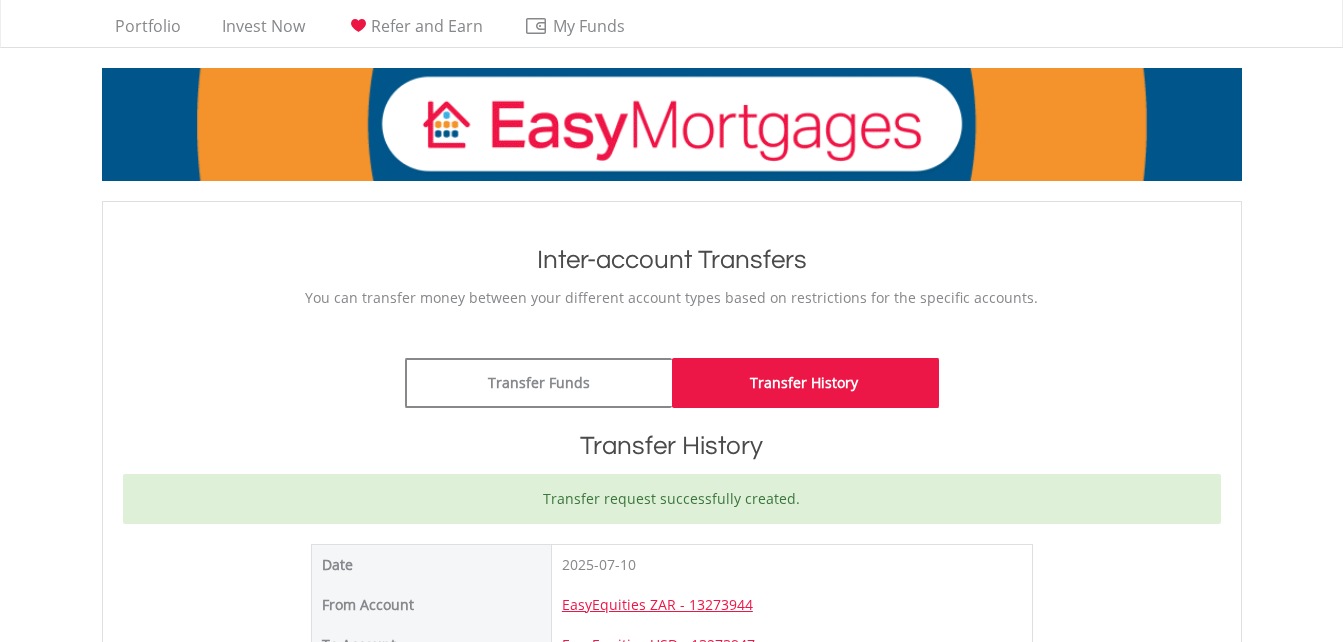 scroll, scrollTop: 0, scrollLeft: 0, axis: both 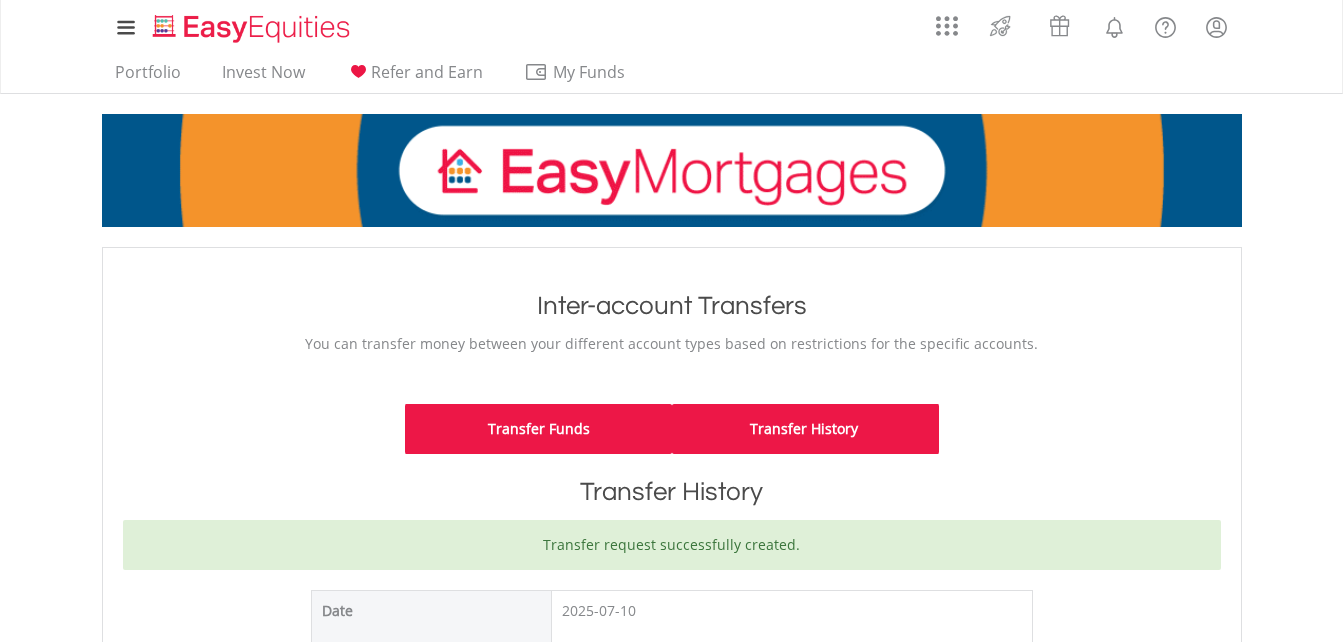 click on "Transfer Funds" at bounding box center [538, 429] 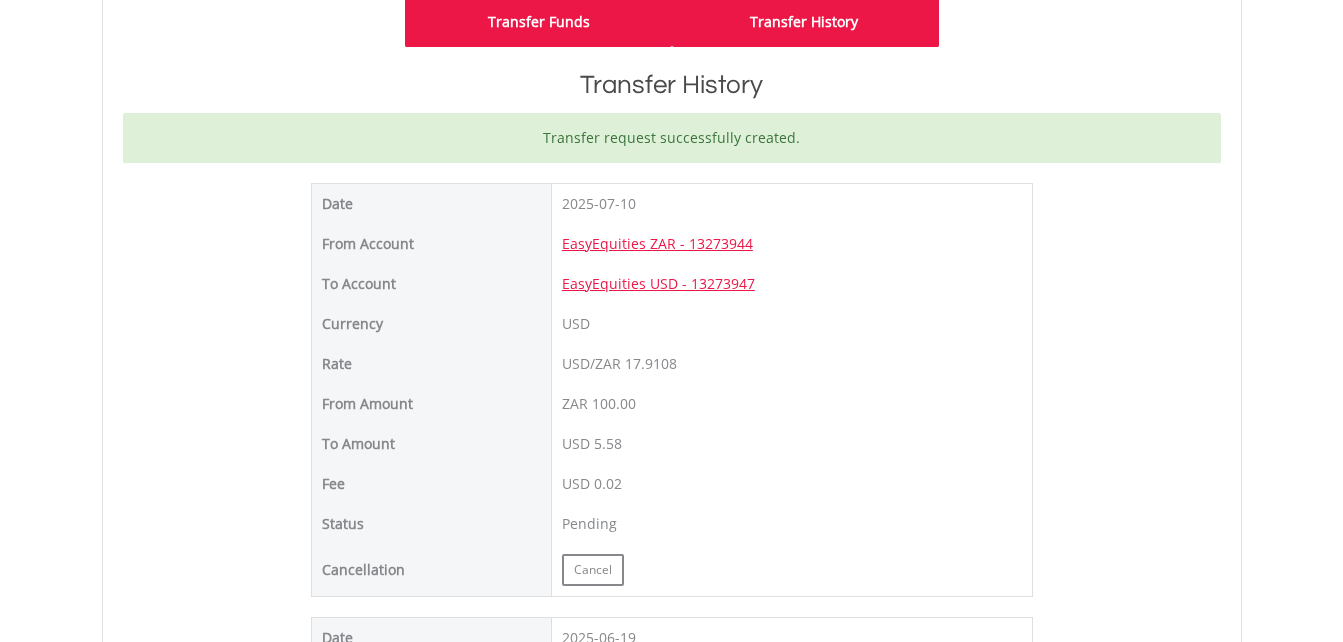 scroll, scrollTop: 280, scrollLeft: 0, axis: vertical 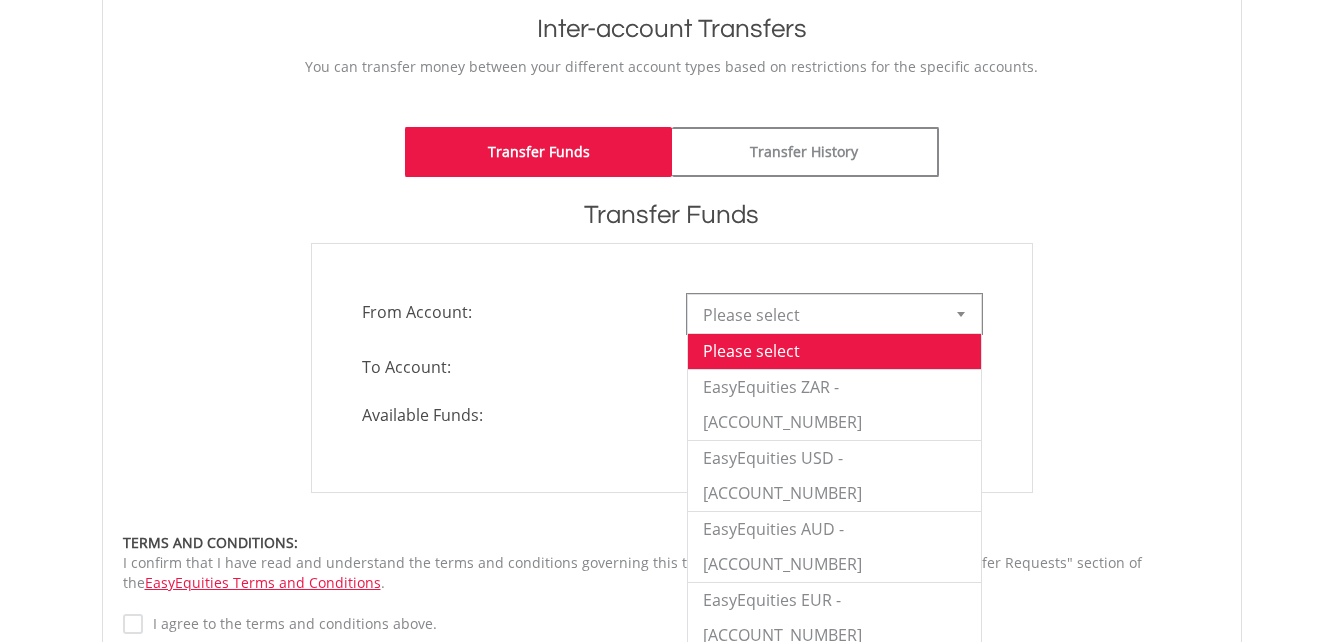 click at bounding box center (961, 314) 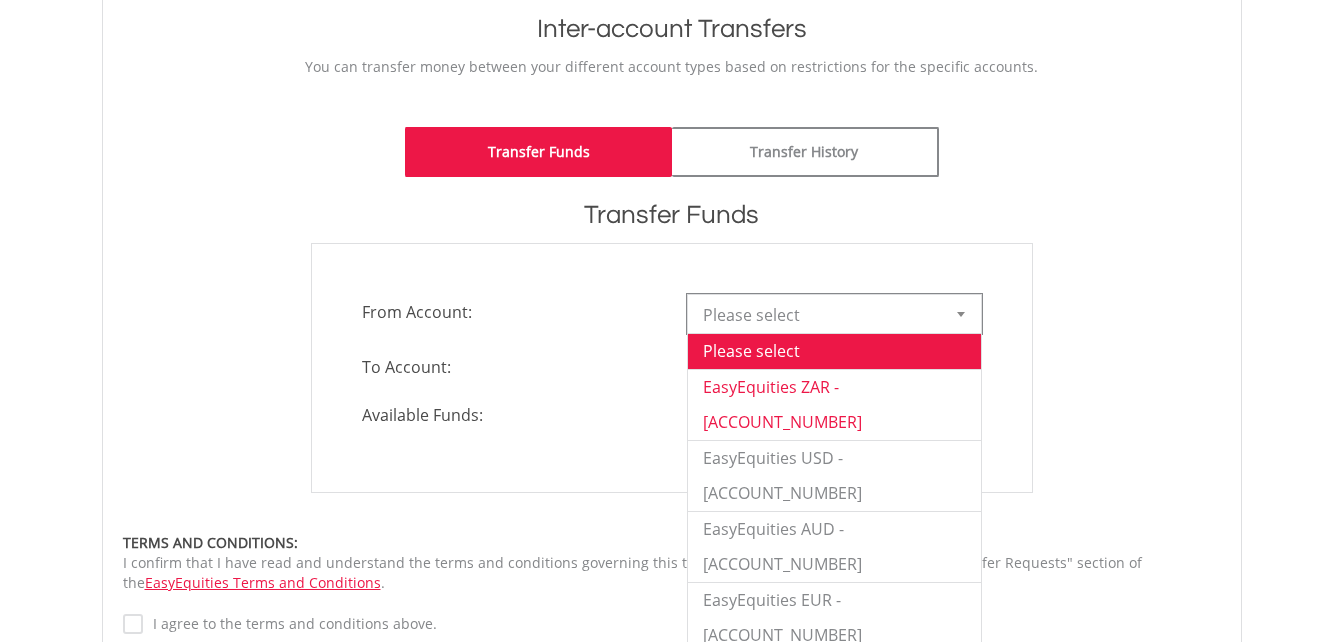 click on "EasyEquities ZAR - 13273944" at bounding box center [834, 404] 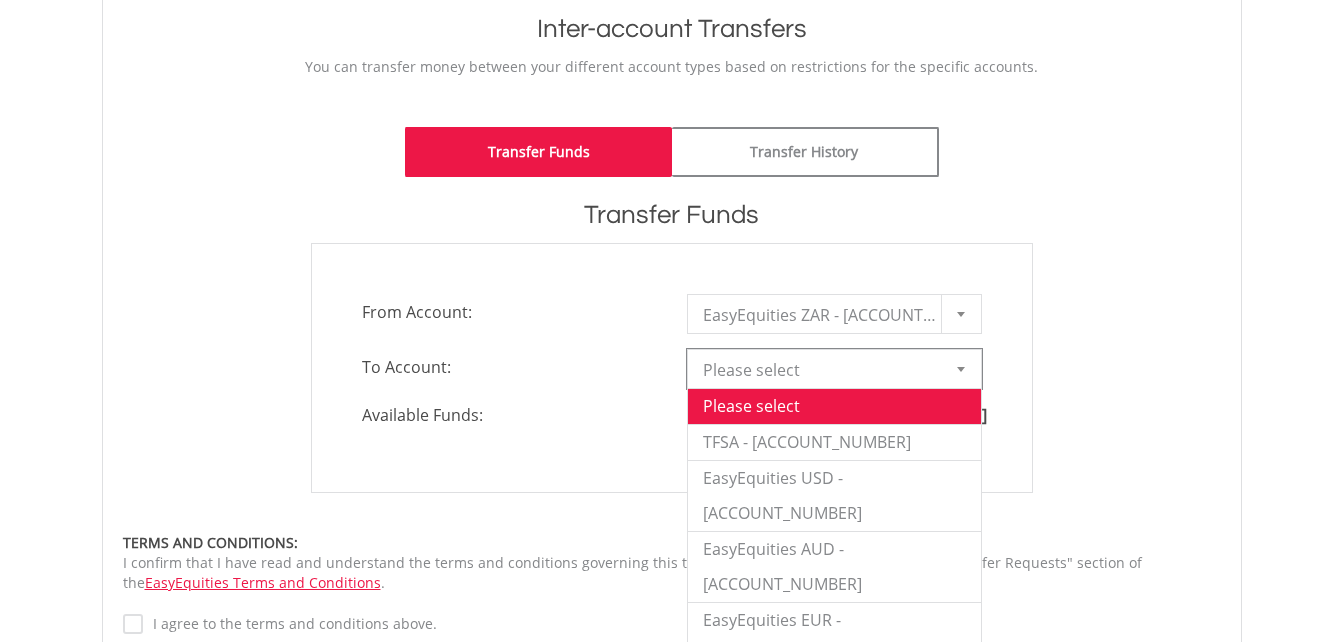 click at bounding box center [961, 369] 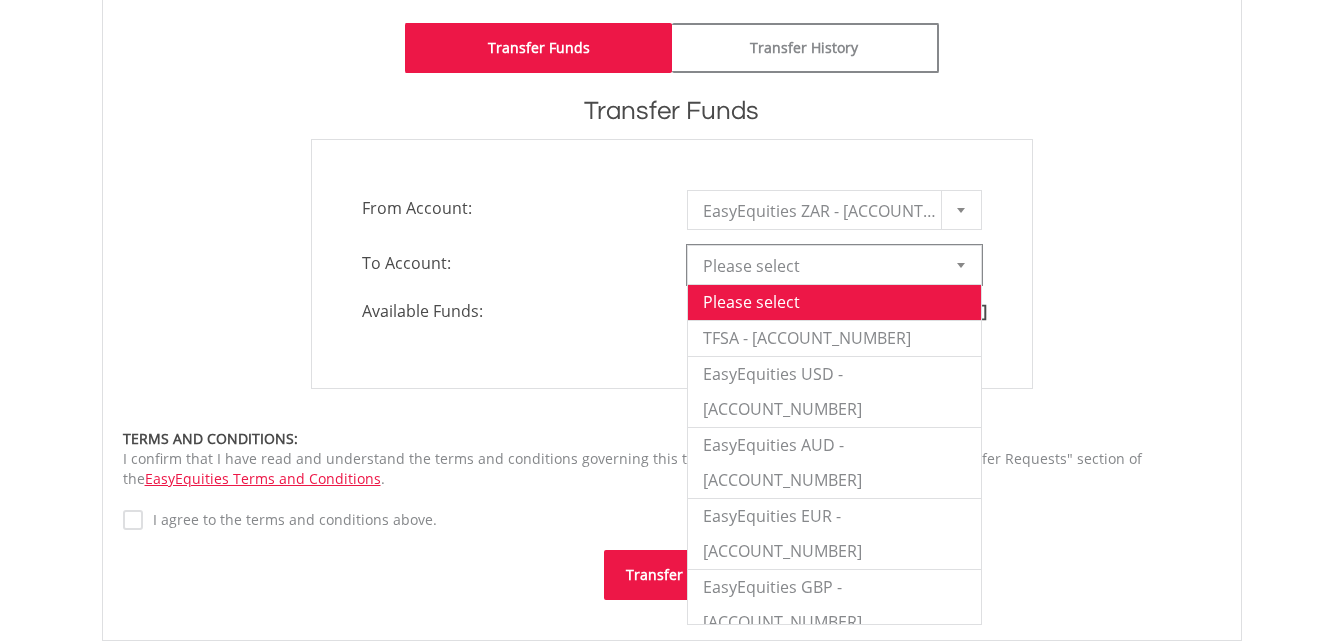 scroll, scrollTop: 383, scrollLeft: 0, axis: vertical 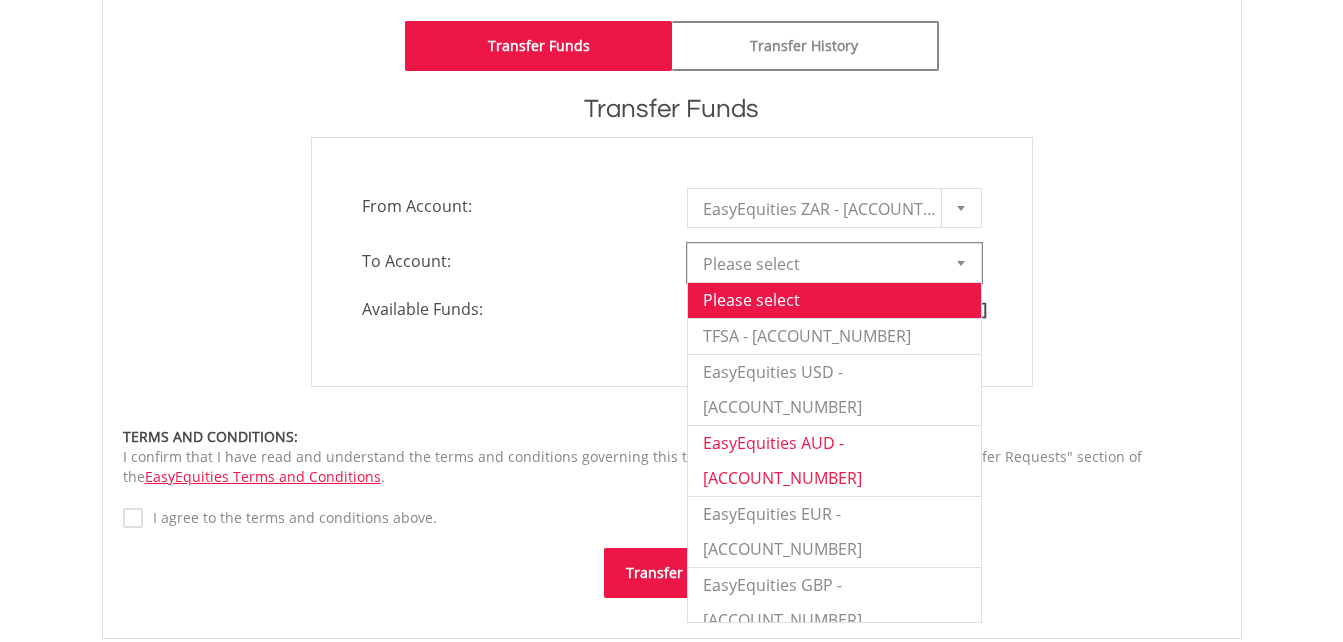 click on "EasyEquities AUD - 13325631" at bounding box center [834, 460] 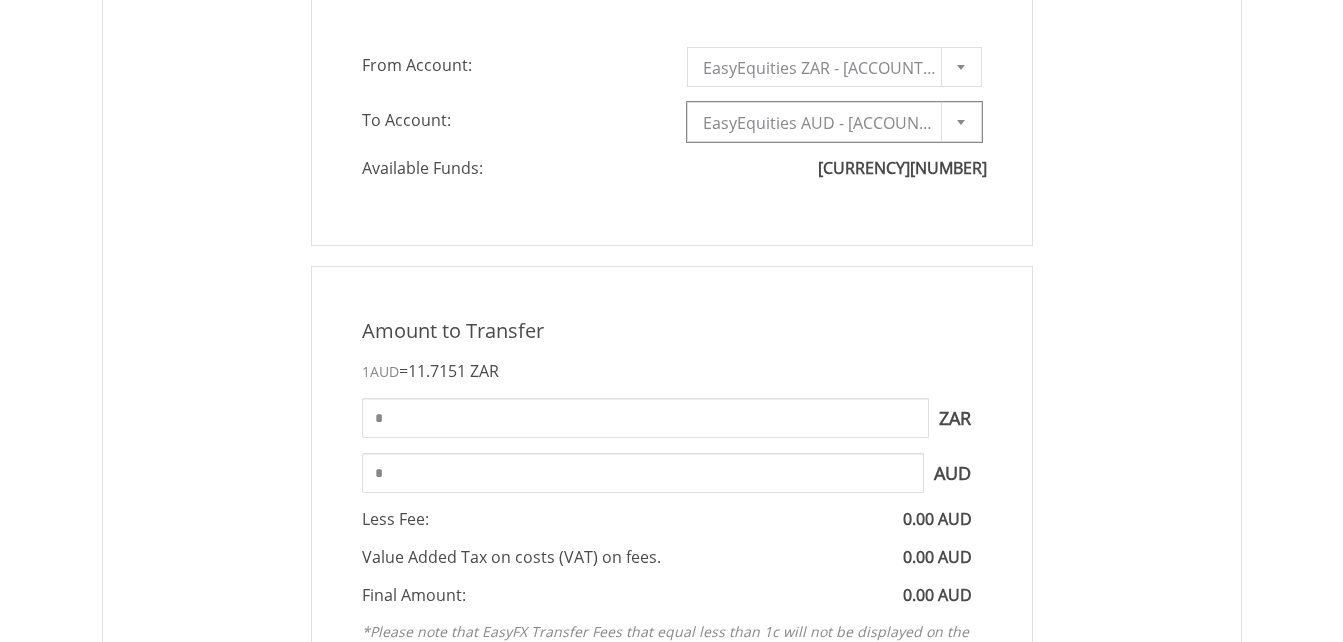 scroll, scrollTop: 528, scrollLeft: 0, axis: vertical 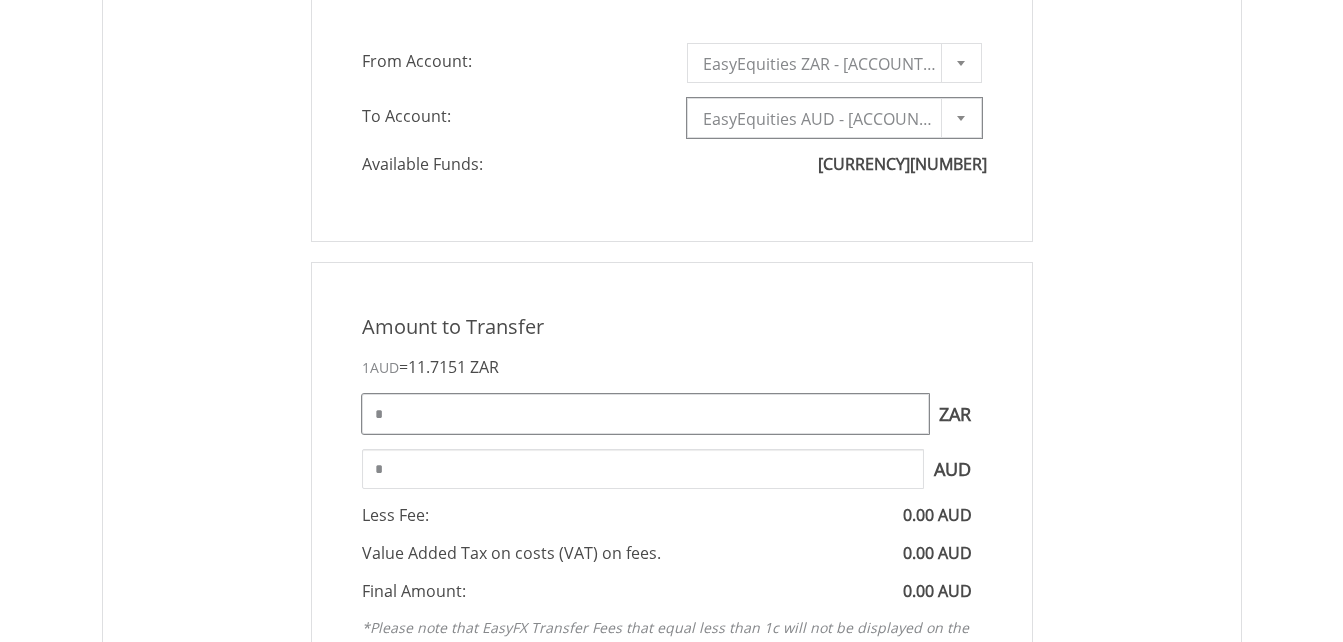 click on "*" at bounding box center [645, 414] 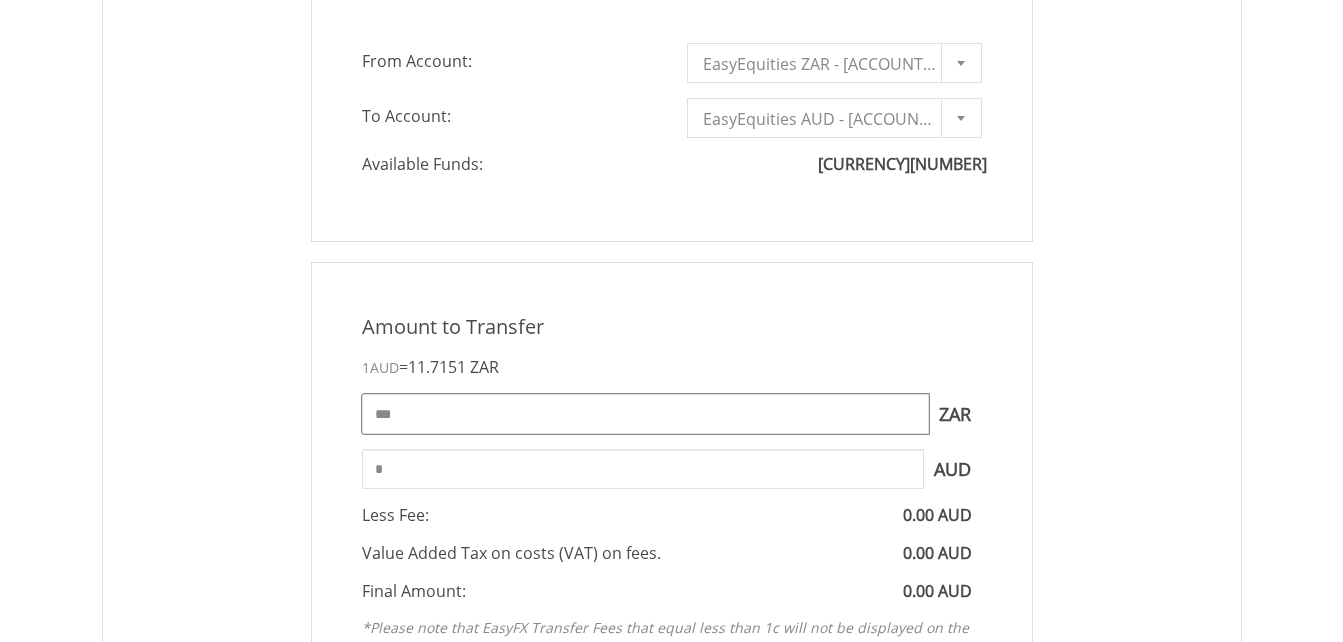 type on "***" 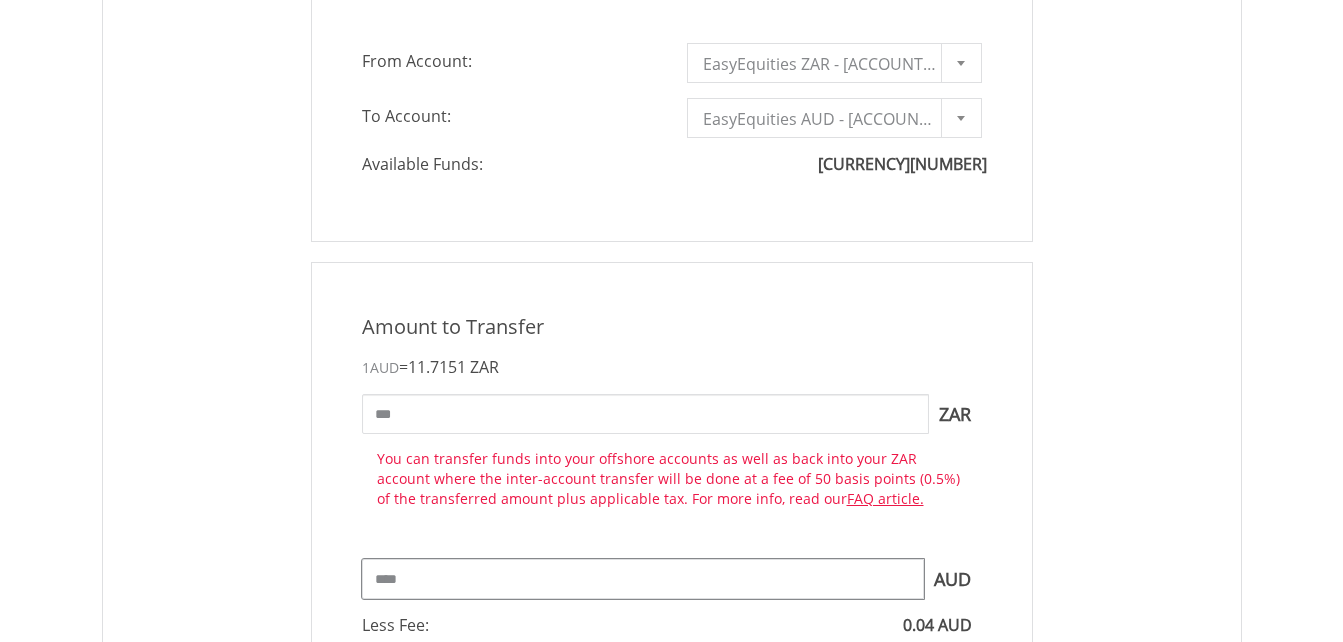 click on "Amount to Transfer
1  AUD  =  11.7151   ZAR
***
ZAR
You can transfer funds into your offshore accounts as well as back into your ZAR account
where the inter-account transfer will be done at a fee of 50 basis points (0.5%) of the
transferred amount plus applicable tax. For more info, read our
FAQ article." at bounding box center [672, 565] 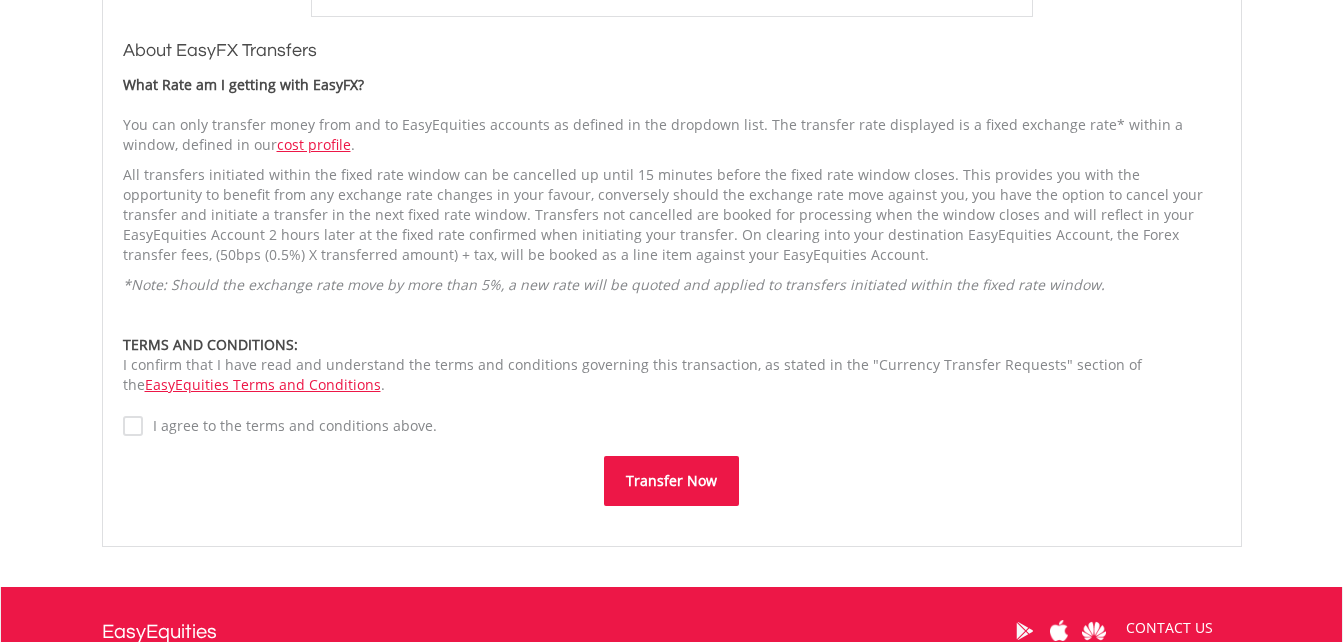 scroll, scrollTop: 1396, scrollLeft: 0, axis: vertical 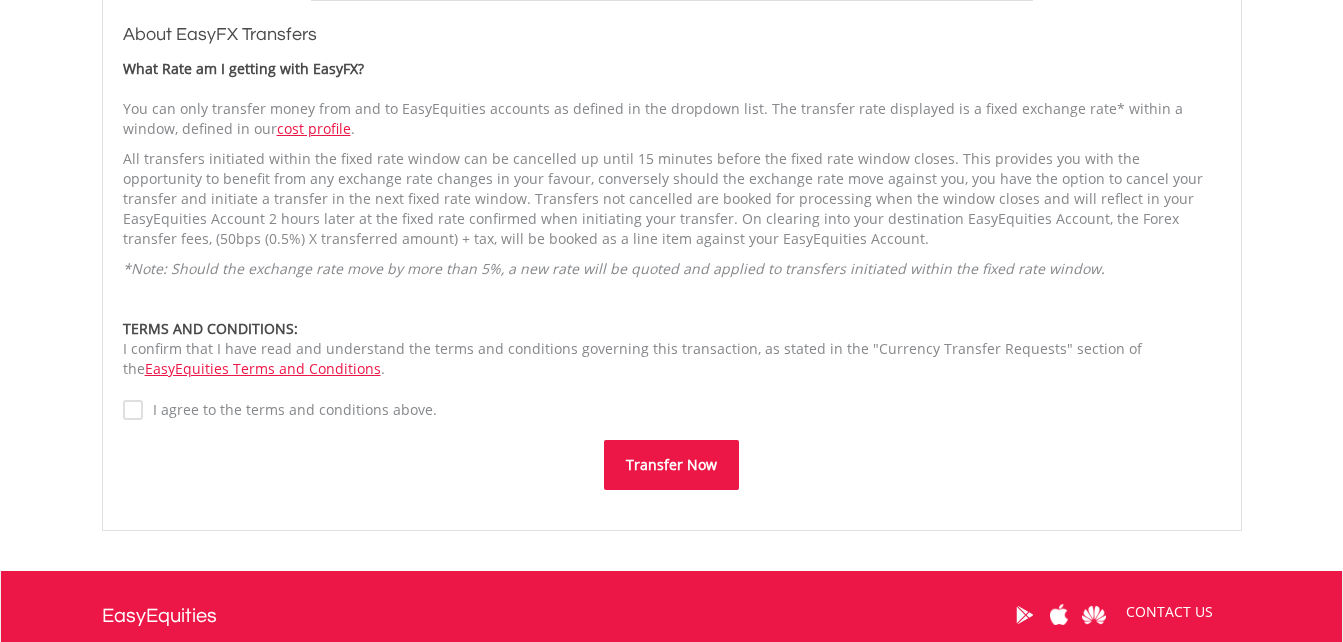 click on "Transfer Now" at bounding box center [671, 465] 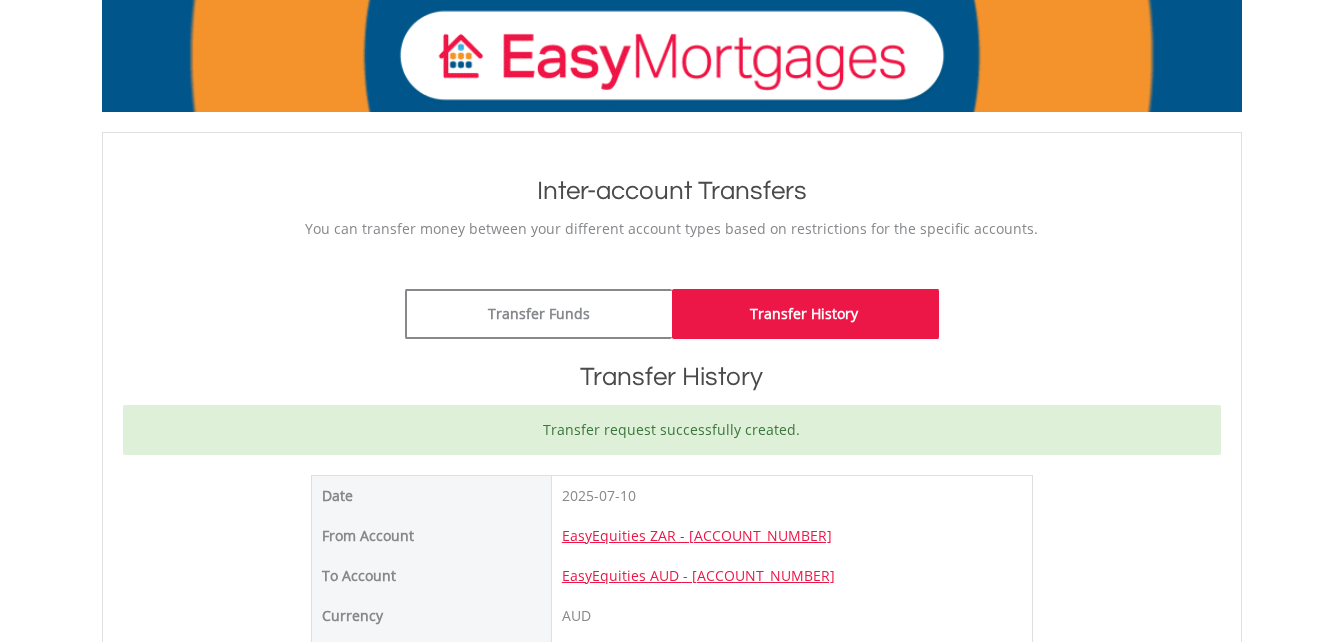 scroll, scrollTop: 116, scrollLeft: 0, axis: vertical 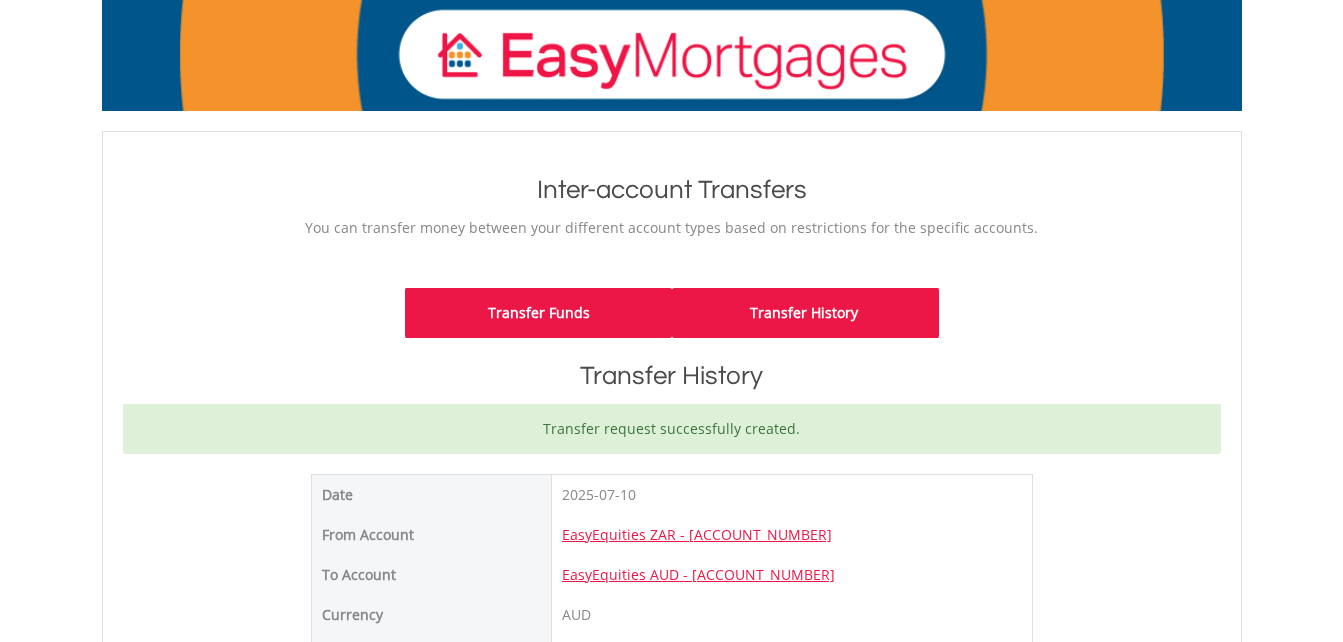 click on "Transfer Funds" at bounding box center [538, 313] 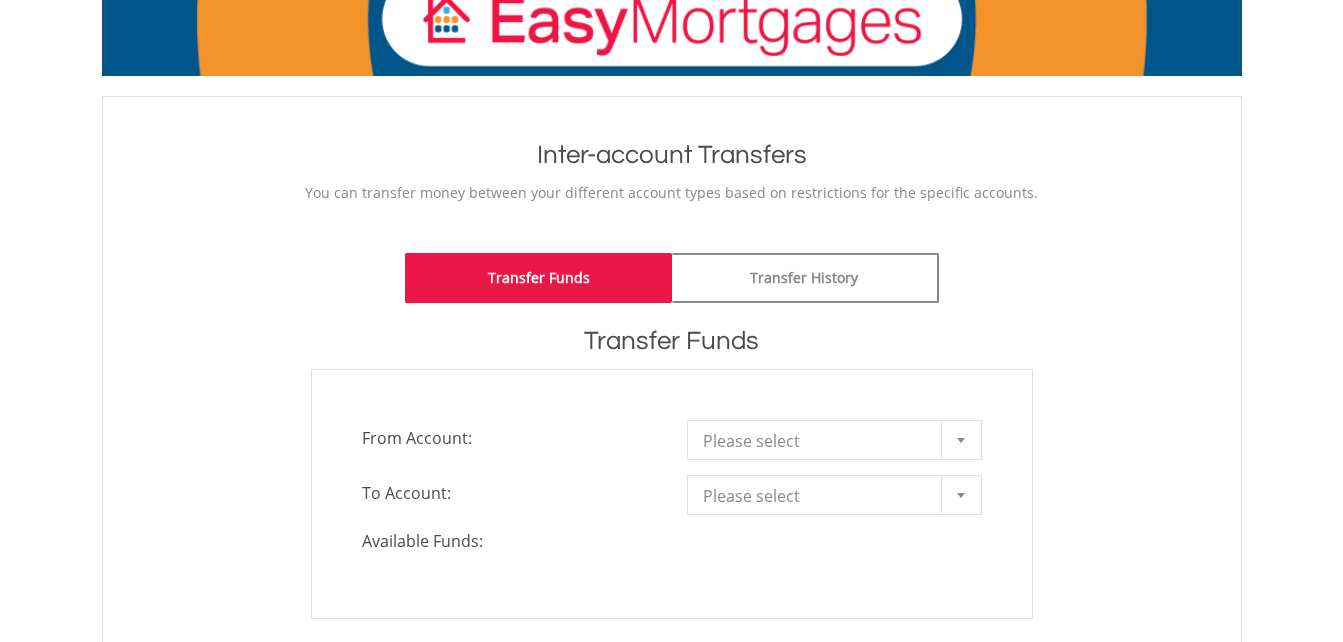 scroll, scrollTop: 271, scrollLeft: 0, axis: vertical 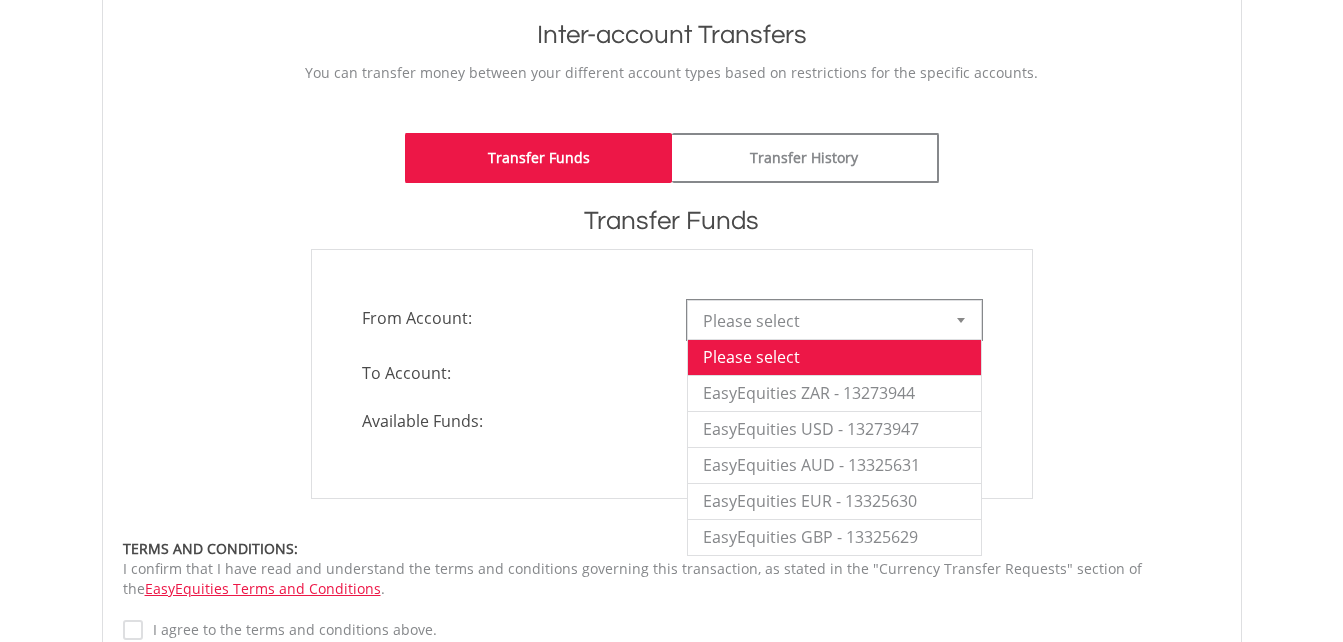 click at bounding box center (961, 320) 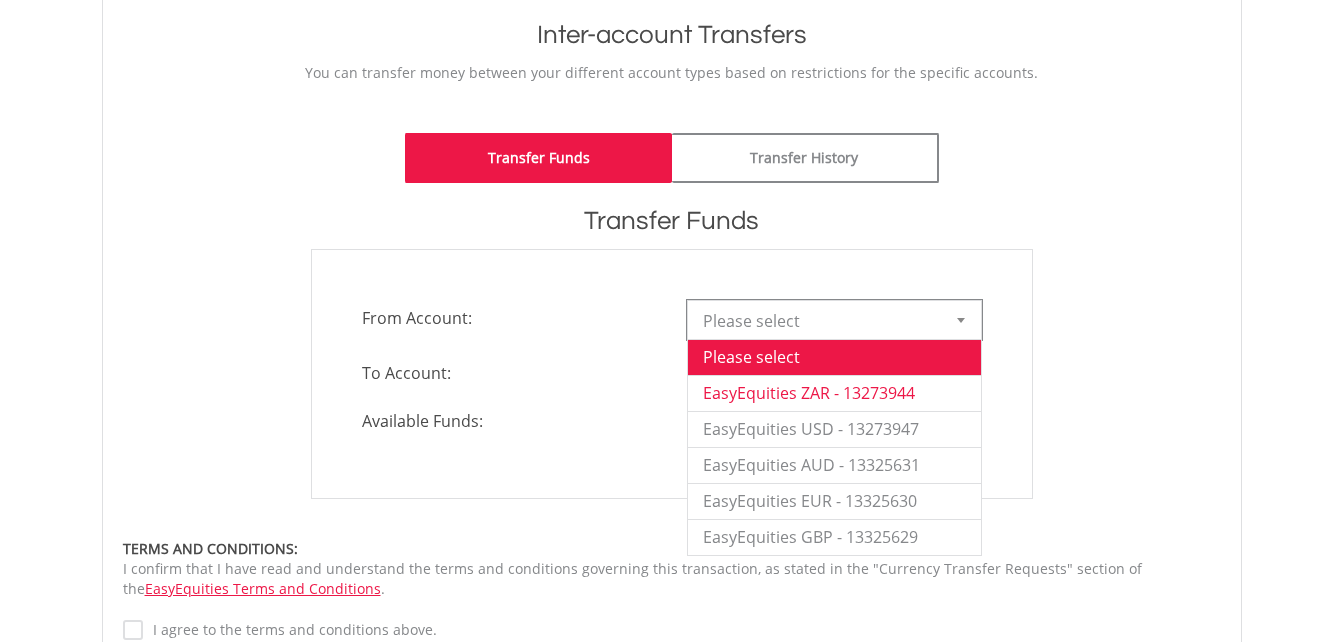 click on "EasyEquities ZAR - 13273944" at bounding box center [834, 393] 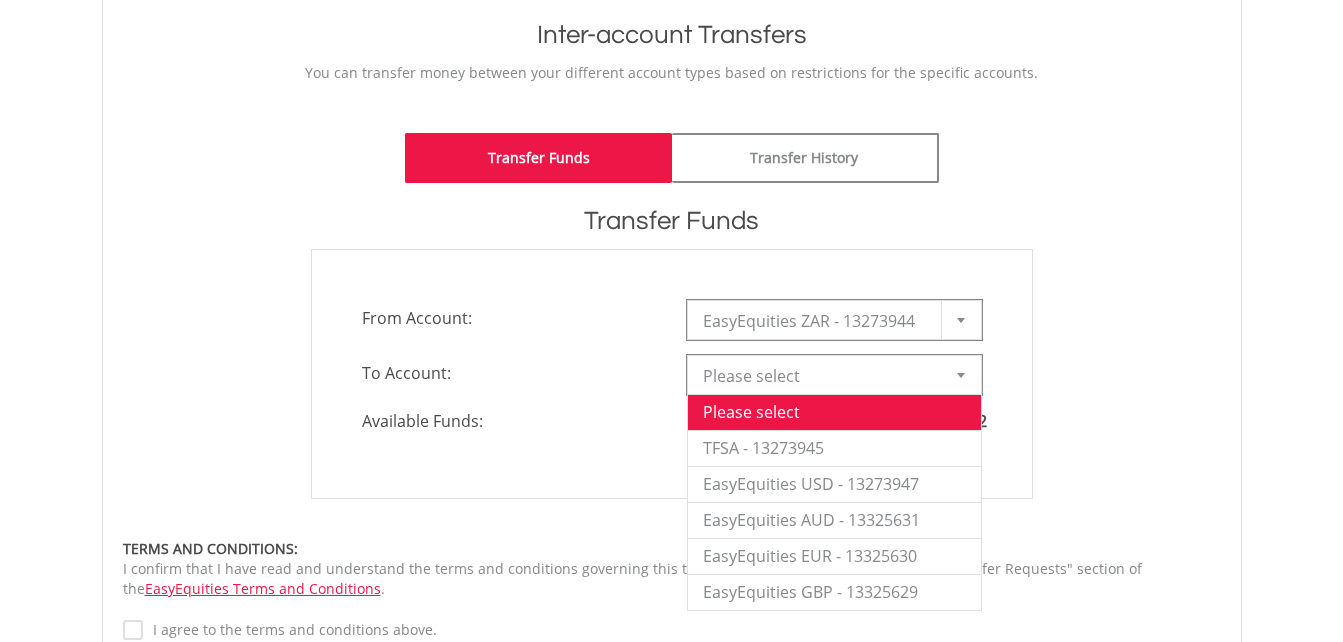 click at bounding box center [961, 375] 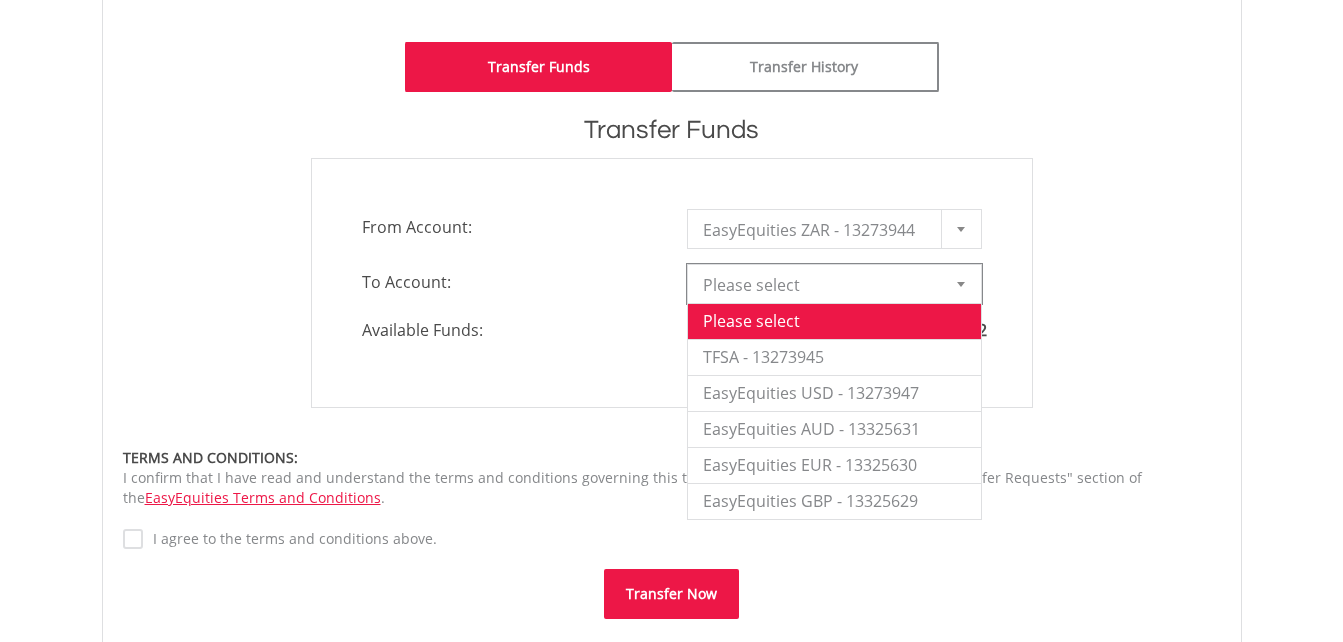 scroll, scrollTop: 363, scrollLeft: 0, axis: vertical 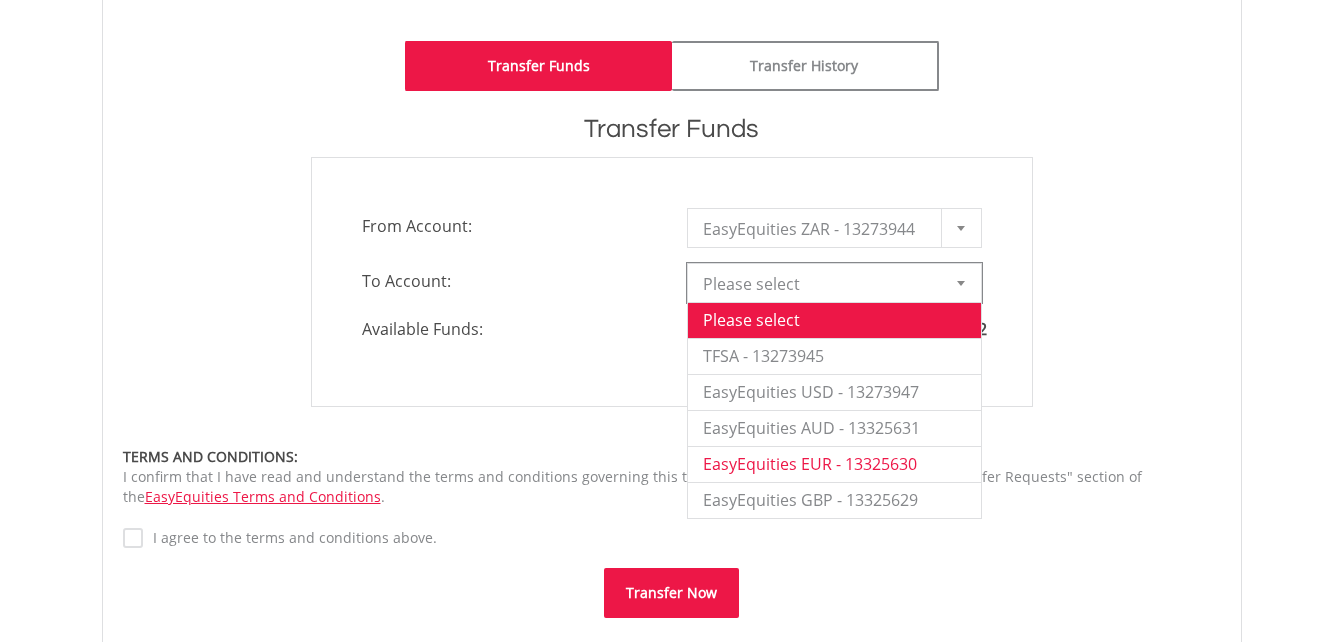 click on "EasyEquities EUR - 13325630" at bounding box center (834, 464) 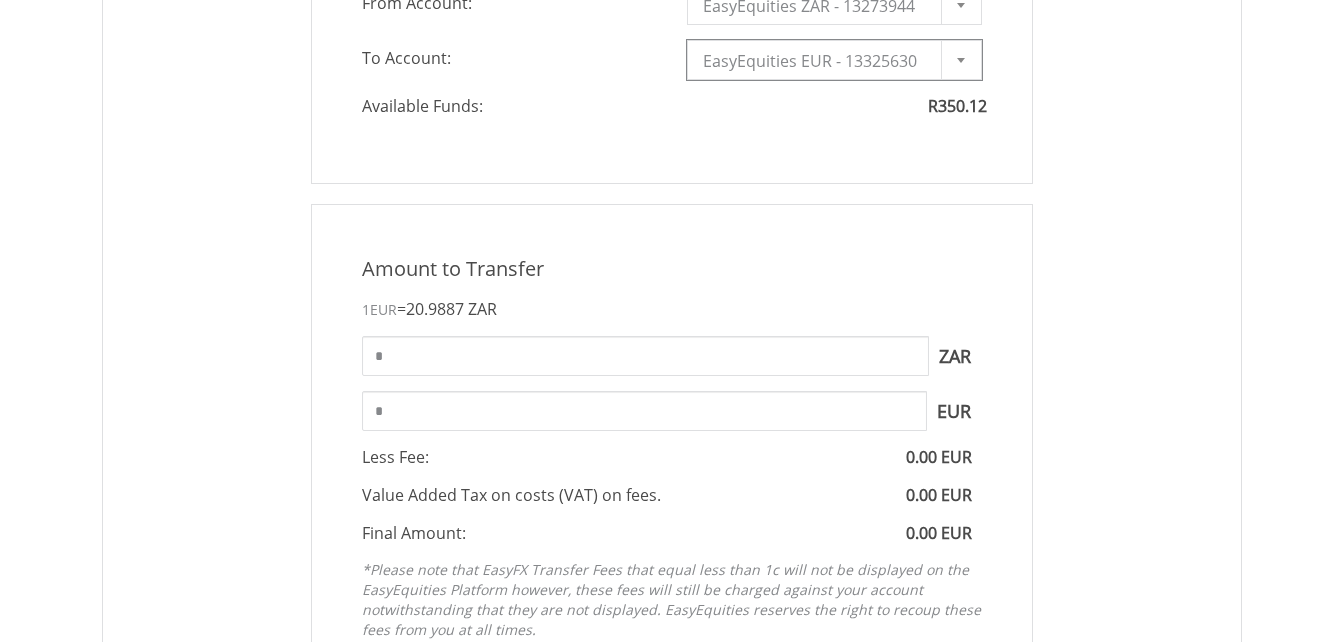 scroll, scrollTop: 589, scrollLeft: 0, axis: vertical 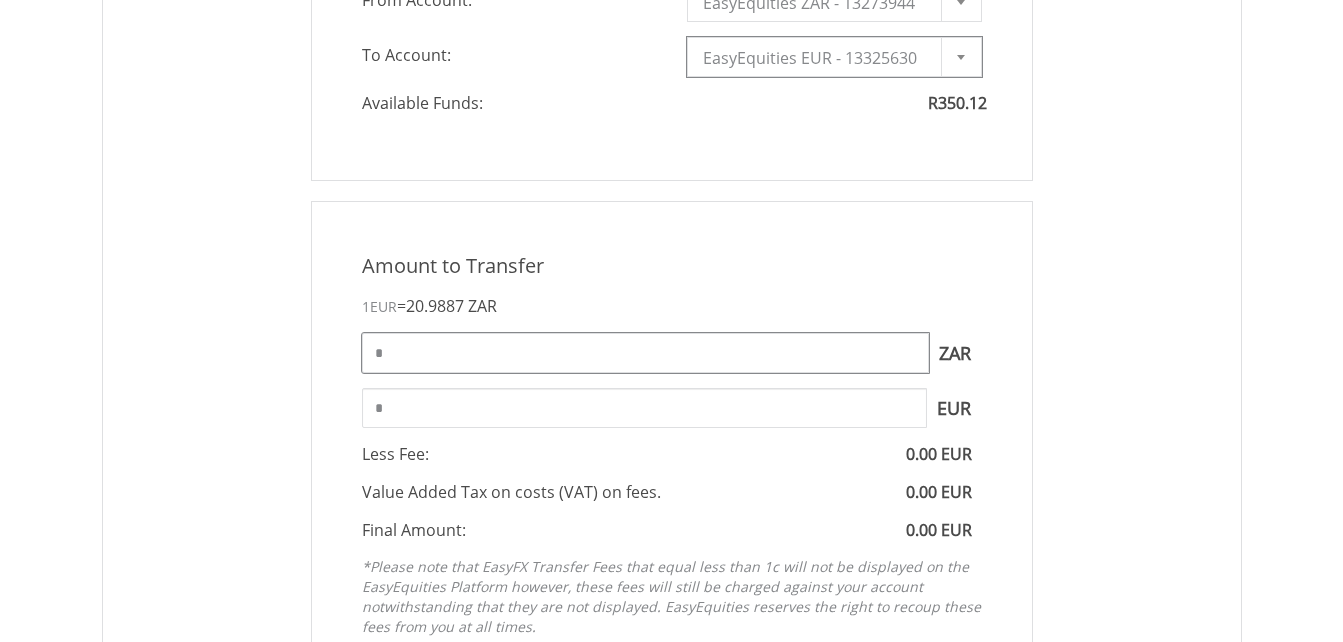 click on "*" at bounding box center (645, 353) 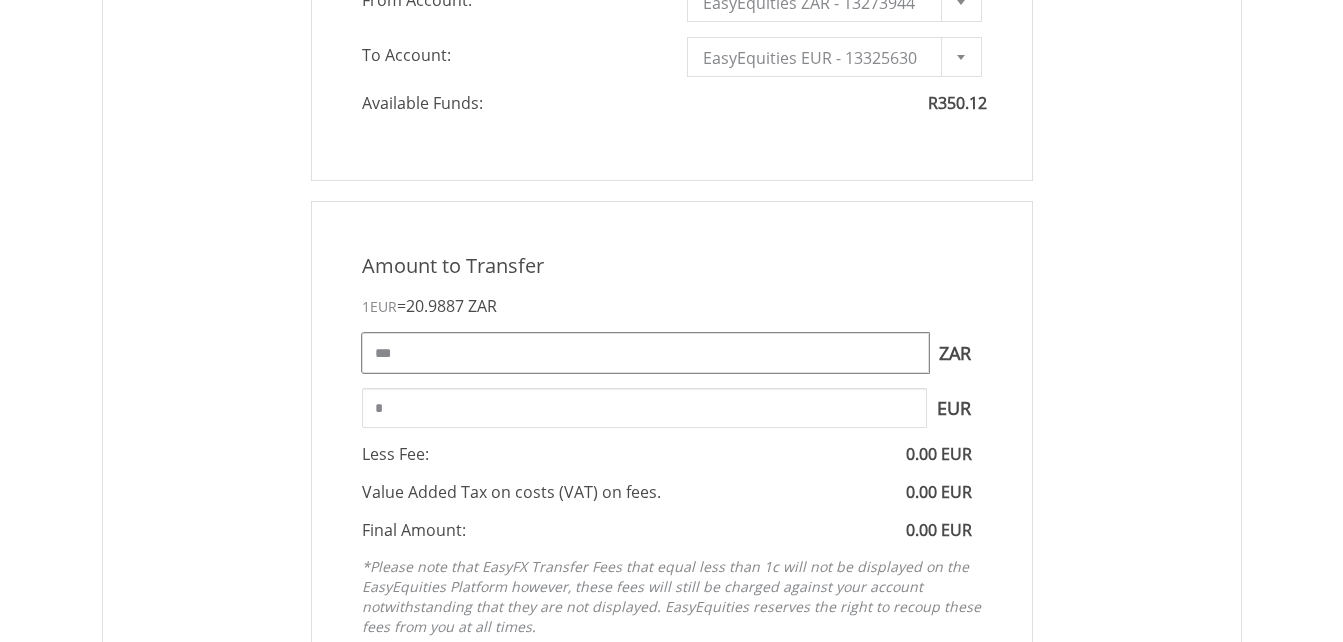 type on "***" 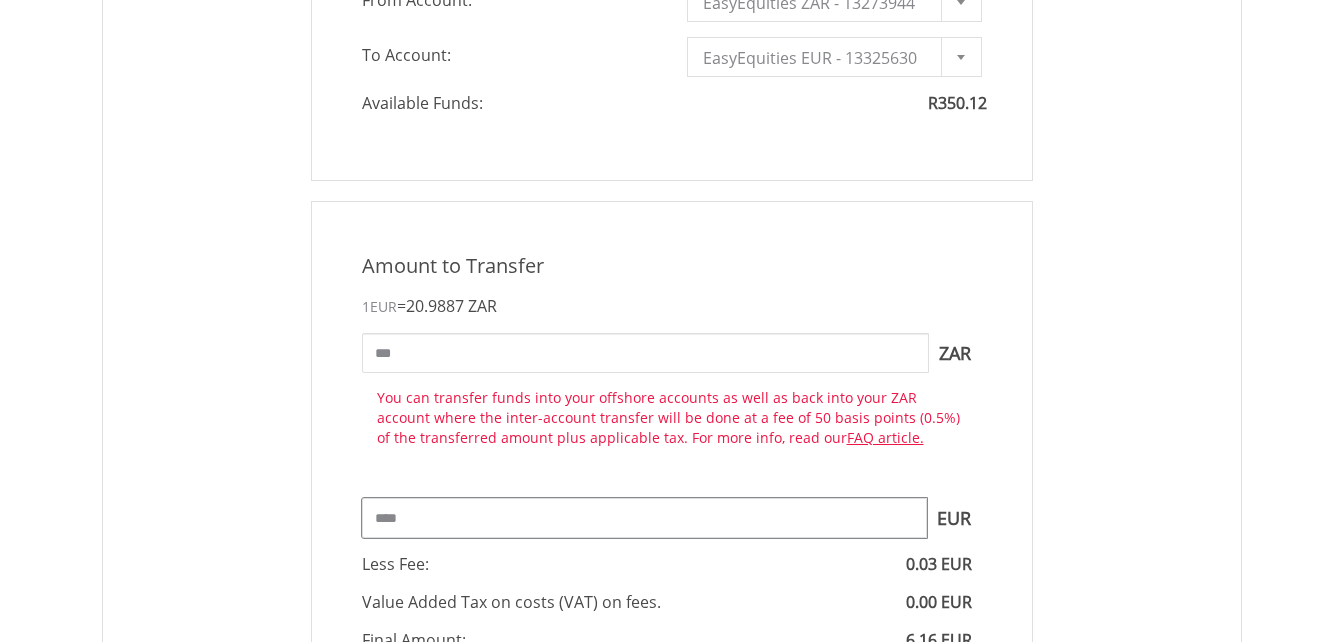 click on "Amount to Transfer
1  EUR  =  20.9887   ZAR
***
ZAR
You can transfer funds into your offshore accounts as well as back into your ZAR account
where the inter-account transfer will be done at a fee of 50 basis points (0.5%) of the
transferred amount plus applicable tax. For more info, read our
FAQ article." at bounding box center [672, 504] 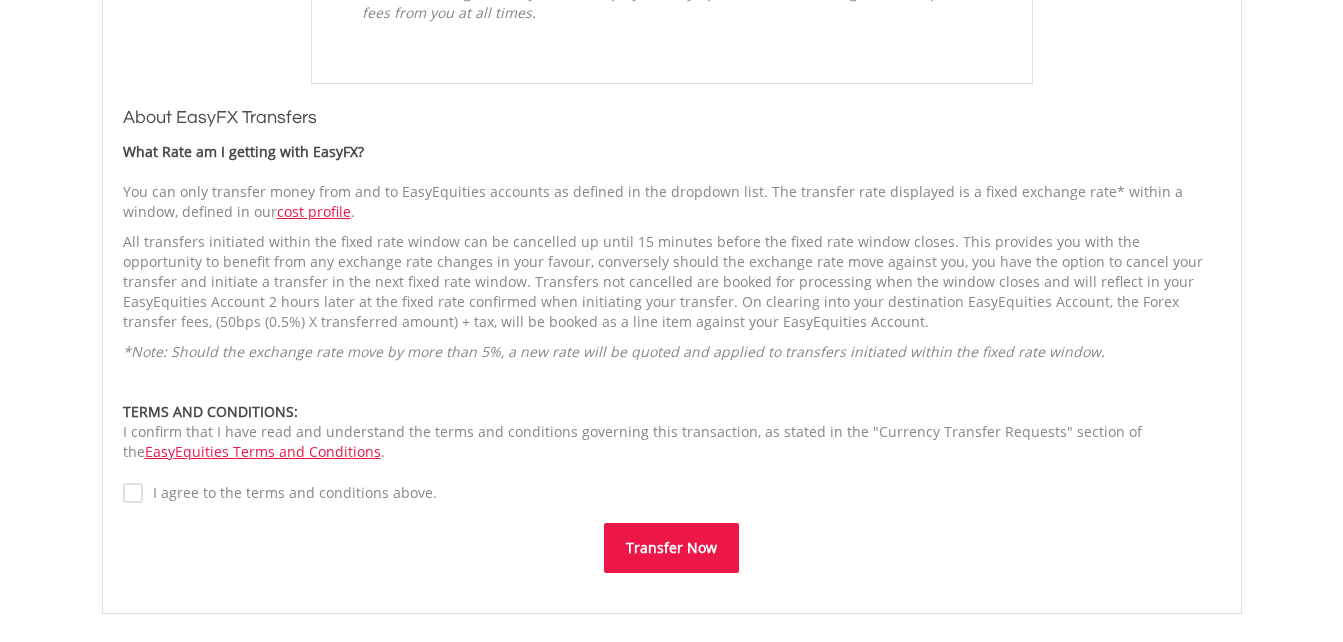 scroll, scrollTop: 1315, scrollLeft: 0, axis: vertical 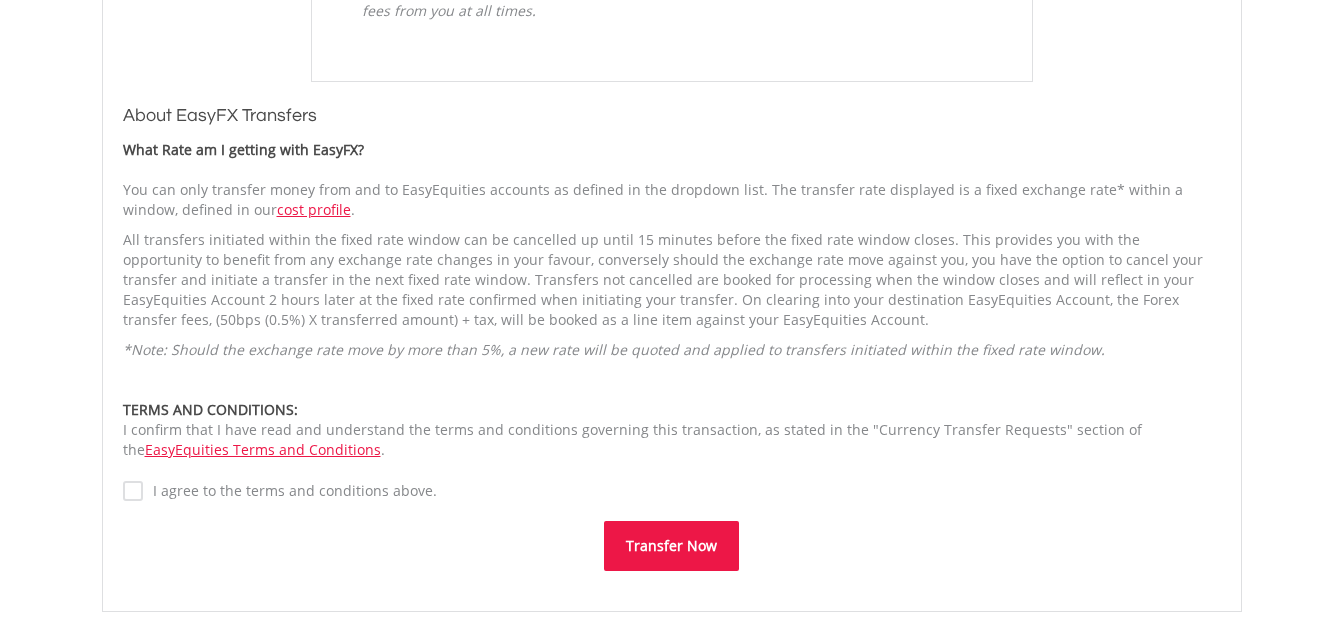 click on "Transfer Now" at bounding box center [671, 546] 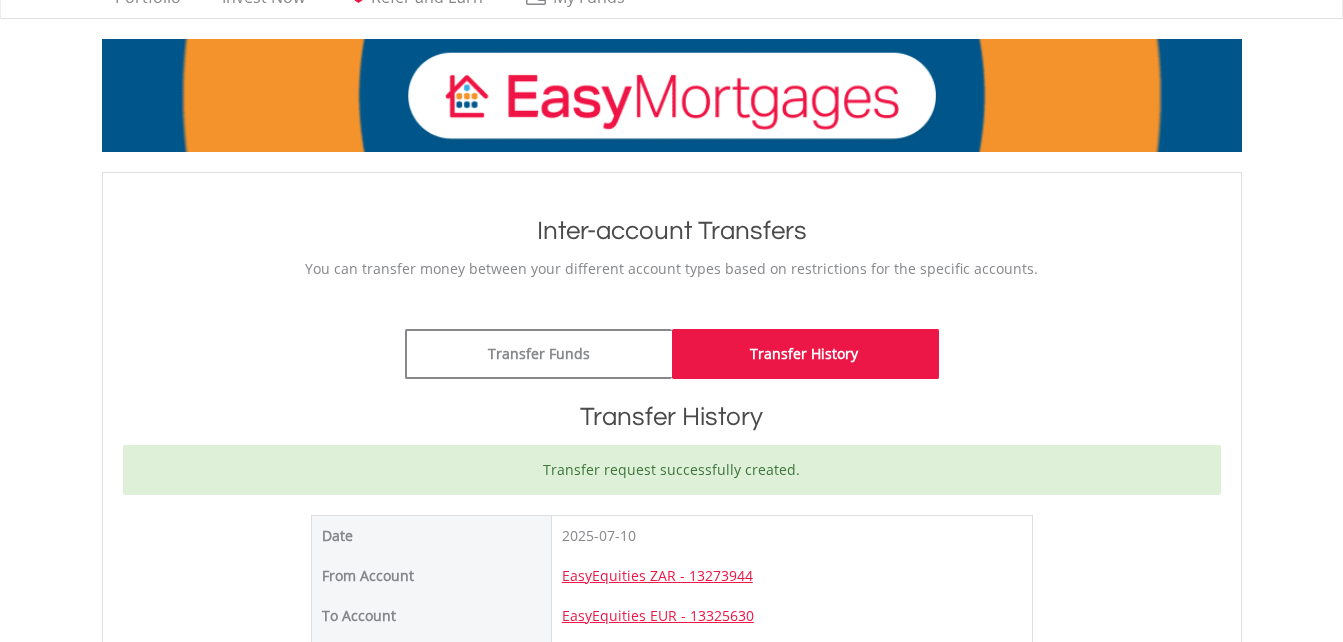 scroll, scrollTop: 77, scrollLeft: 0, axis: vertical 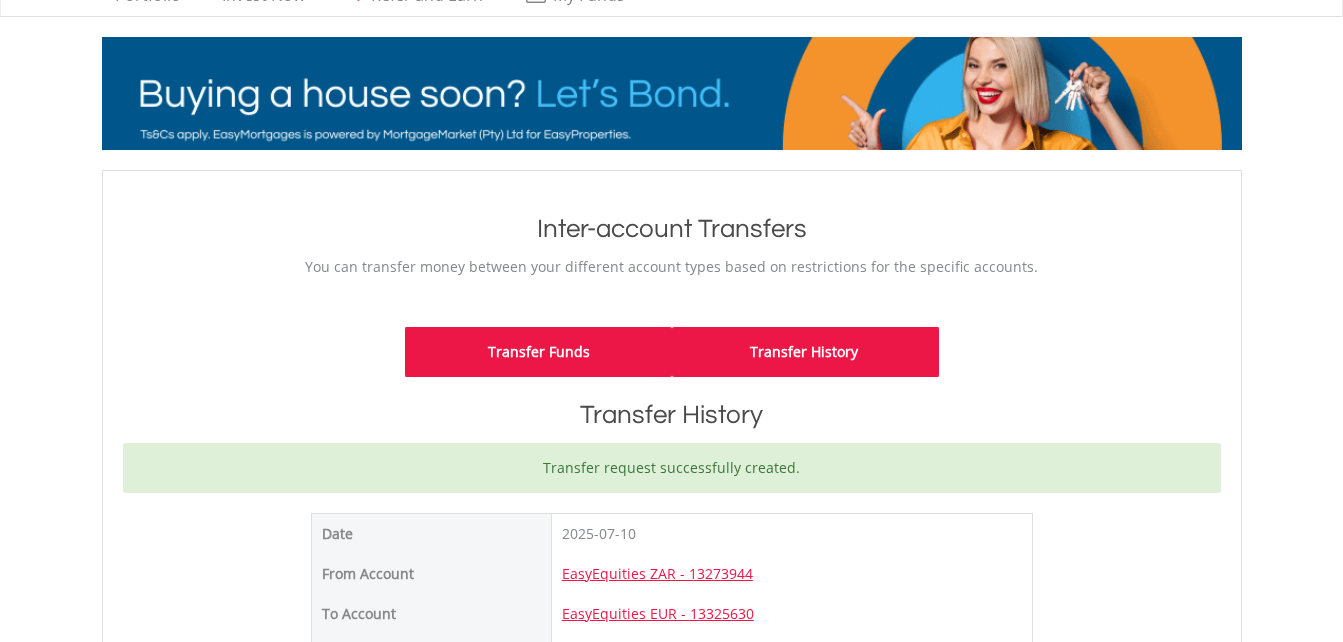 click on "Transfer Funds" at bounding box center (538, 352) 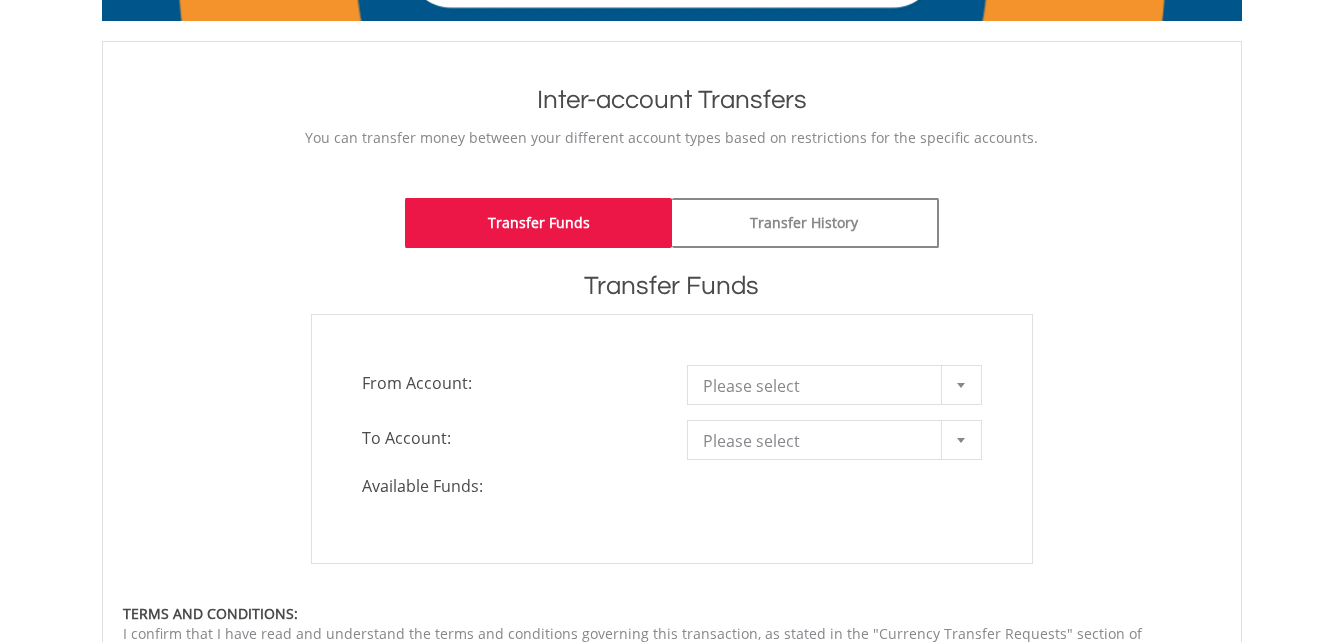 scroll, scrollTop: 303, scrollLeft: 0, axis: vertical 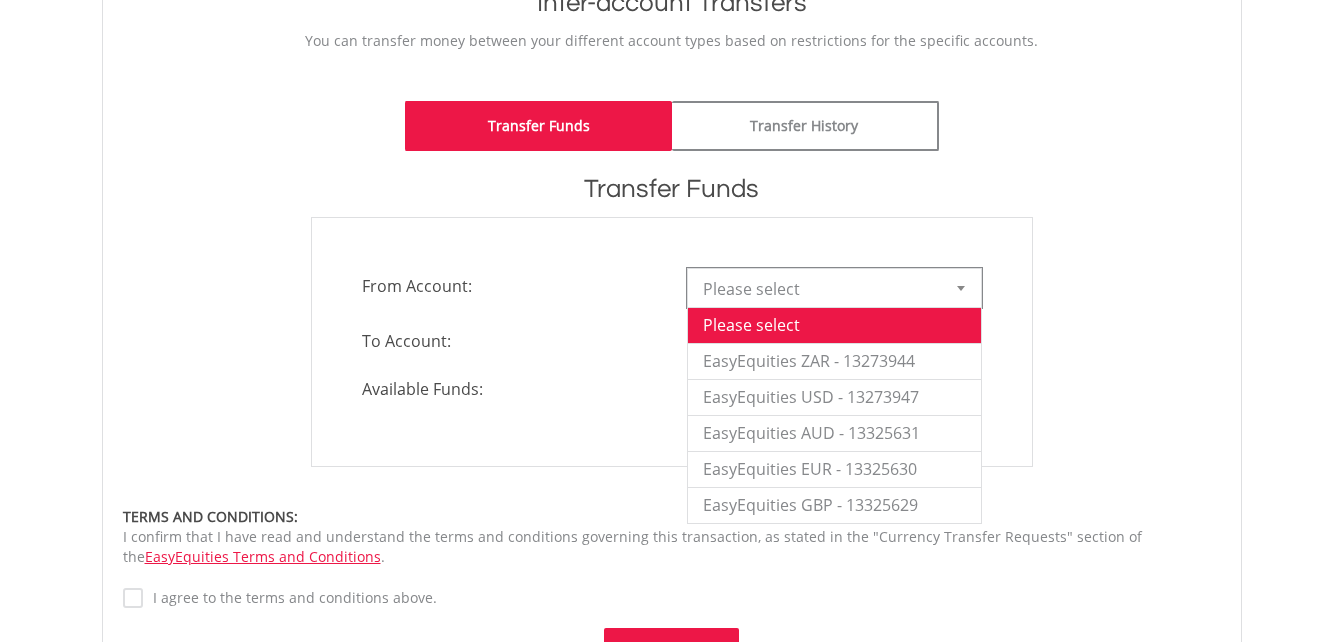 click at bounding box center [961, 288] 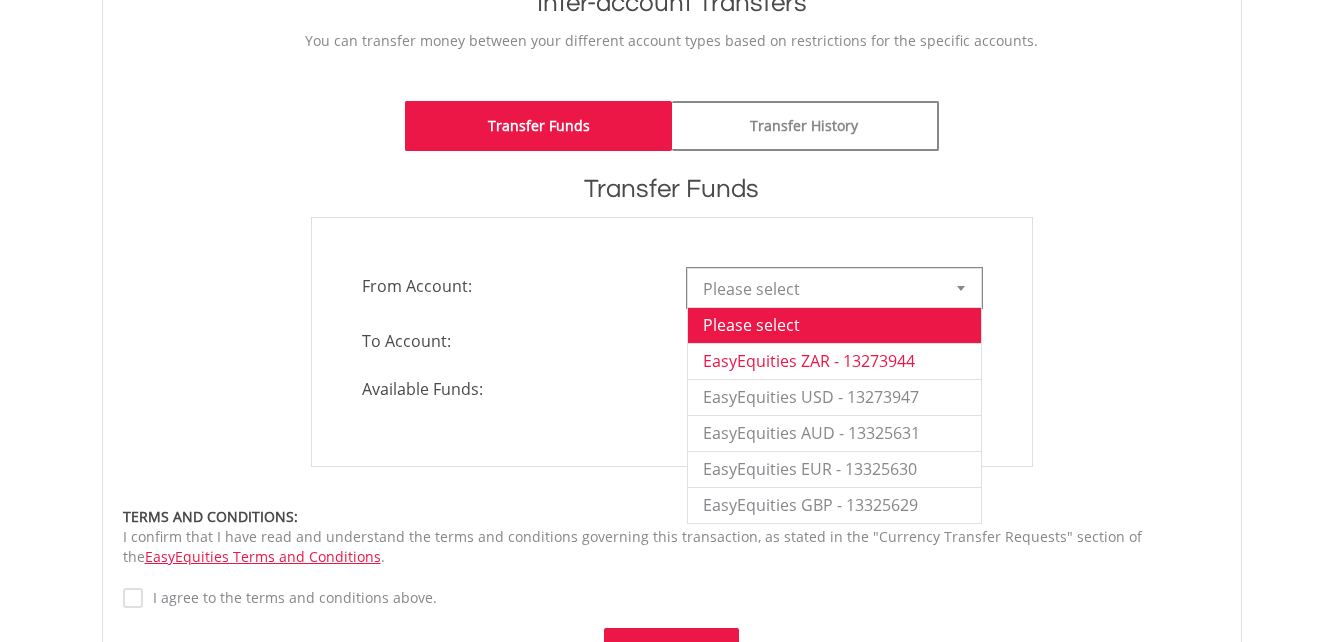 click on "EasyEquities ZAR - 13273944" at bounding box center (834, 361) 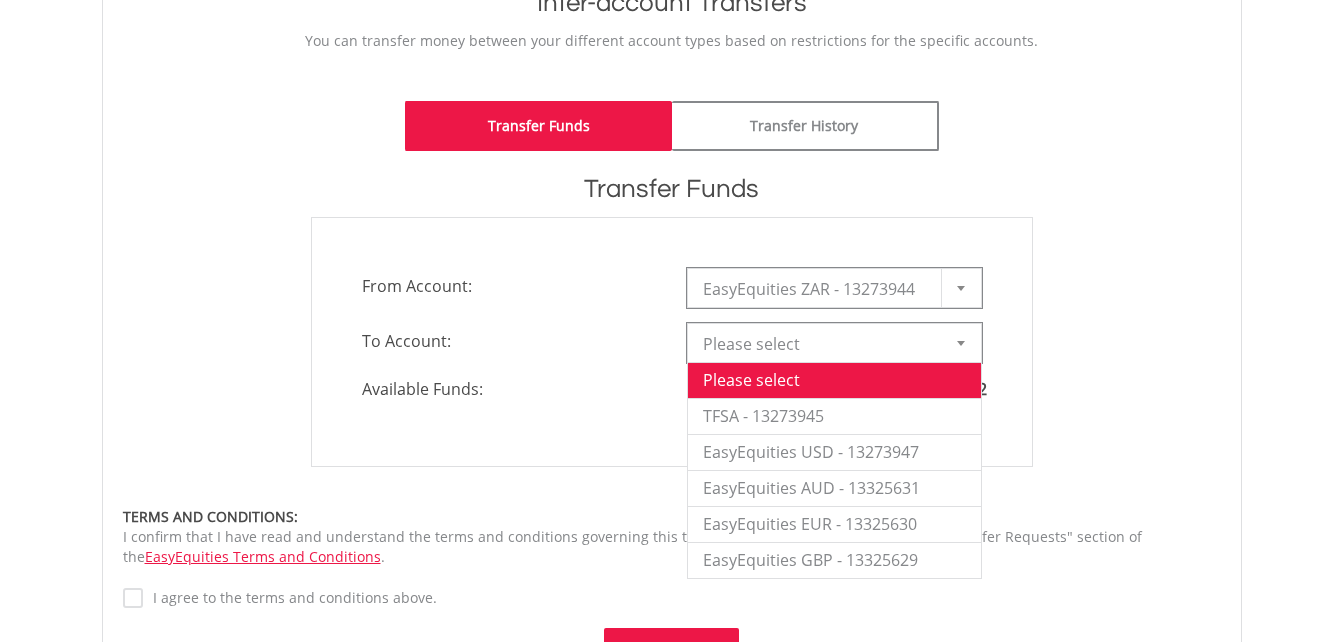 click at bounding box center (961, 343) 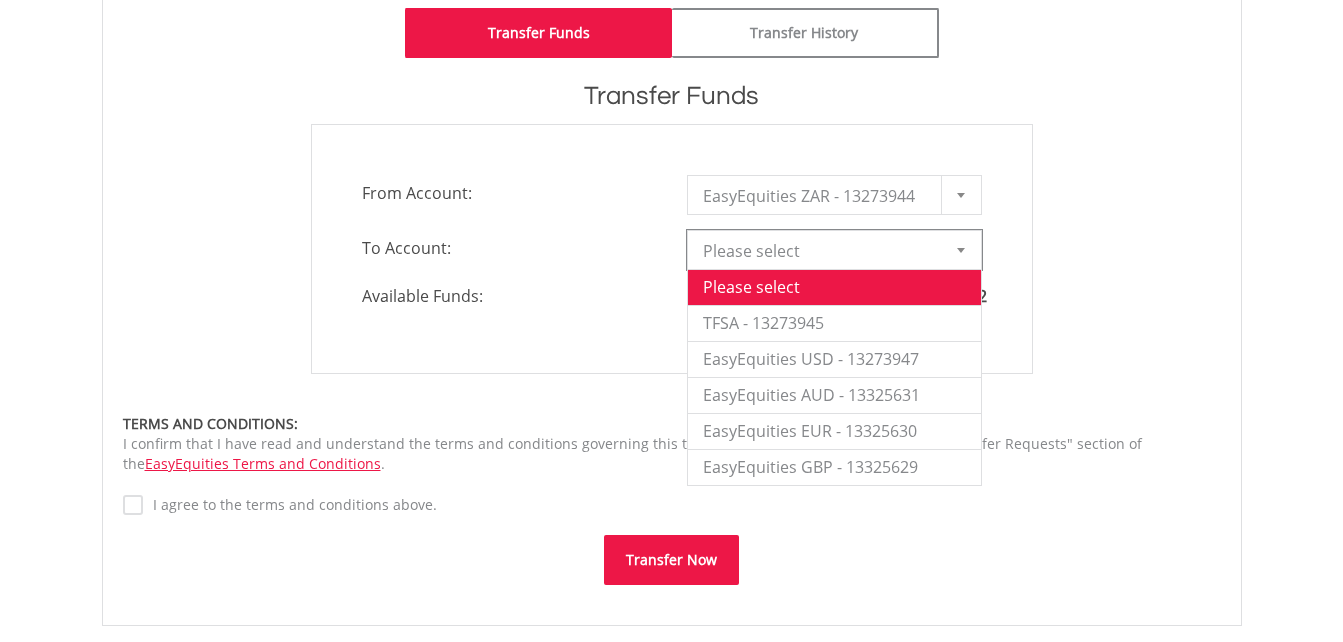 scroll, scrollTop: 397, scrollLeft: 0, axis: vertical 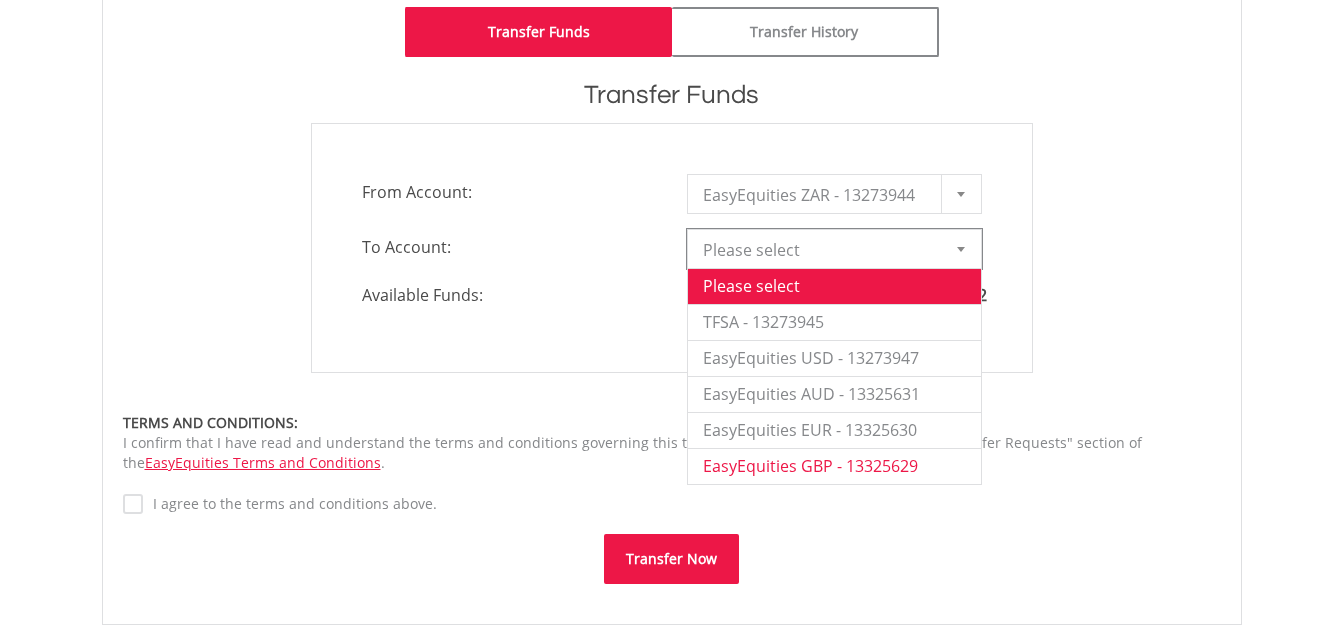 click on "EasyEquities GBP - 13325629" at bounding box center (834, 466) 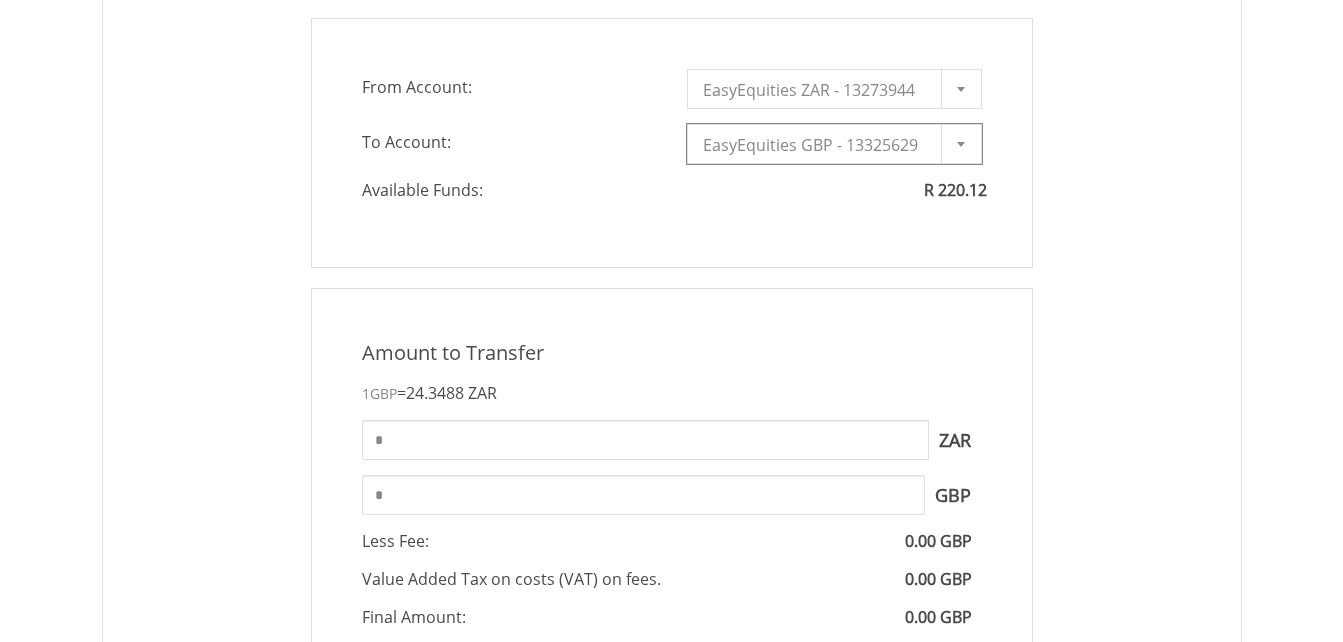 scroll, scrollTop: 530, scrollLeft: 0, axis: vertical 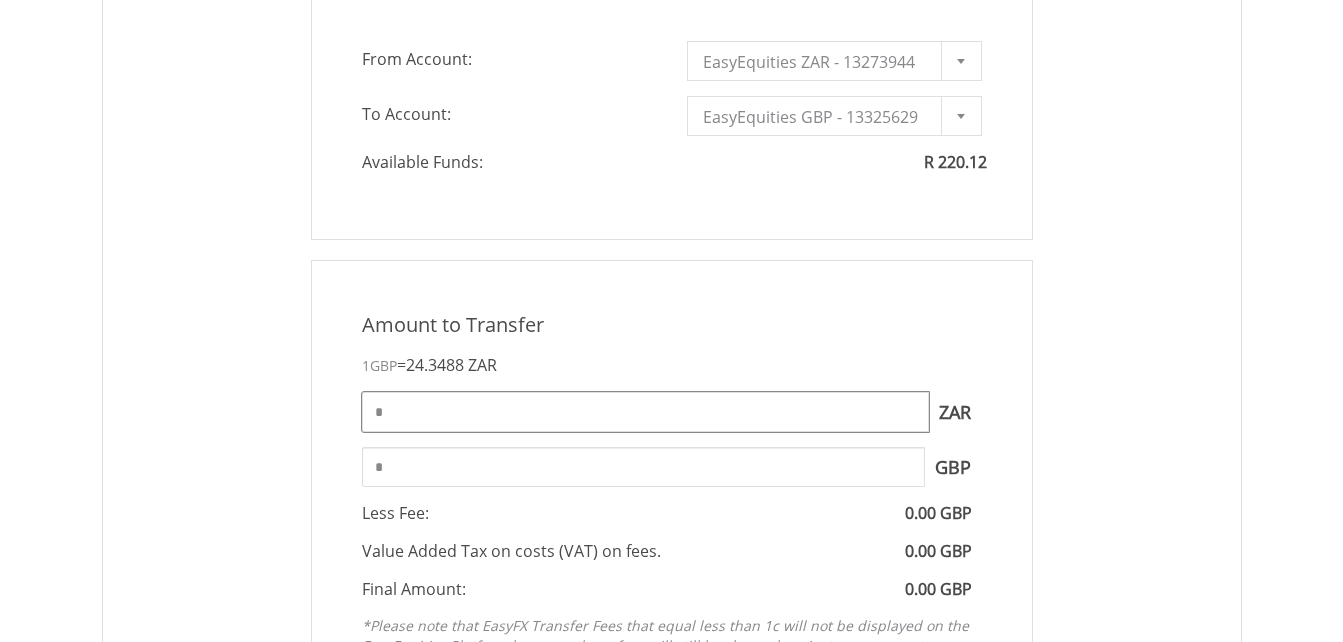 click on "*" at bounding box center [645, 412] 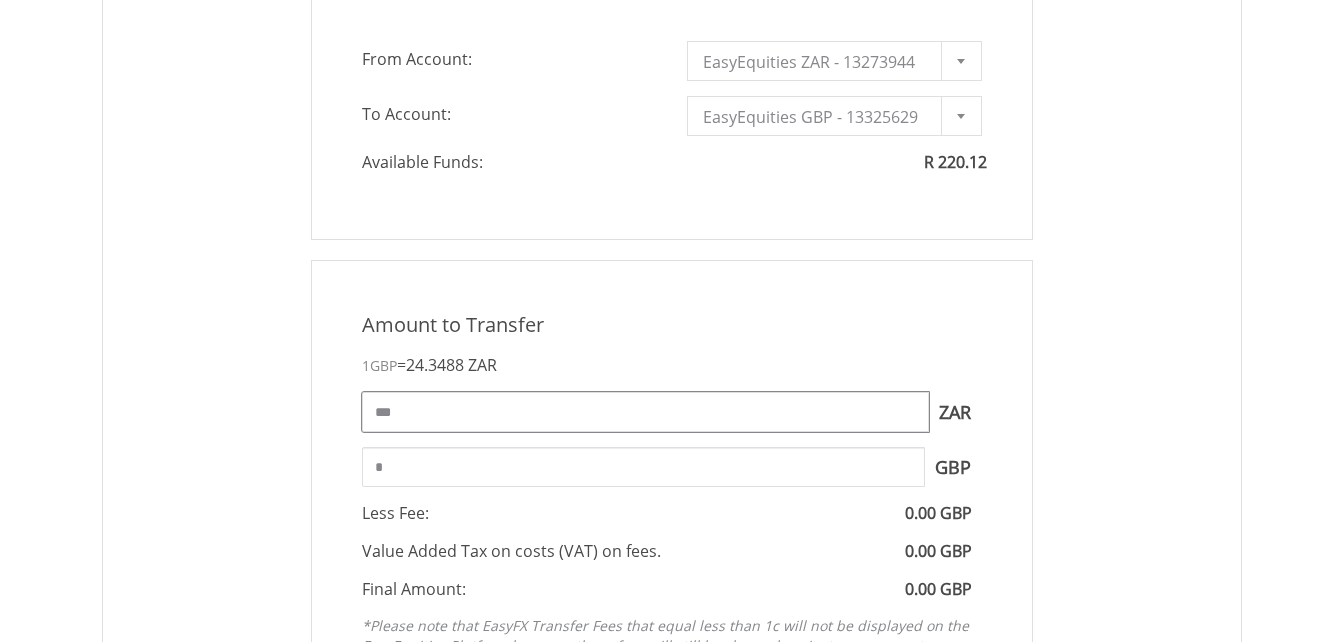 type on "***" 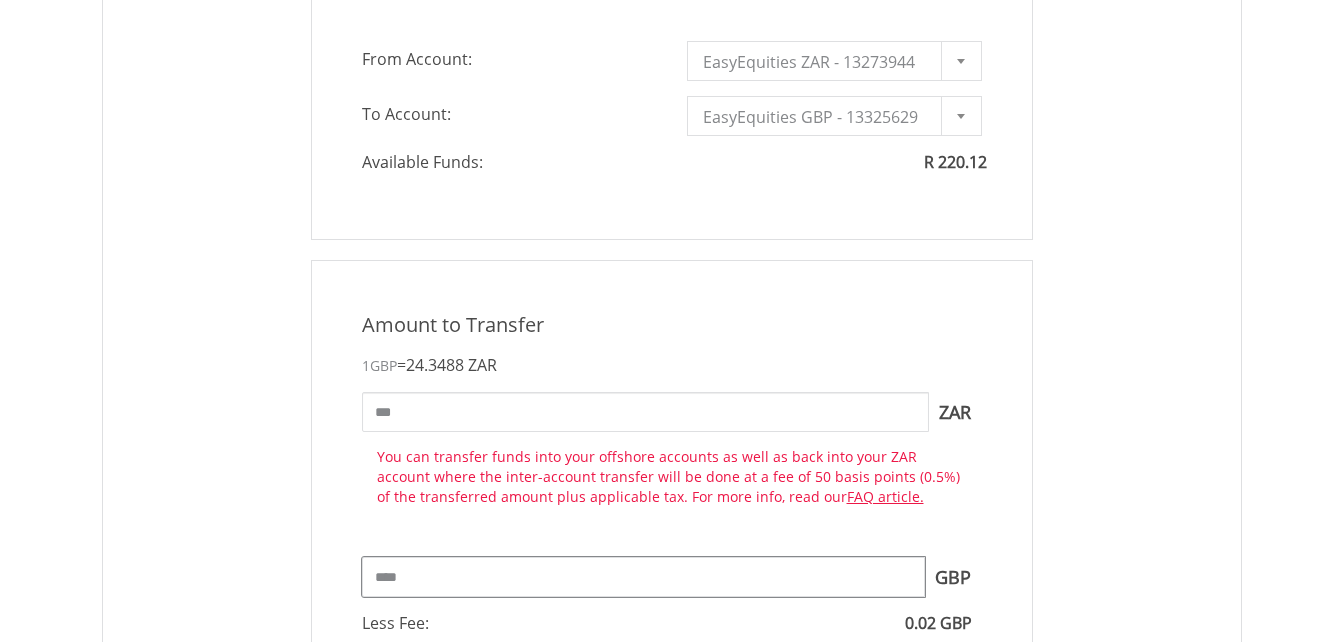 click on "Amount to Transfer
1  GBP  =  24.3488   ZAR
***
ZAR
You can transfer funds into your offshore accounts as well as back into your ZAR account
where the inter-account transfer will be done at a fee of 50 basis points (0.5%) of the
transferred amount plus applicable tax. For more info, read our
FAQ article." at bounding box center [672, 563] 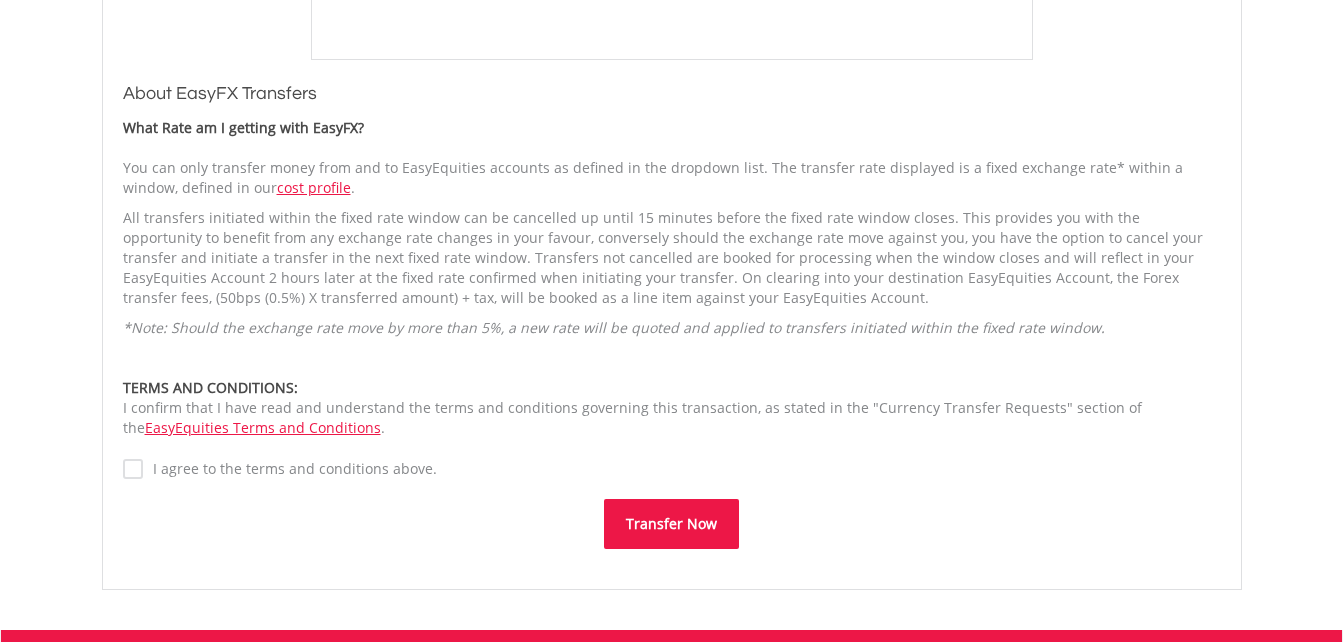 scroll, scrollTop: 1338, scrollLeft: 0, axis: vertical 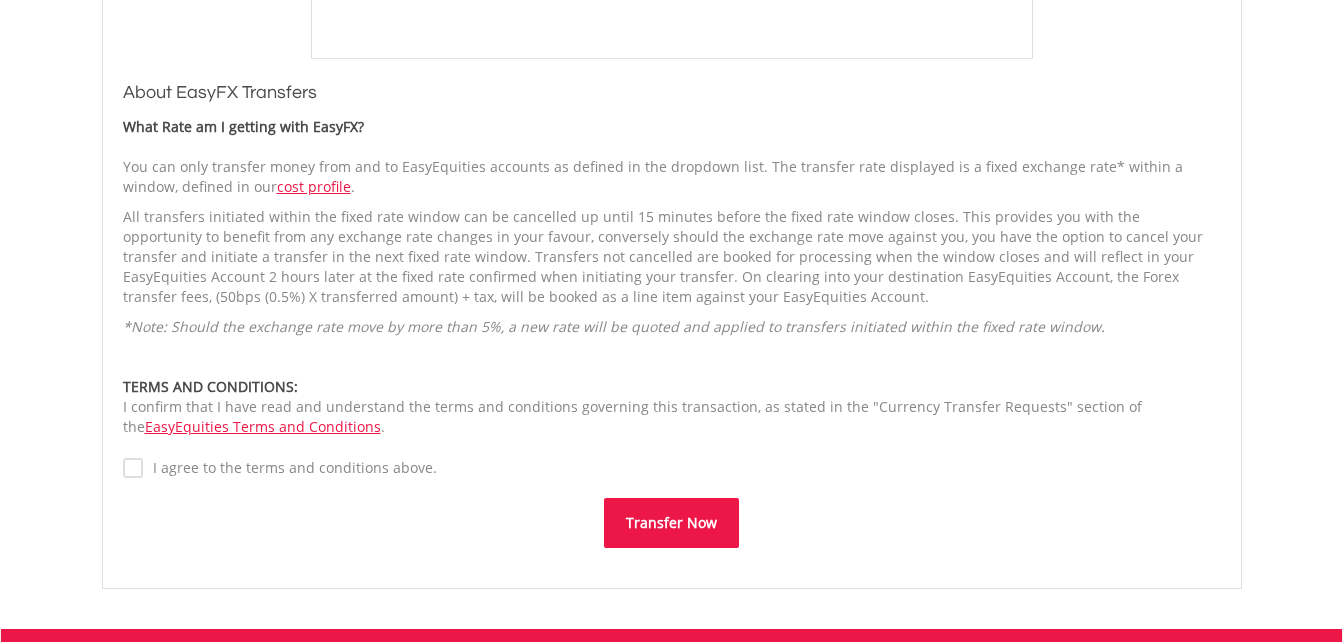 click on "Transfer Now" at bounding box center [671, 523] 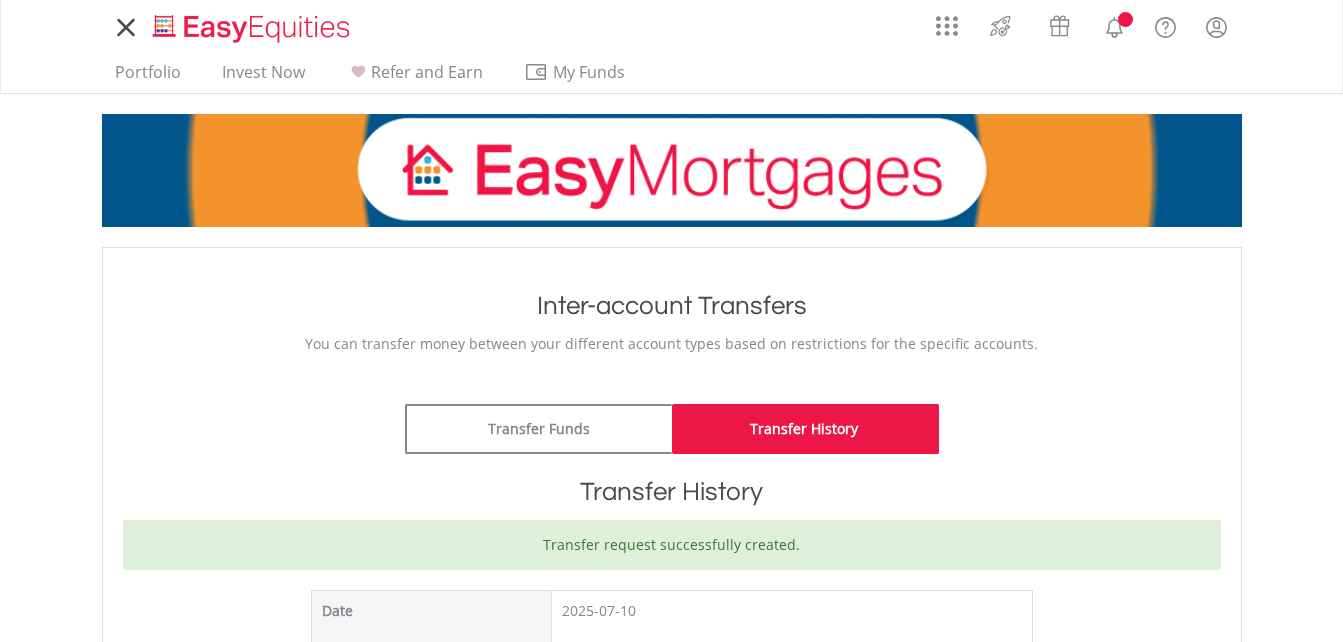 scroll, scrollTop: 0, scrollLeft: 0, axis: both 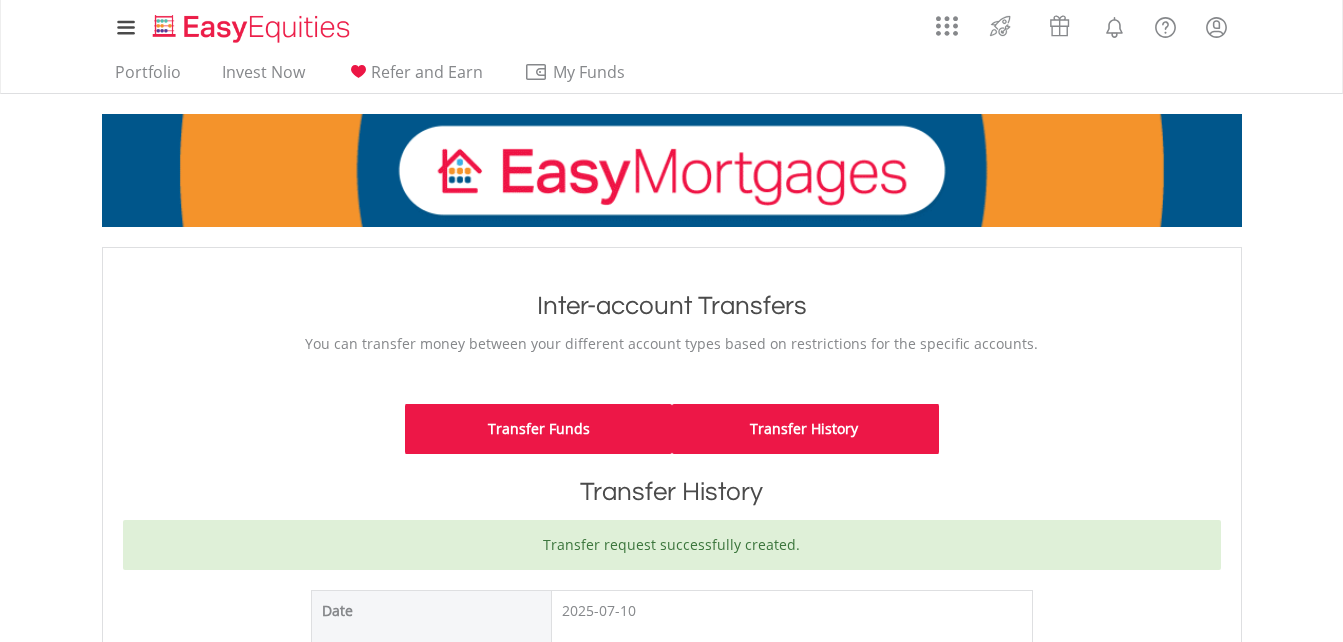 click on "Transfer Funds" at bounding box center (538, 429) 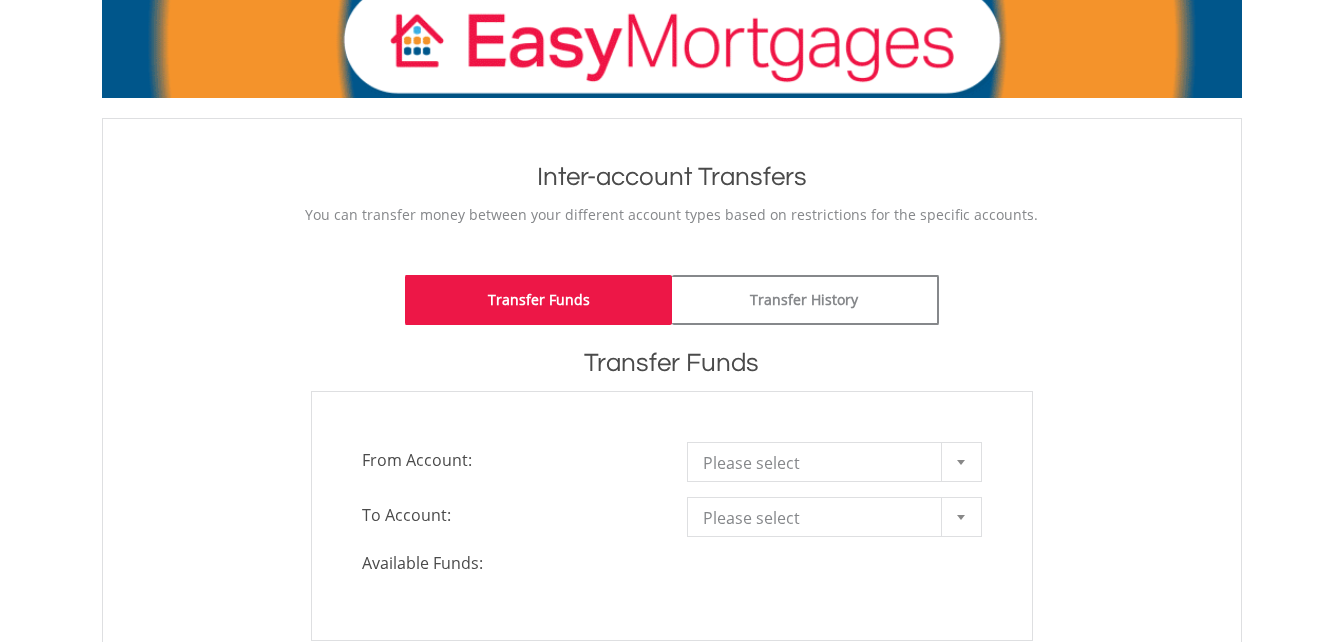 scroll, scrollTop: 130, scrollLeft: 0, axis: vertical 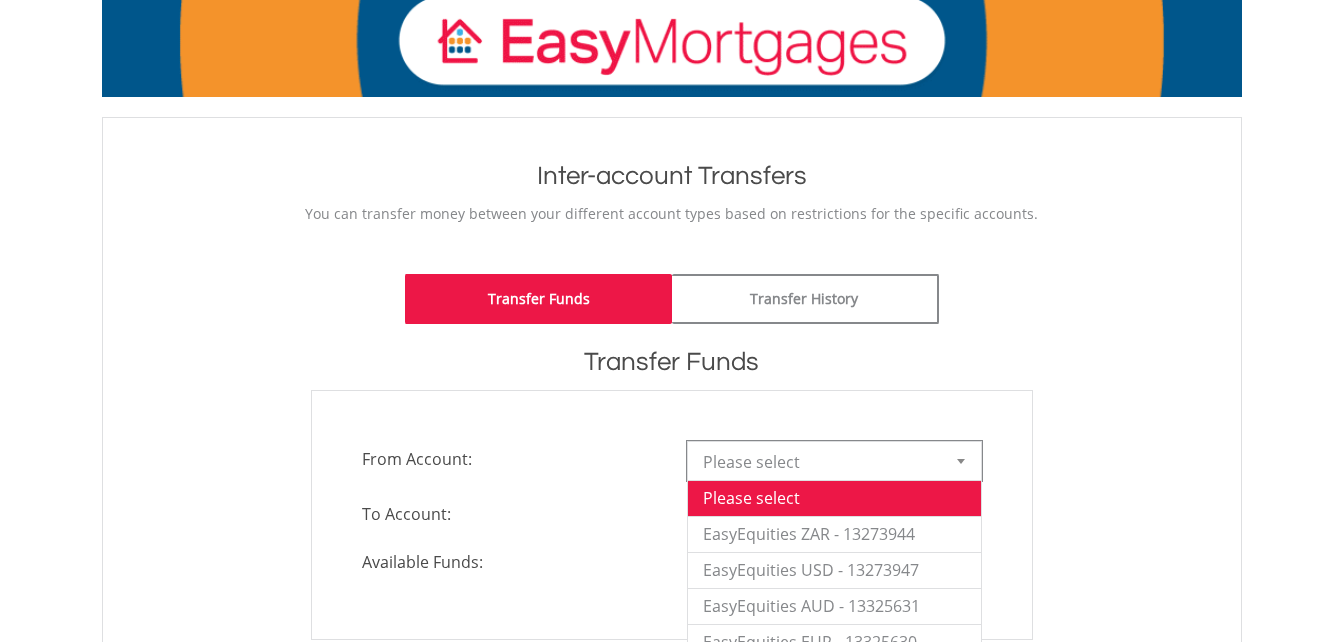 click at bounding box center [961, 461] 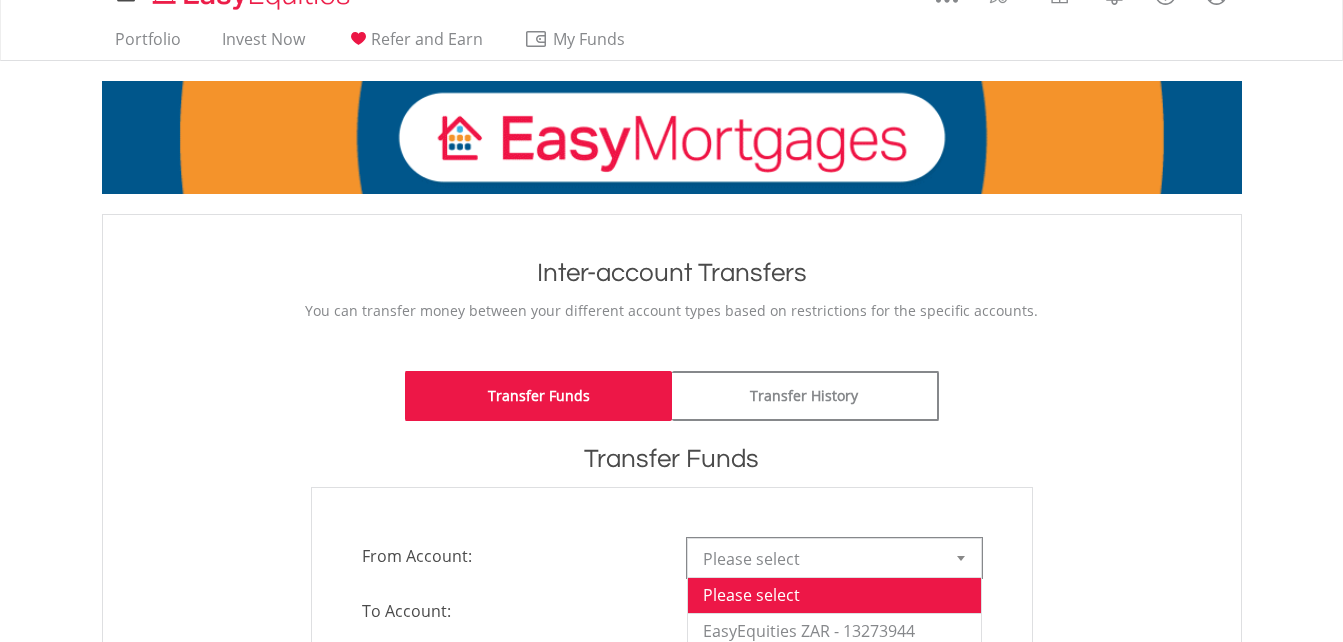 scroll, scrollTop: 0, scrollLeft: 0, axis: both 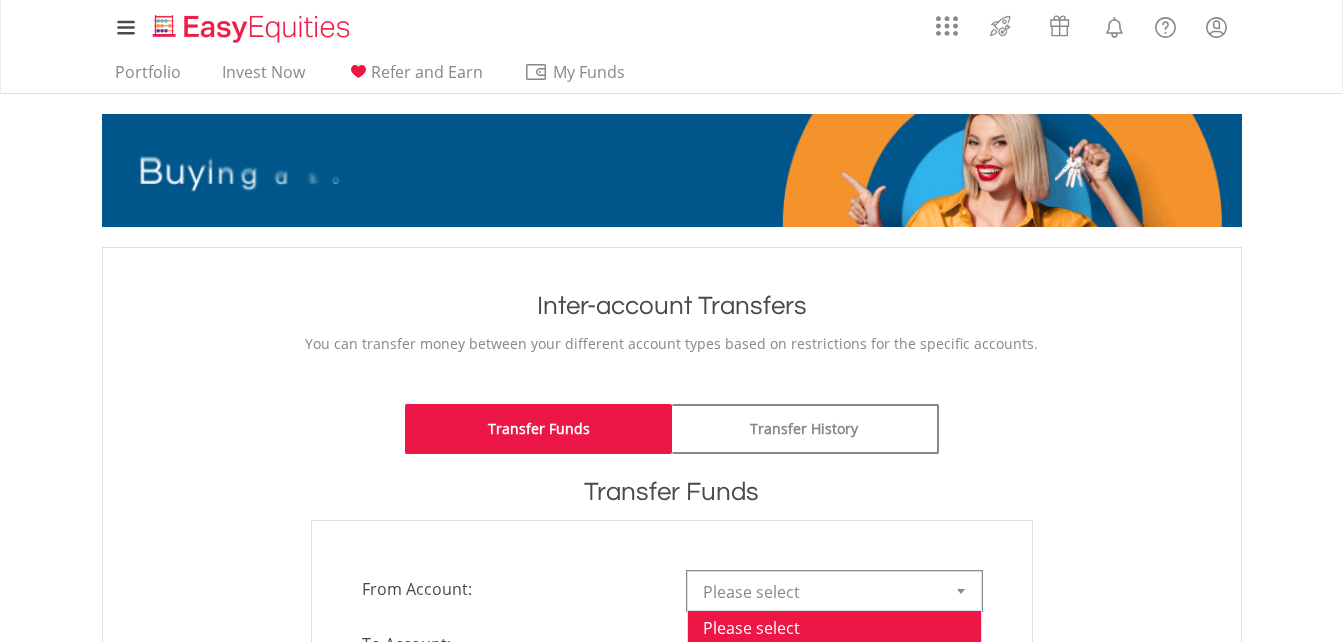 click on "Inter-account Transfers" at bounding box center [672, 306] 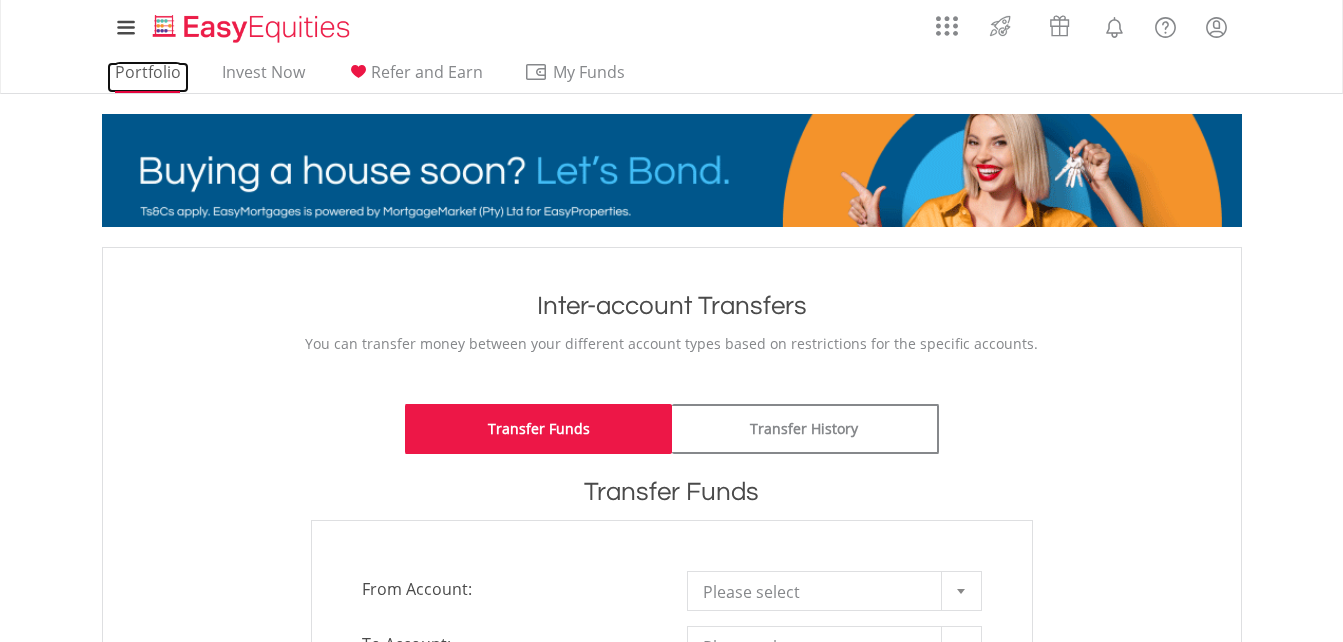 click on "Portfolio" at bounding box center (148, 77) 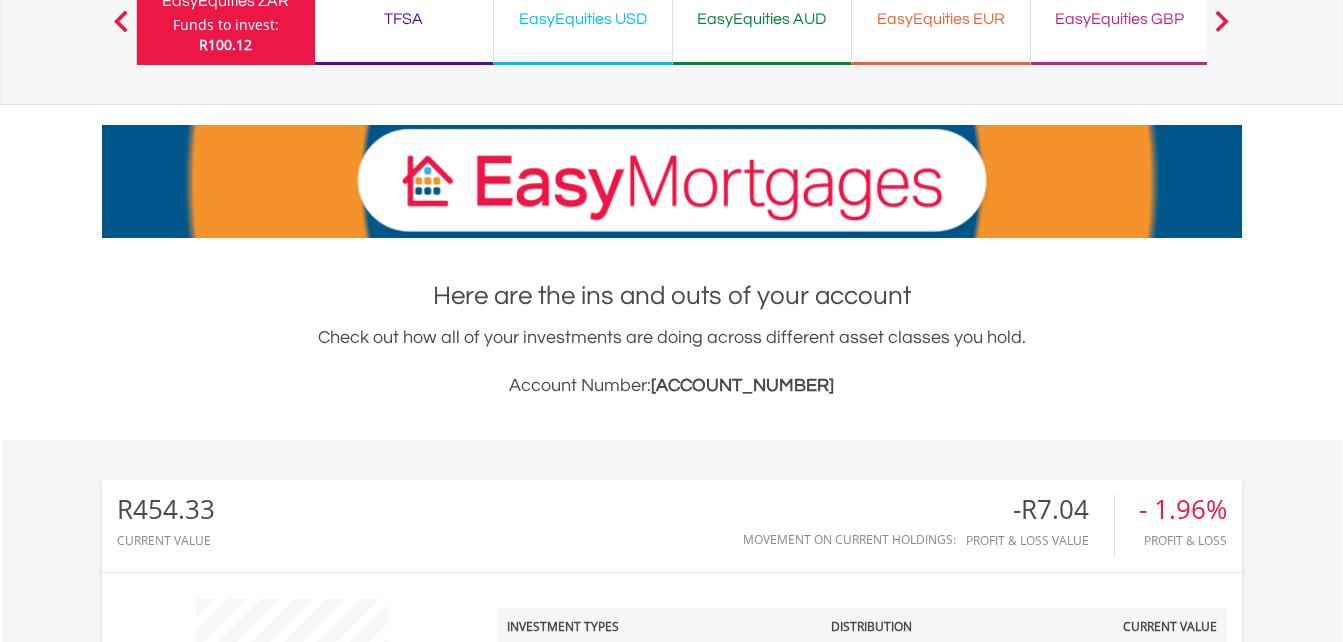 scroll, scrollTop: 571, scrollLeft: 0, axis: vertical 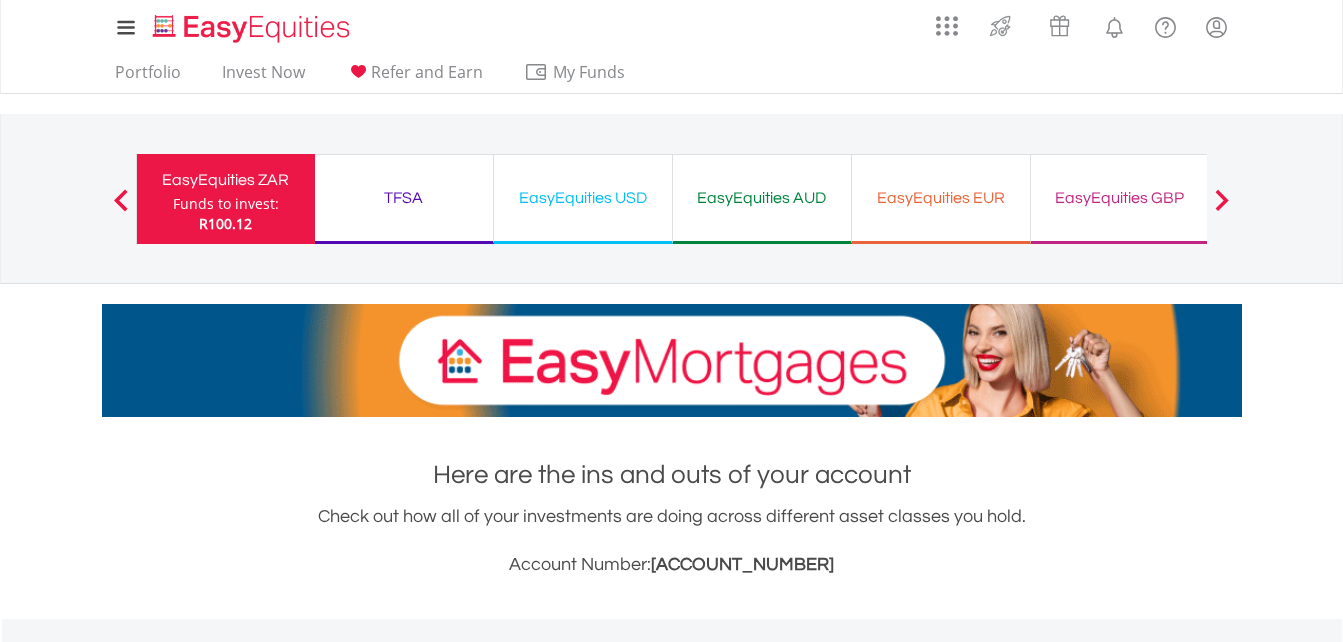 click on "EasyEquities EUR" at bounding box center (941, 198) 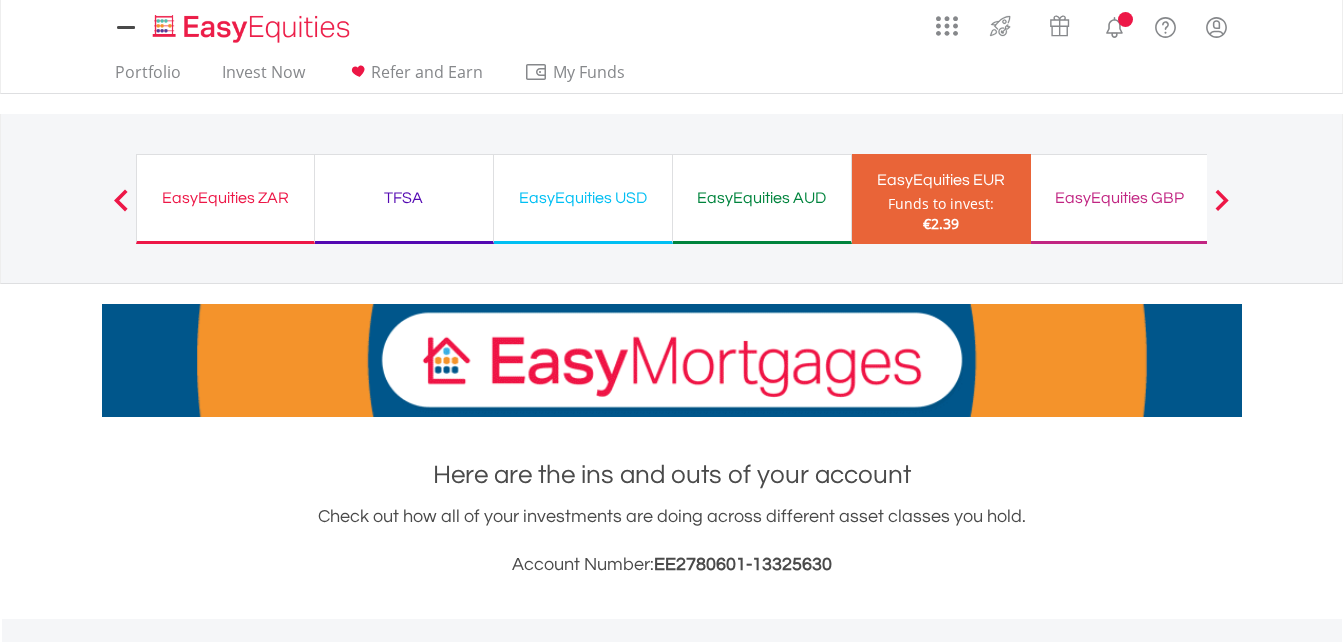 scroll, scrollTop: 0, scrollLeft: 0, axis: both 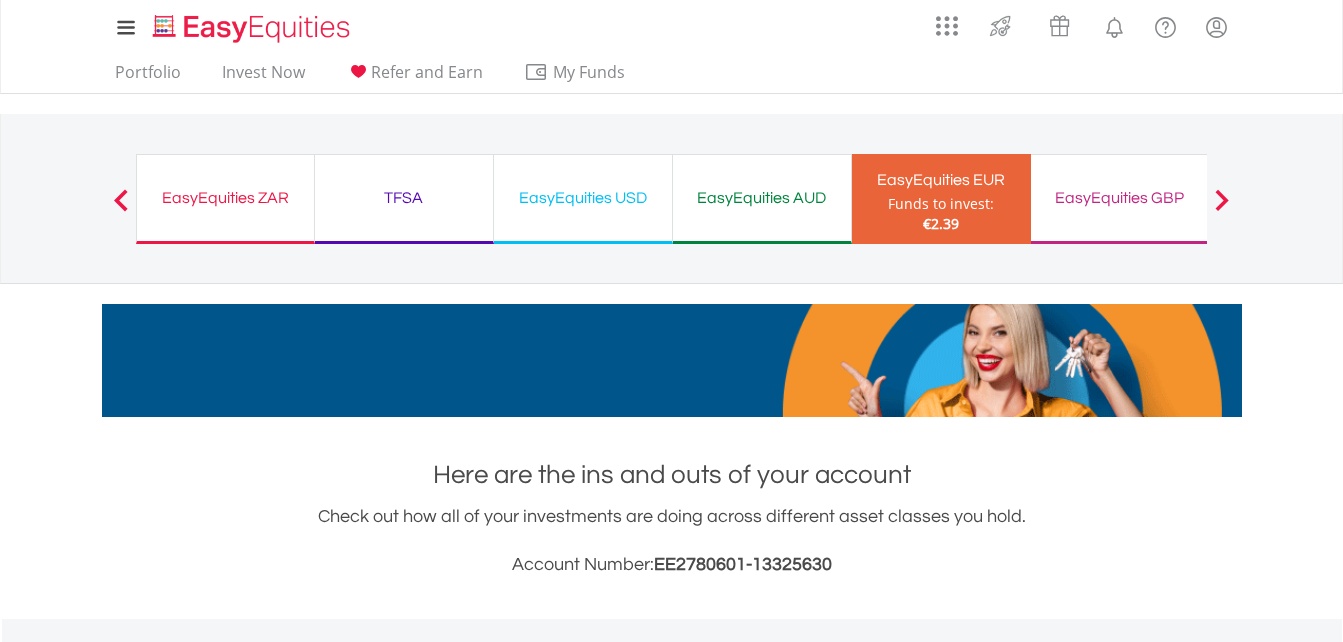 click on "EasyEquities GBP" at bounding box center [1120, 198] 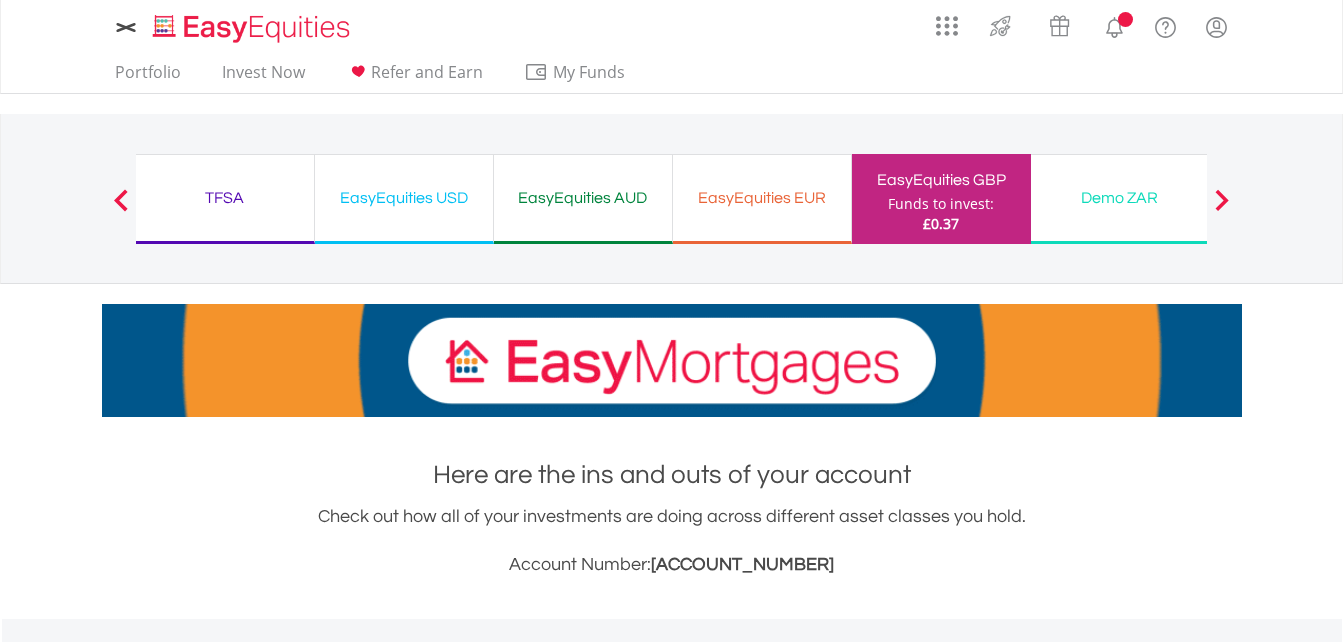 scroll, scrollTop: 0, scrollLeft: 0, axis: both 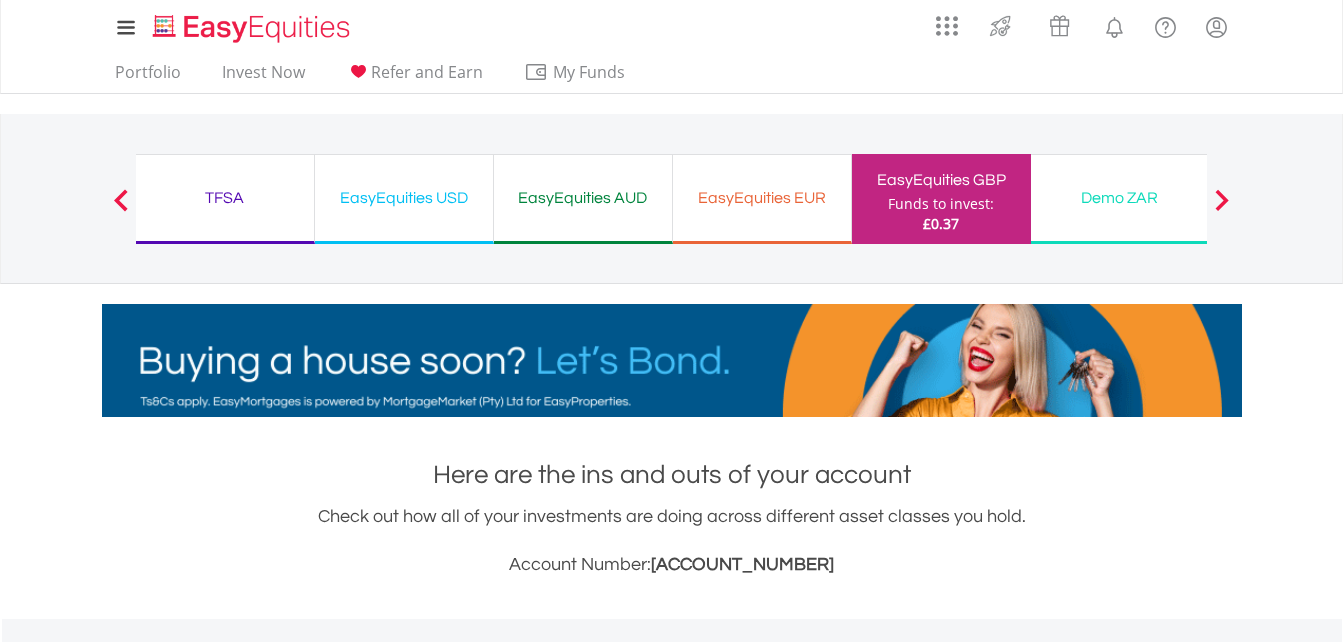 click on "EasyEquities AUD" at bounding box center (583, 198) 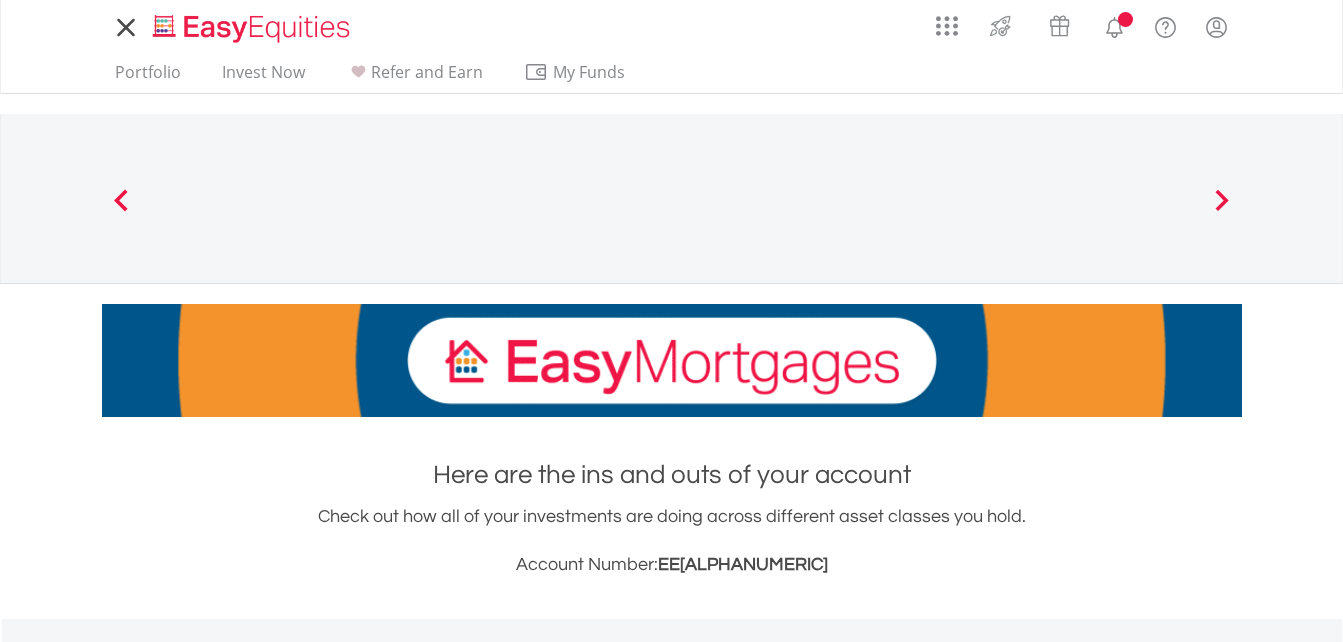 scroll, scrollTop: 0, scrollLeft: 0, axis: both 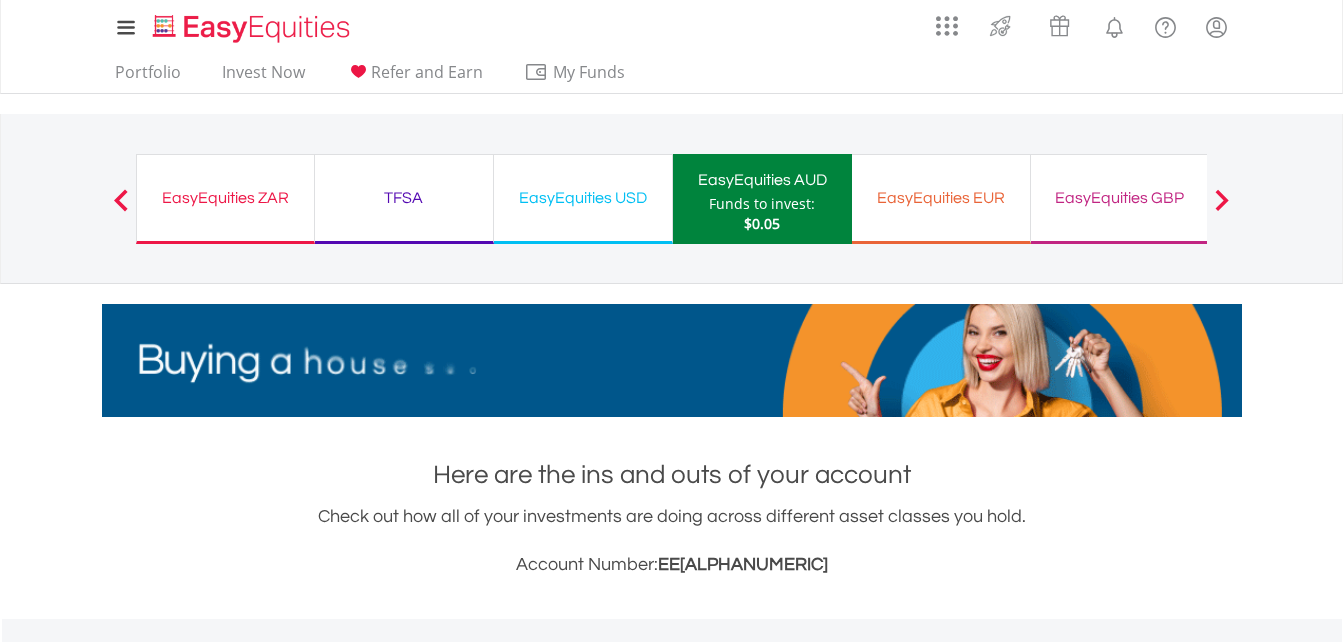 click on "EasyEquities USD" at bounding box center [583, 198] 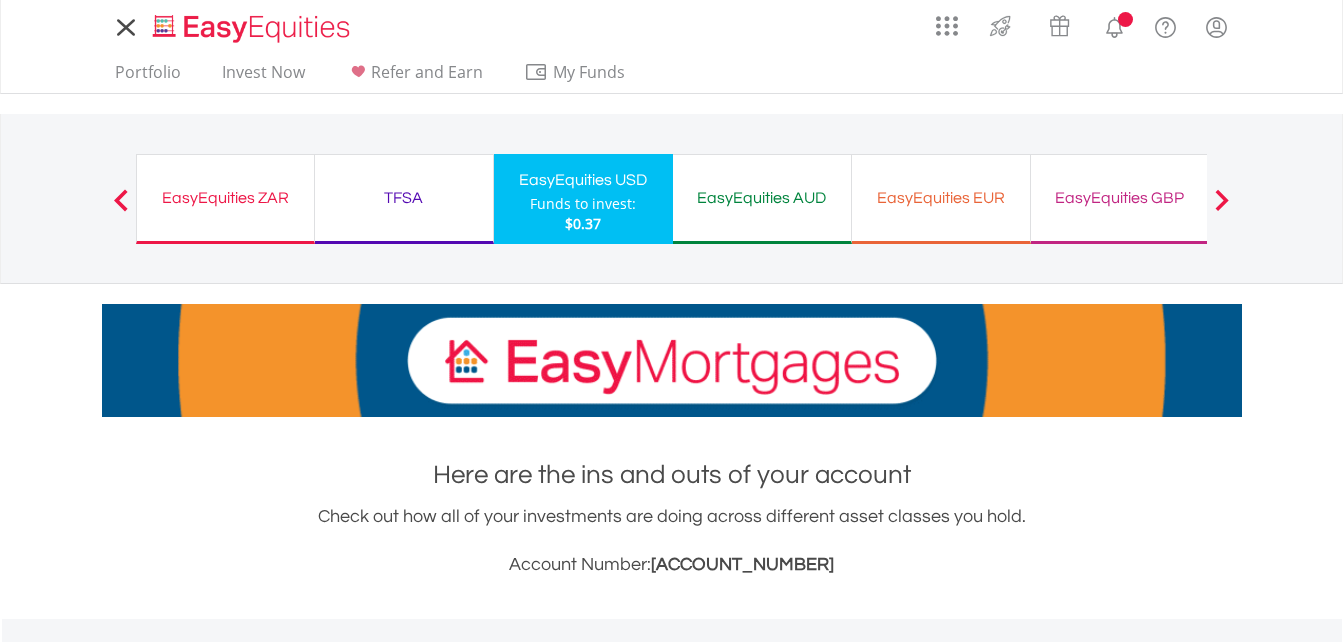 scroll, scrollTop: 0, scrollLeft: 0, axis: both 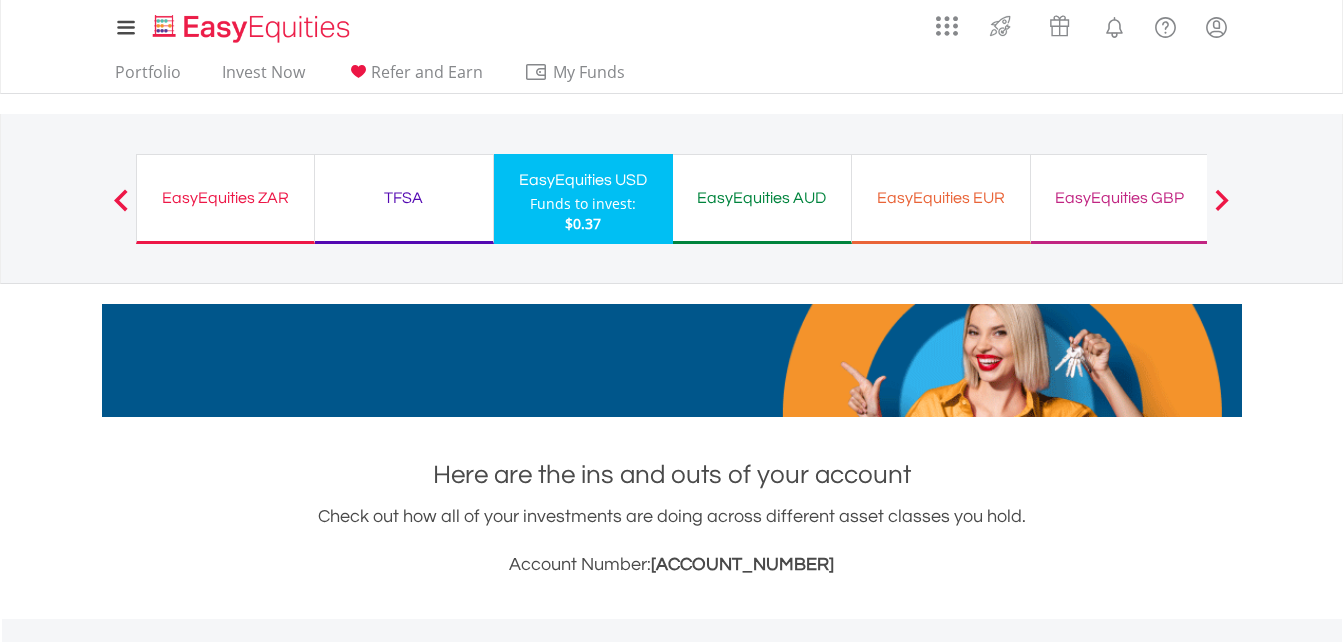 click on "TFSA" at bounding box center (404, 198) 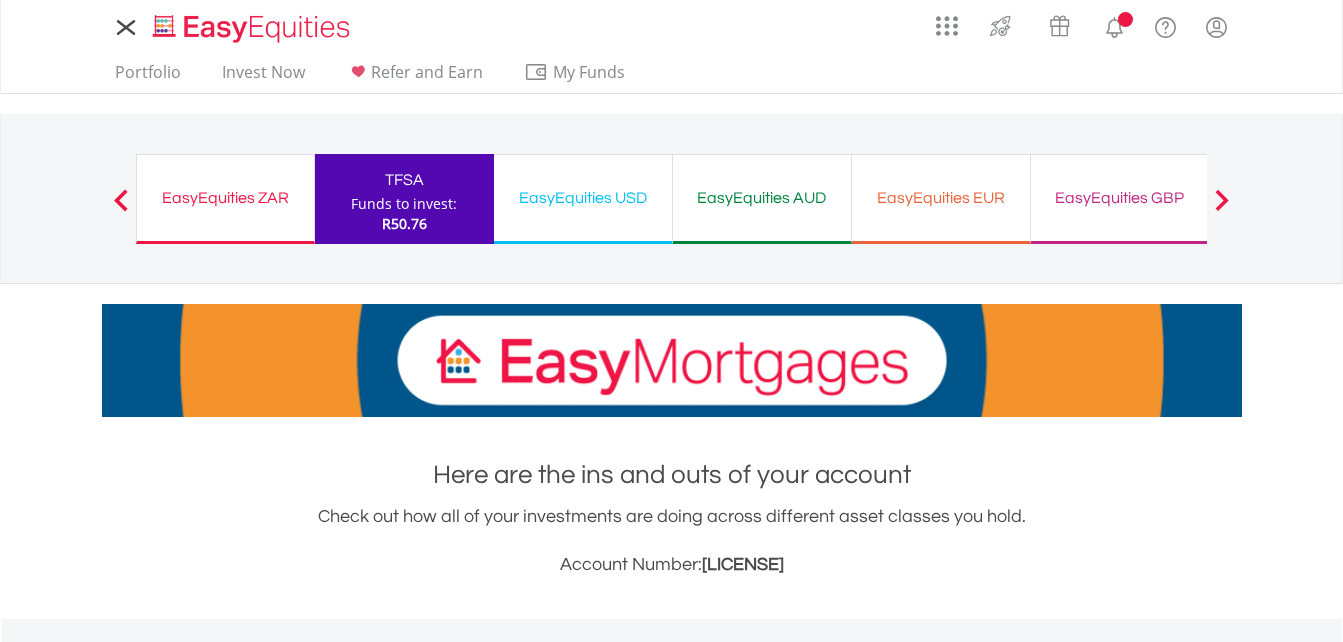 scroll, scrollTop: 0, scrollLeft: 0, axis: both 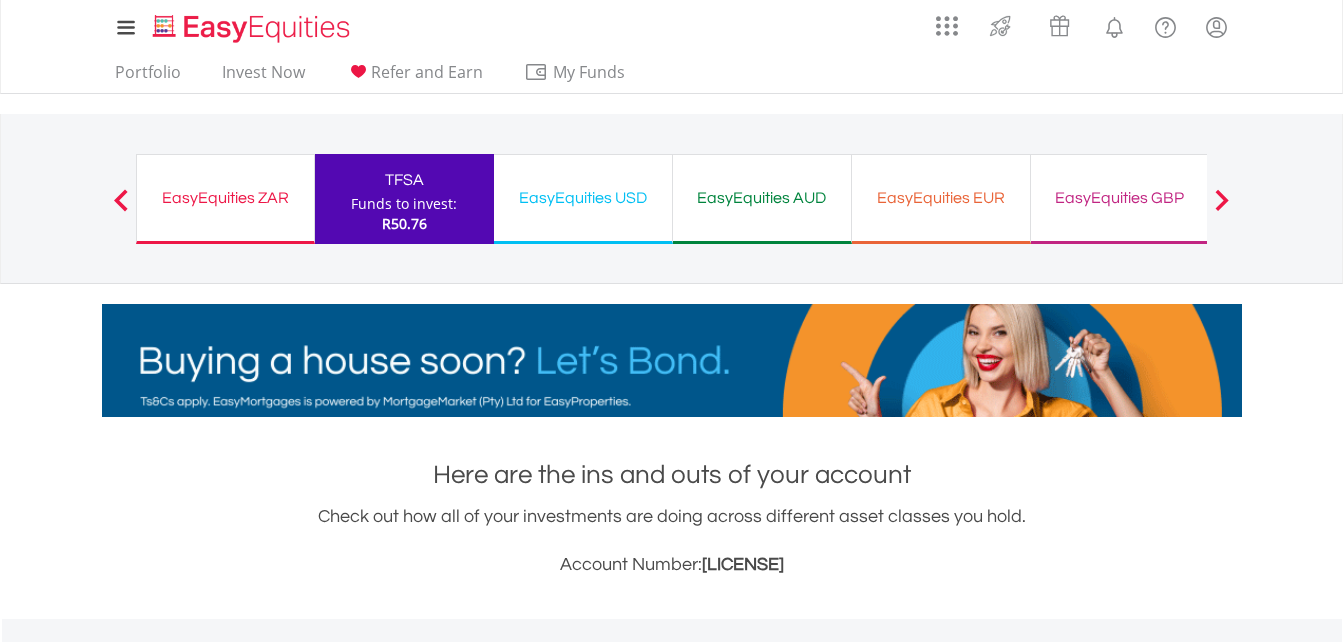 click on "EasyEquities ZAR" at bounding box center [225, 198] 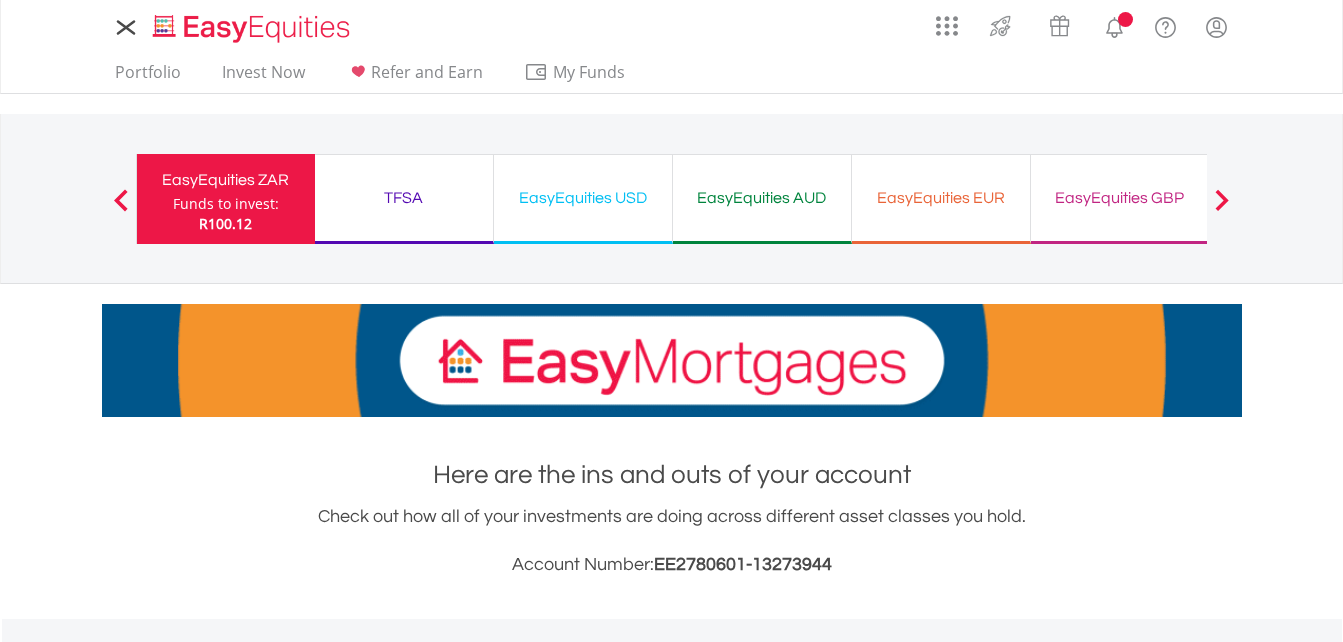 scroll, scrollTop: 0, scrollLeft: 0, axis: both 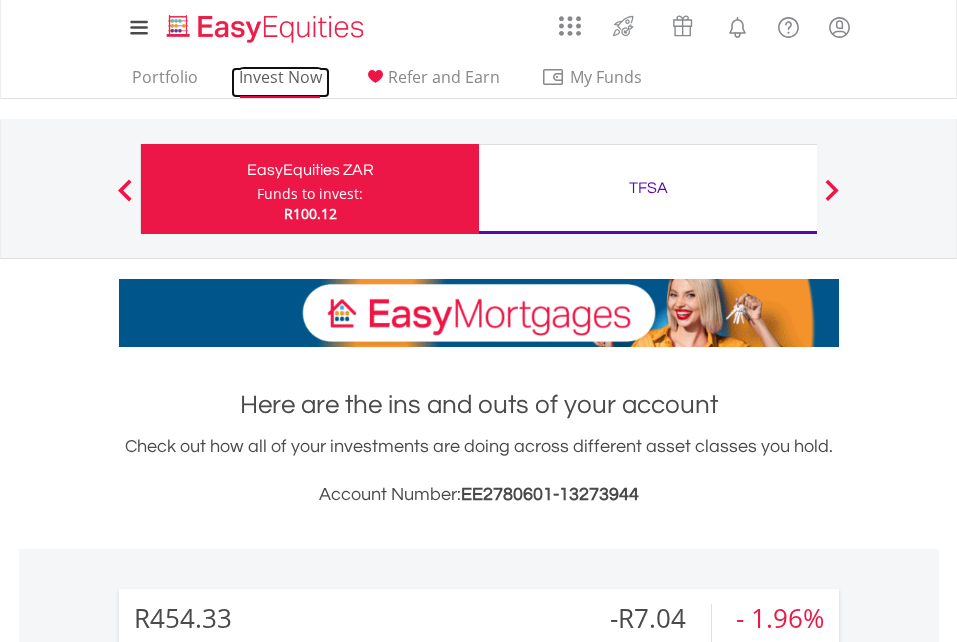 click on "Invest Now" at bounding box center [280, 82] 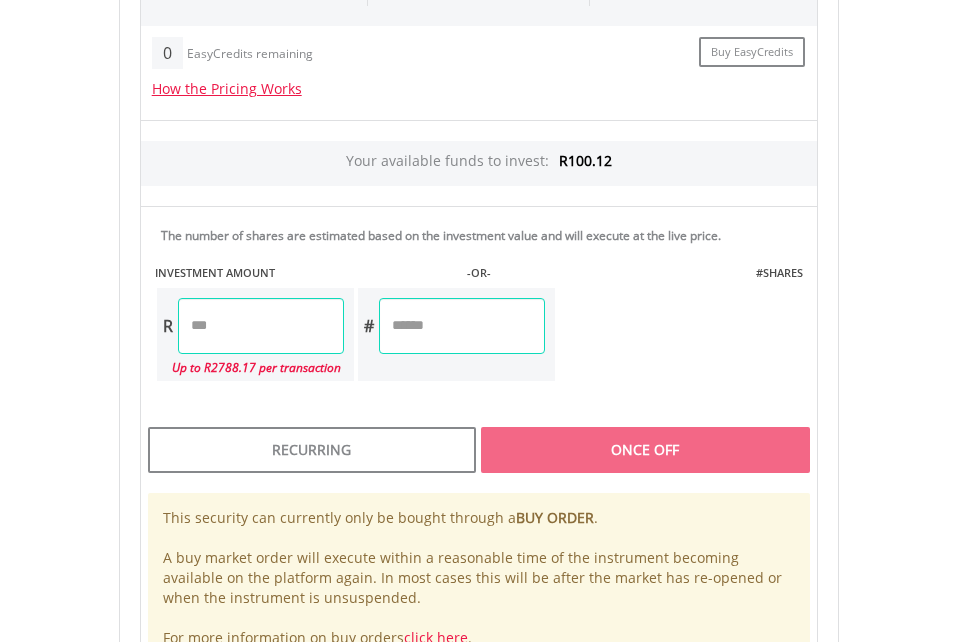 scroll, scrollTop: 1276, scrollLeft: 0, axis: vertical 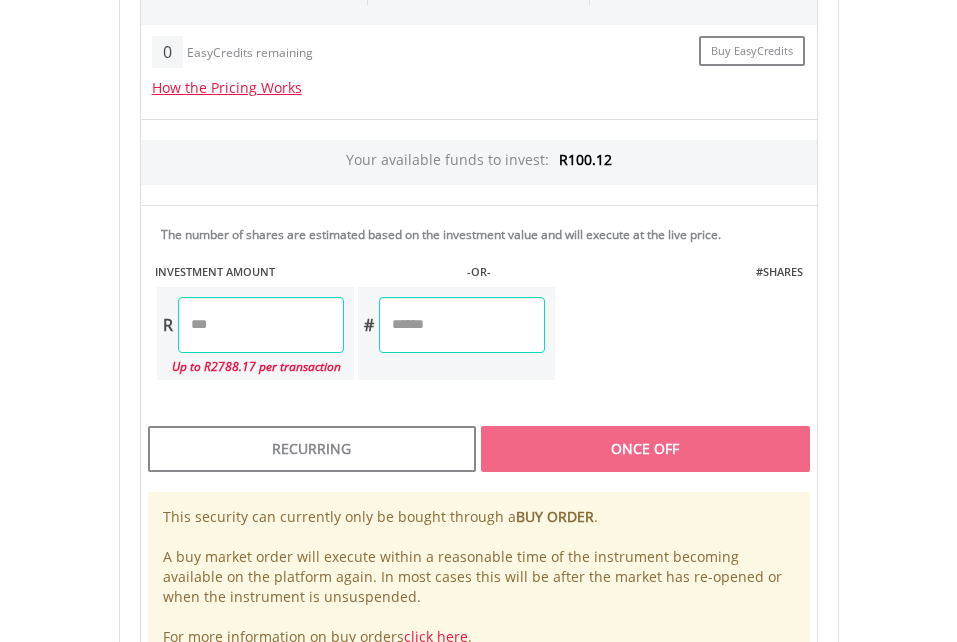 click at bounding box center (462, 325) 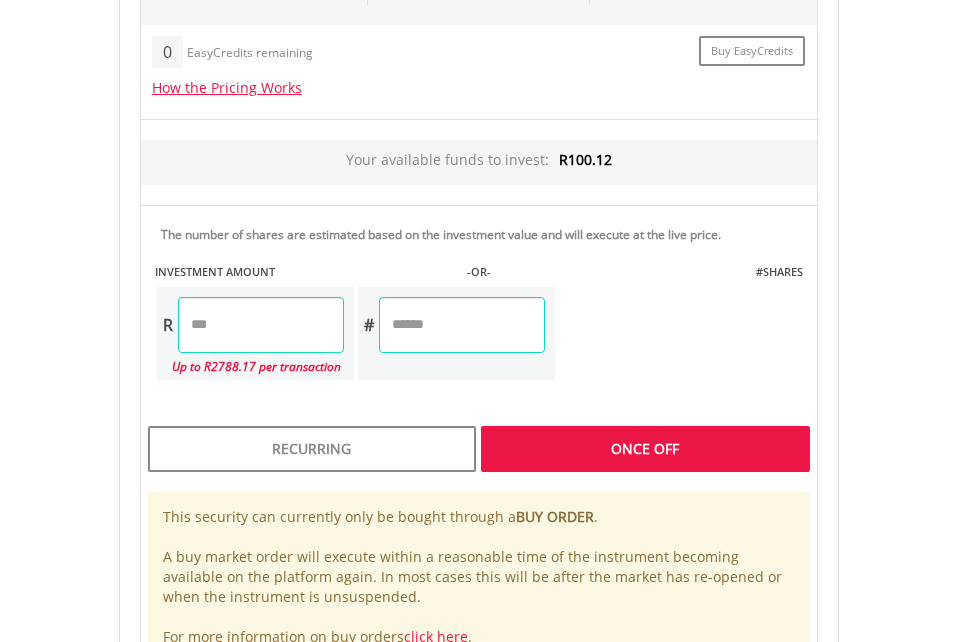 type on "*" 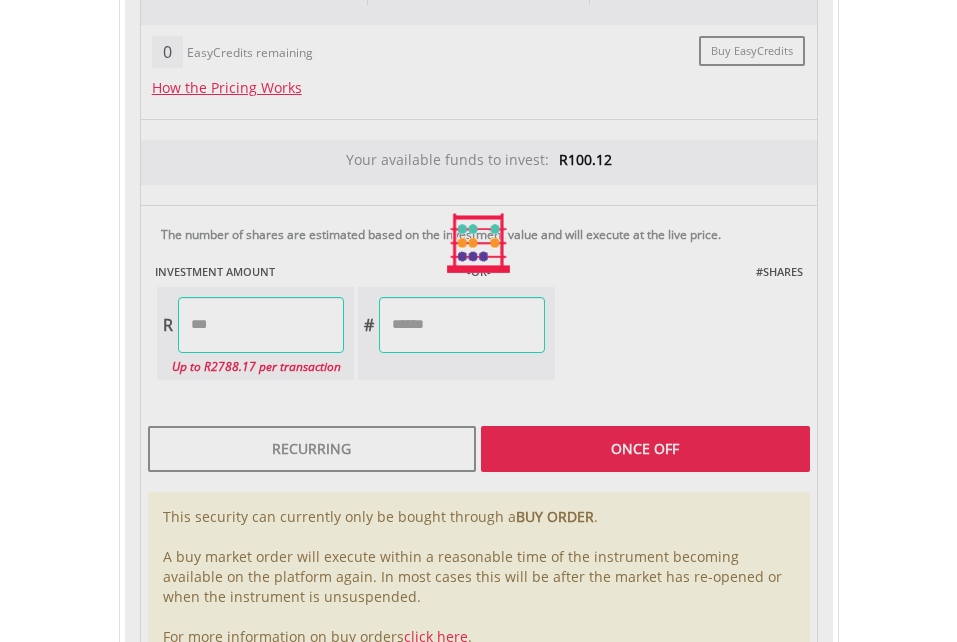 click on "Last Updated Price:
15-min. Delay*
Price Update Cost:
0
Credits
Market Closed
SELLING AT (BID)
BUYING AT                     (ASK)
LAST PRICE
R12.20
R12.28
R12.20
0
Buy EasyCredits" at bounding box center [479, 243] 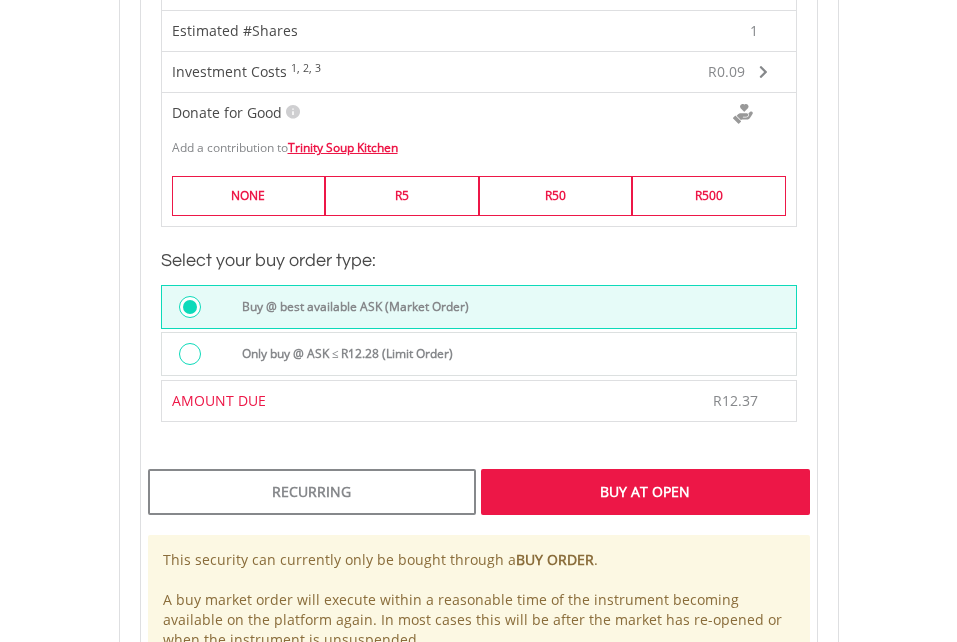 scroll, scrollTop: 1816, scrollLeft: 0, axis: vertical 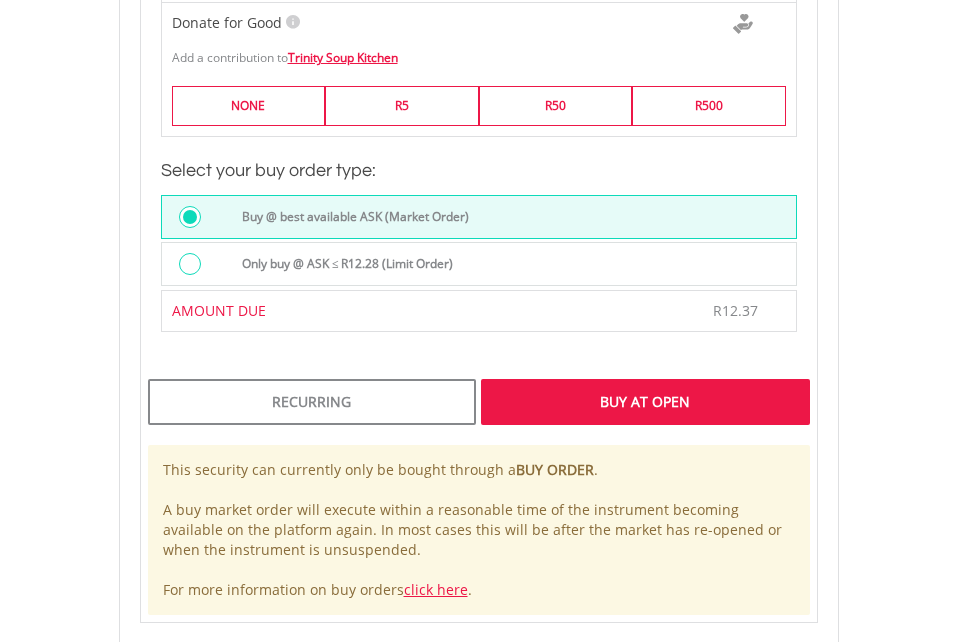 click on "Buy At Open" at bounding box center [645, 402] 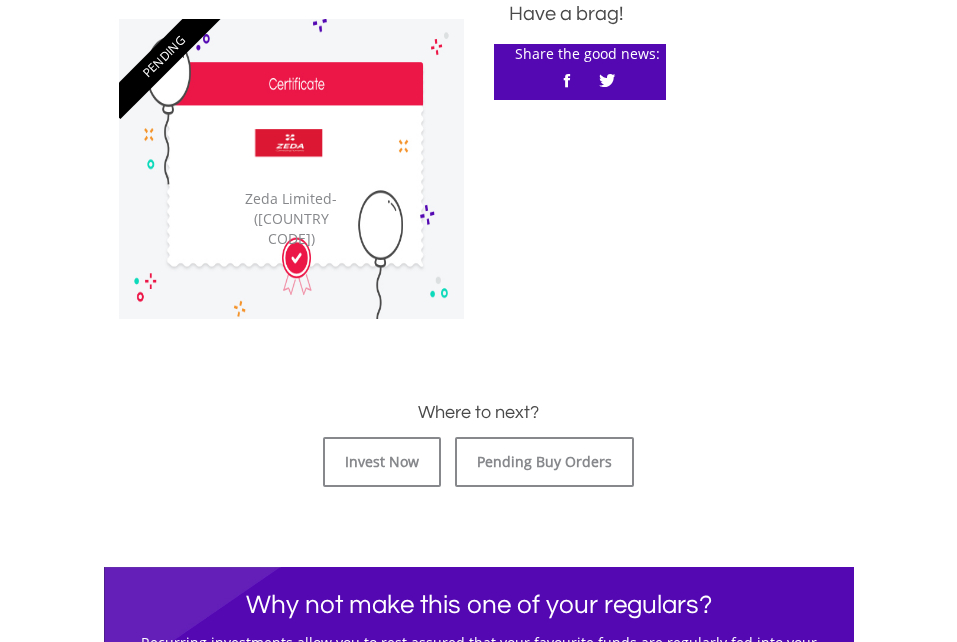 scroll, scrollTop: 523, scrollLeft: 0, axis: vertical 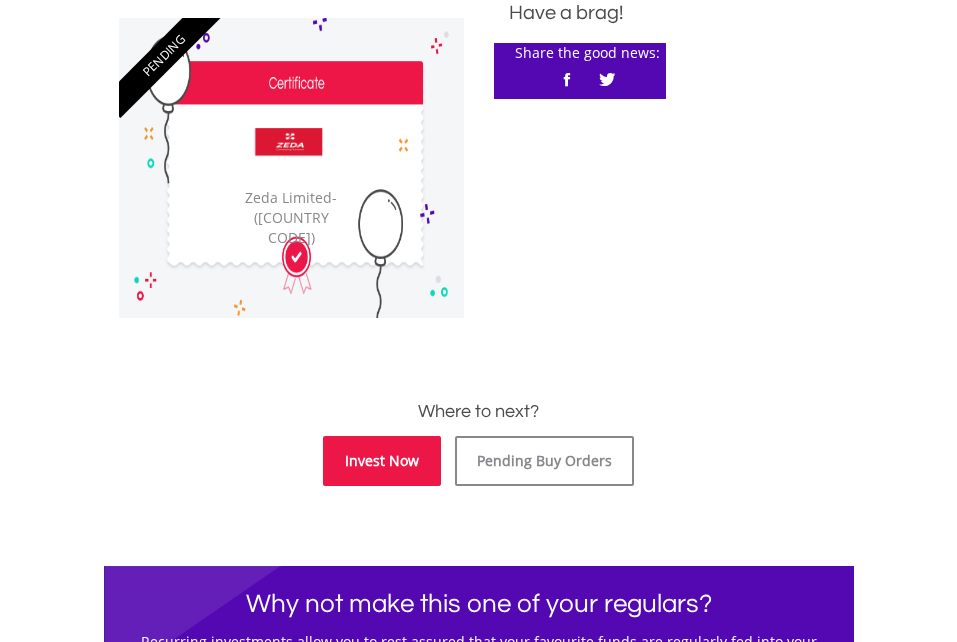 click on "Invest Now" at bounding box center (382, 461) 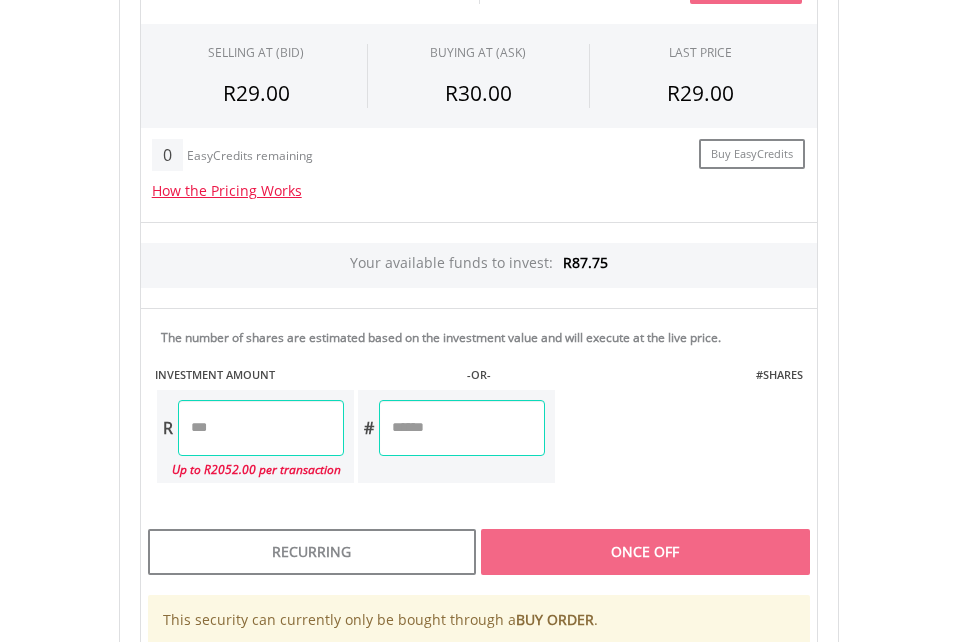 scroll, scrollTop: 1304, scrollLeft: 0, axis: vertical 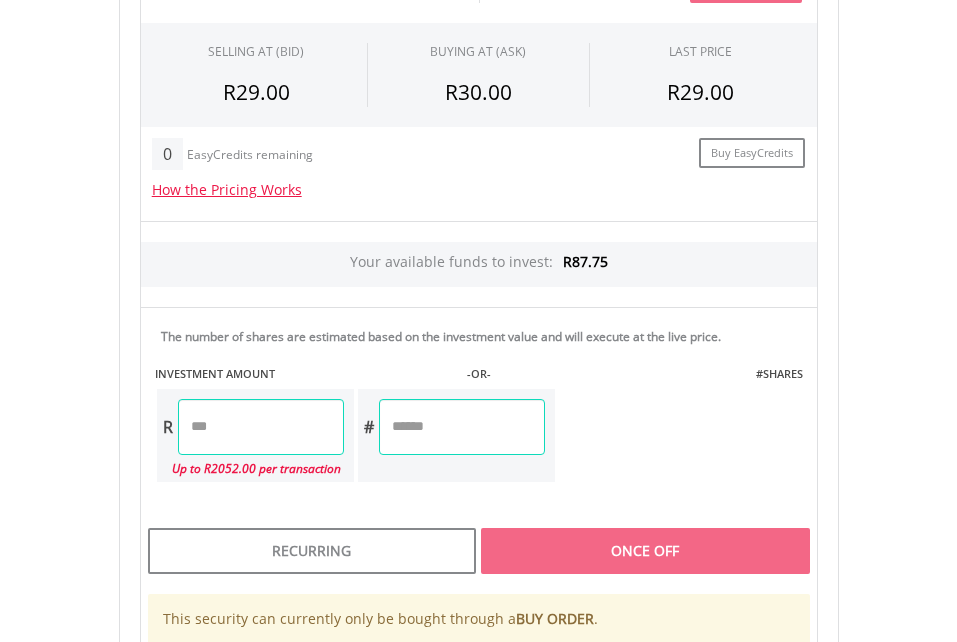 click at bounding box center [462, 427] 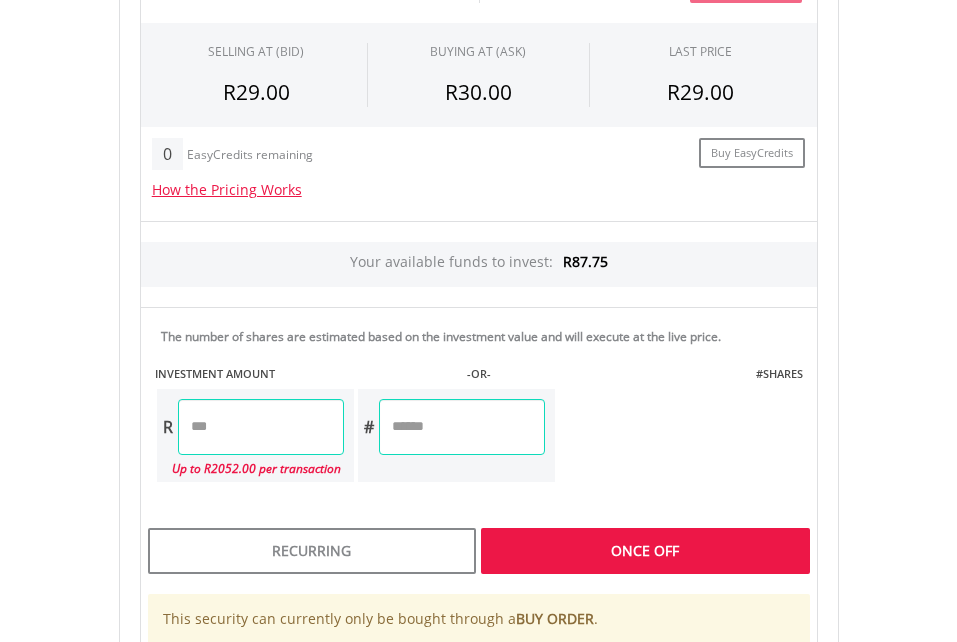 type on "*" 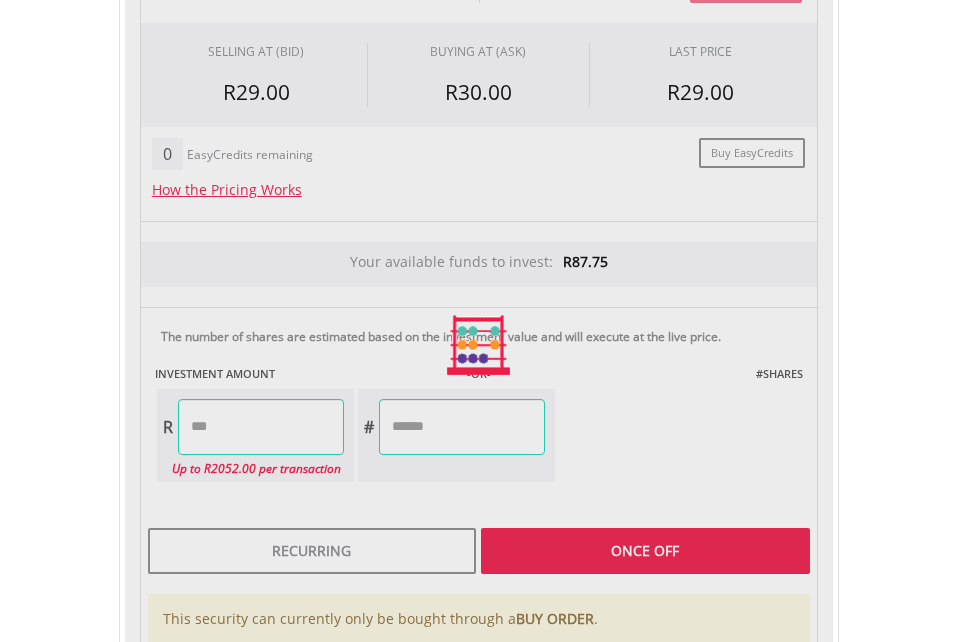 click on "Last Updated Price:
15-min. Delay*
Price Update Cost:
0
Credits
Market Closed
SELLING AT (BID)
BUYING AT                     (ASK)
LAST PRICE
R29.00
R30.00
R29.00
0
Buy EasyCredits" at bounding box center (479, 345) 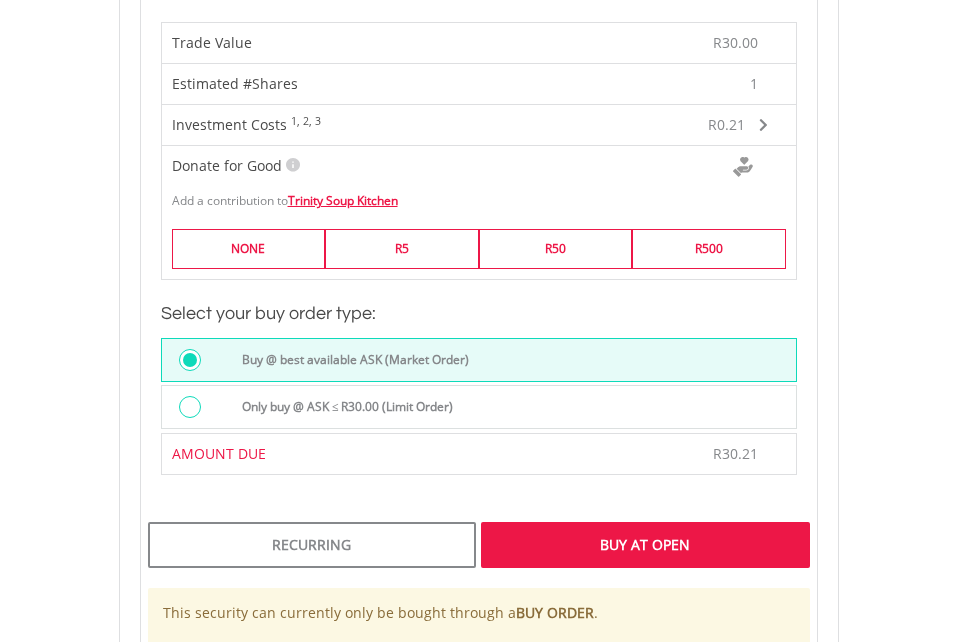 scroll, scrollTop: 1807, scrollLeft: 0, axis: vertical 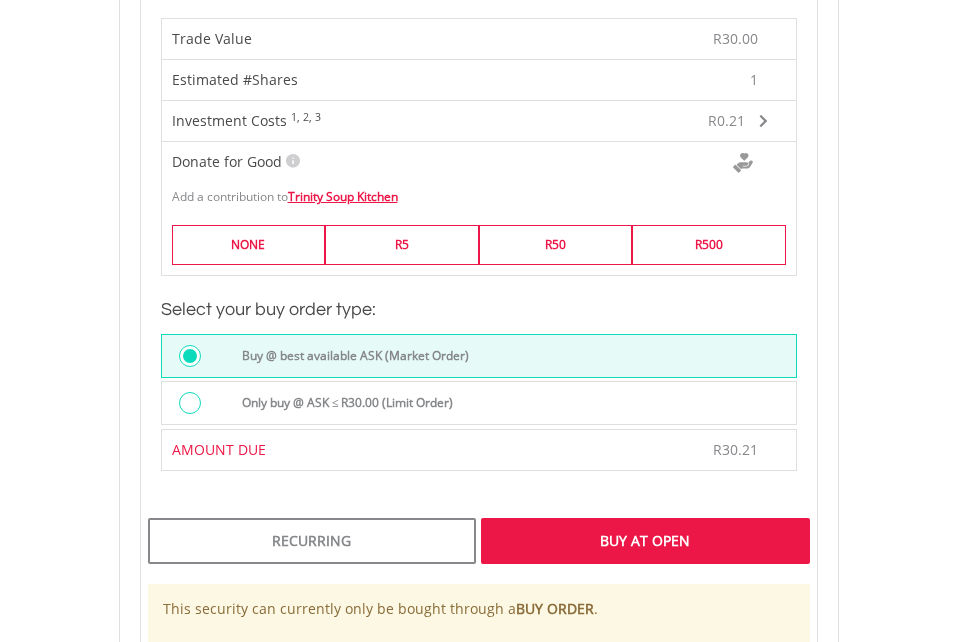 click on "Buy At Open" at bounding box center (645, 541) 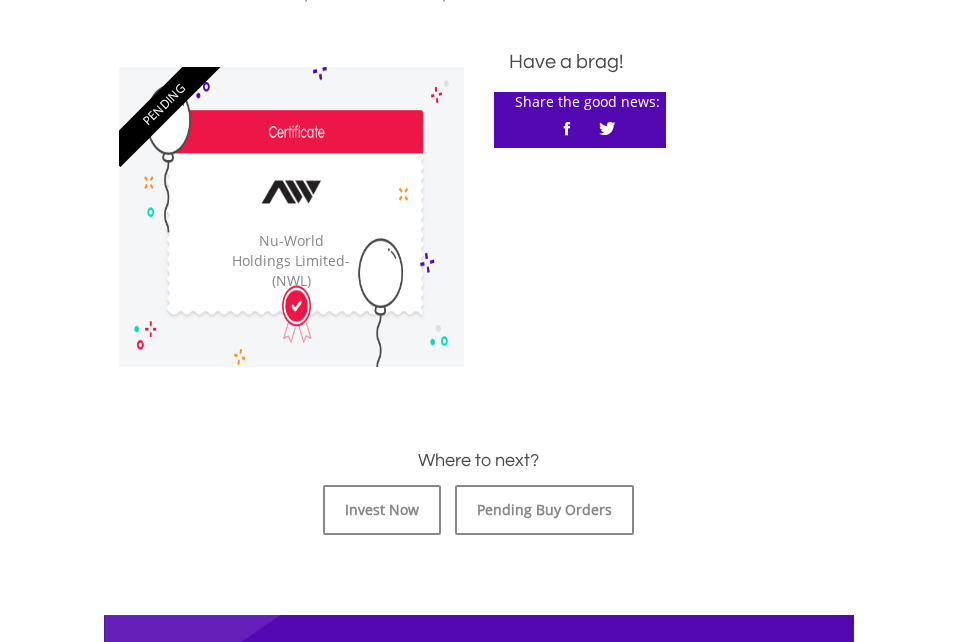 scroll, scrollTop: 475, scrollLeft: 0, axis: vertical 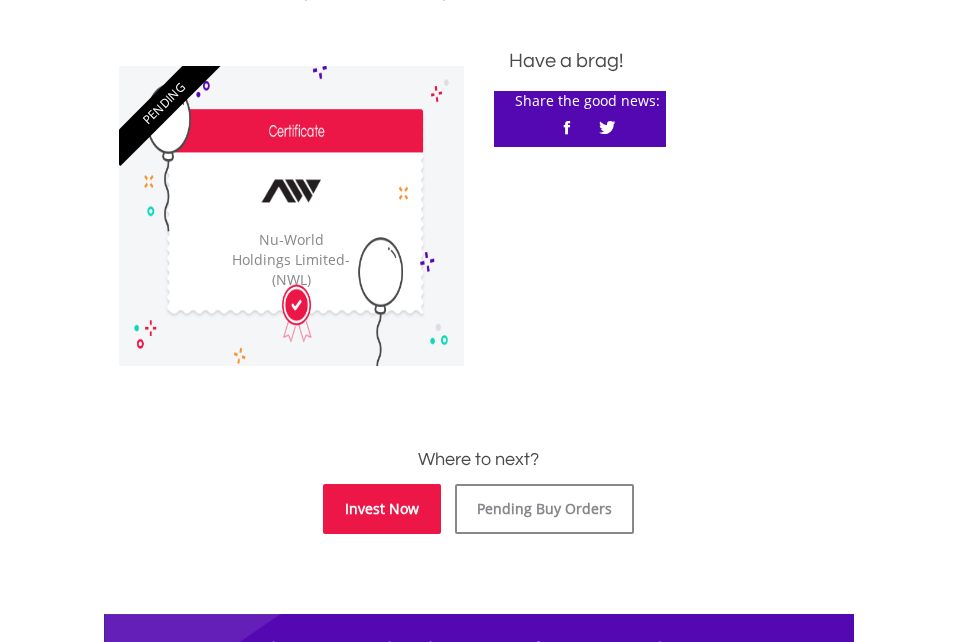 click on "Invest Now" at bounding box center [382, 509] 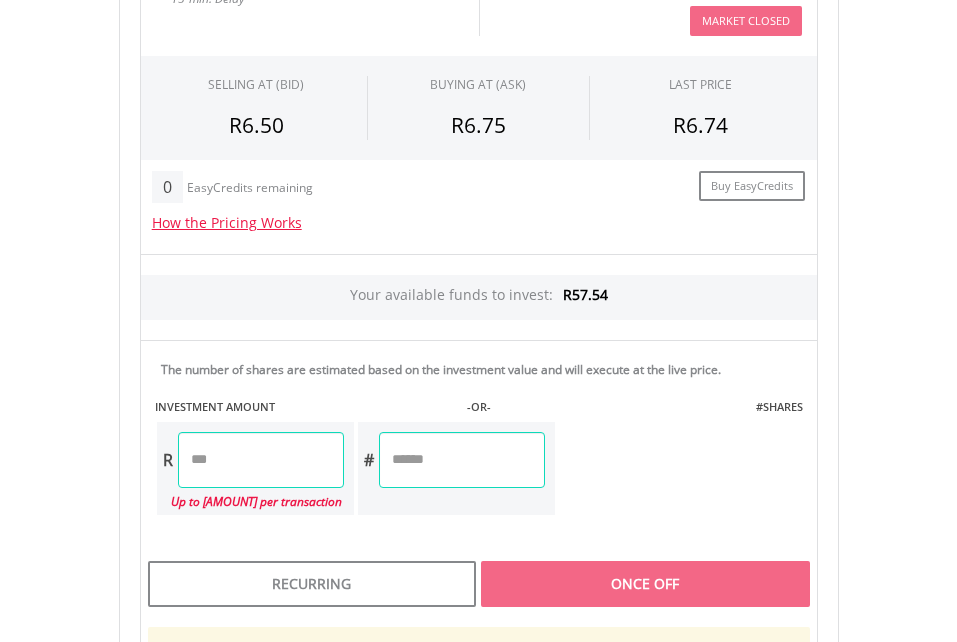 scroll, scrollTop: 1215, scrollLeft: 0, axis: vertical 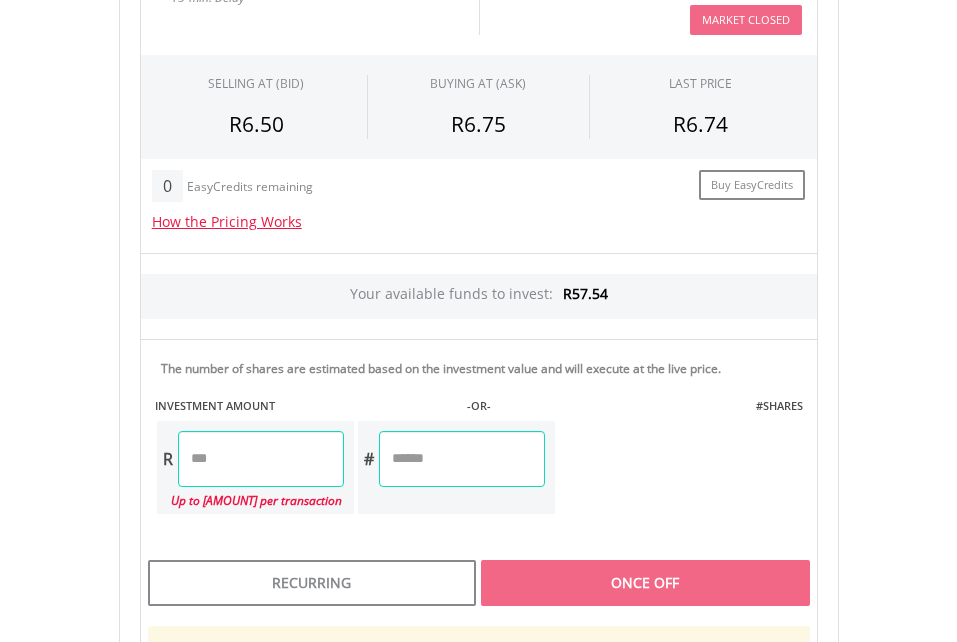 click at bounding box center (462, 459) 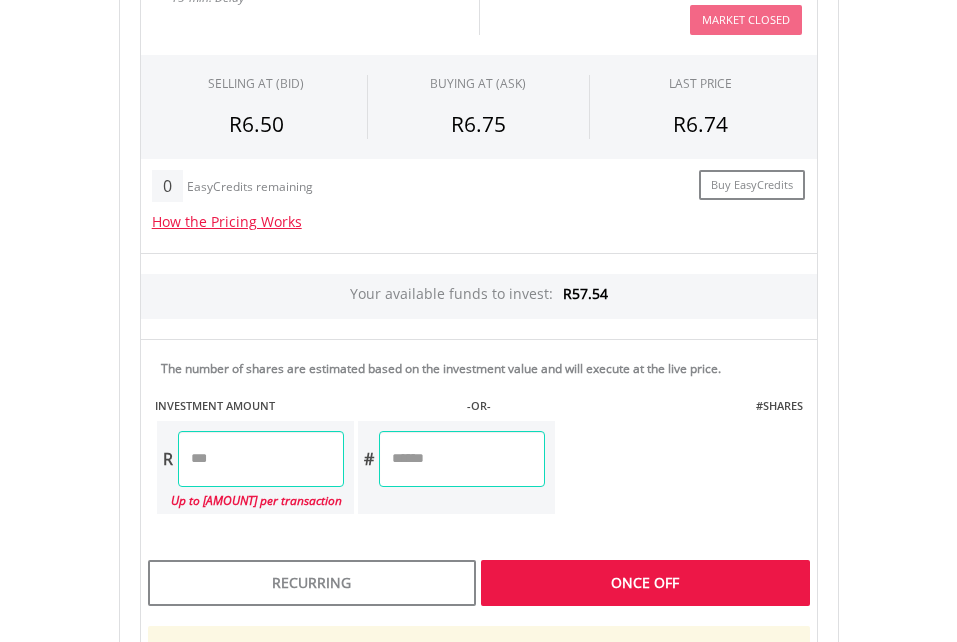 type on "*" 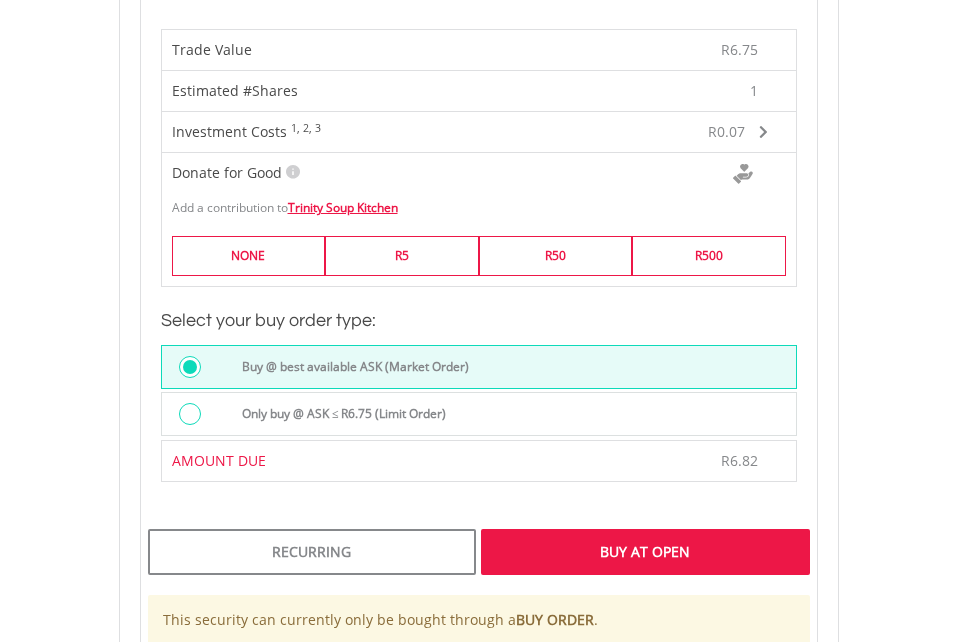 scroll, scrollTop: 1740, scrollLeft: 0, axis: vertical 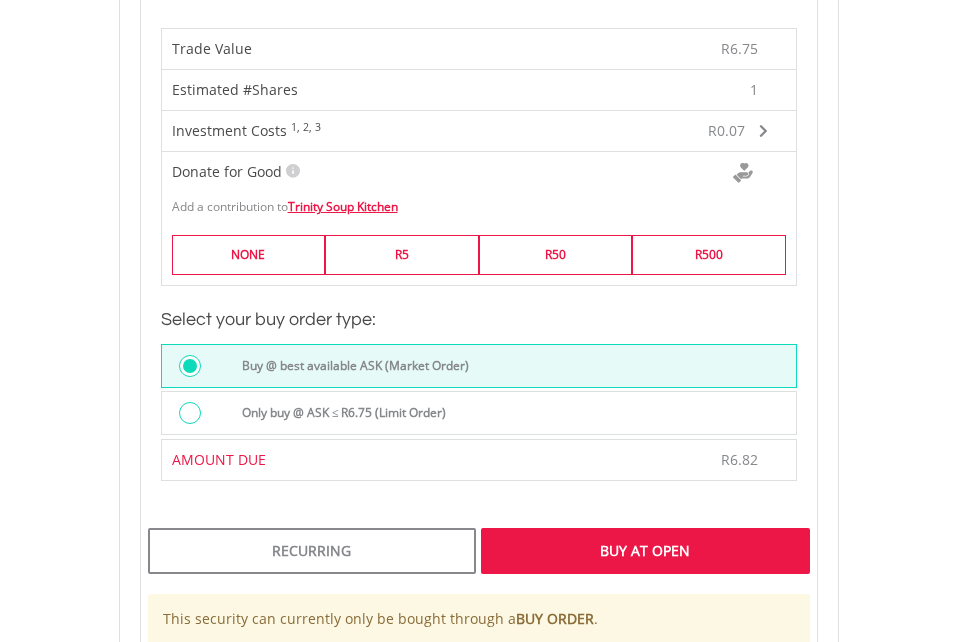 click on "Buy At Open" at bounding box center [645, 551] 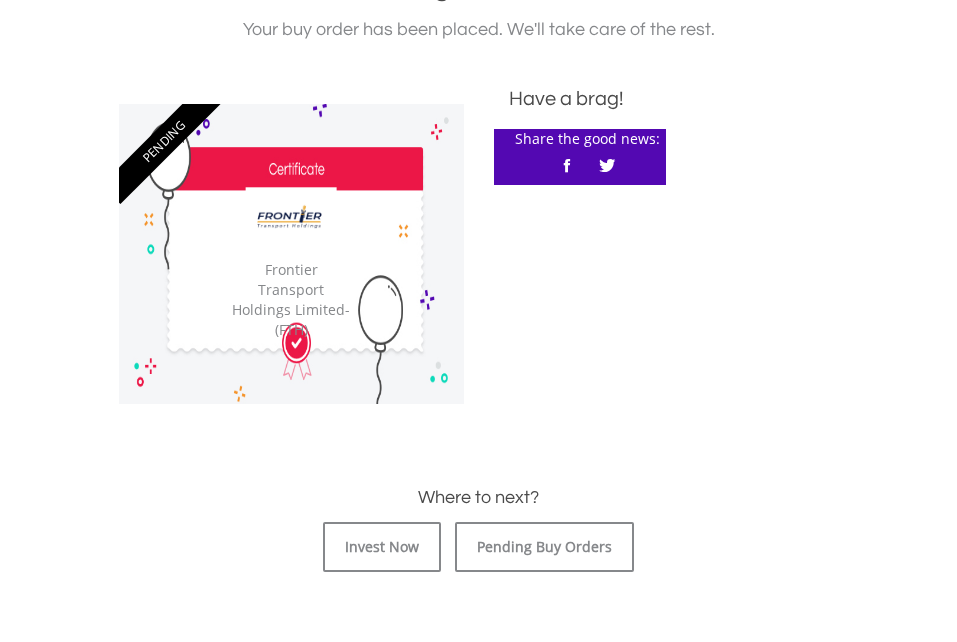 scroll, scrollTop: 441, scrollLeft: 0, axis: vertical 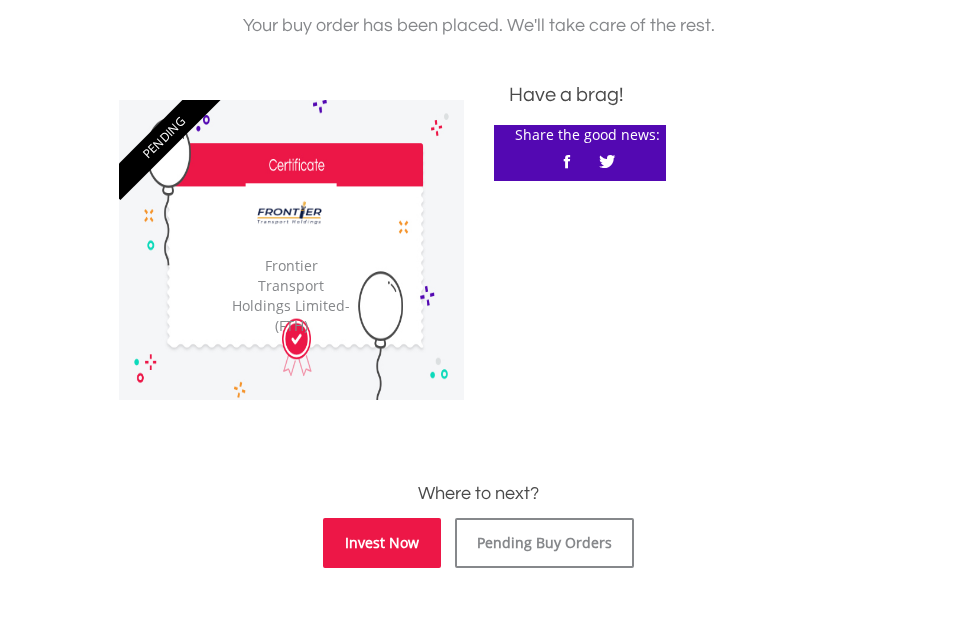 click on "Invest Now" at bounding box center (382, 543) 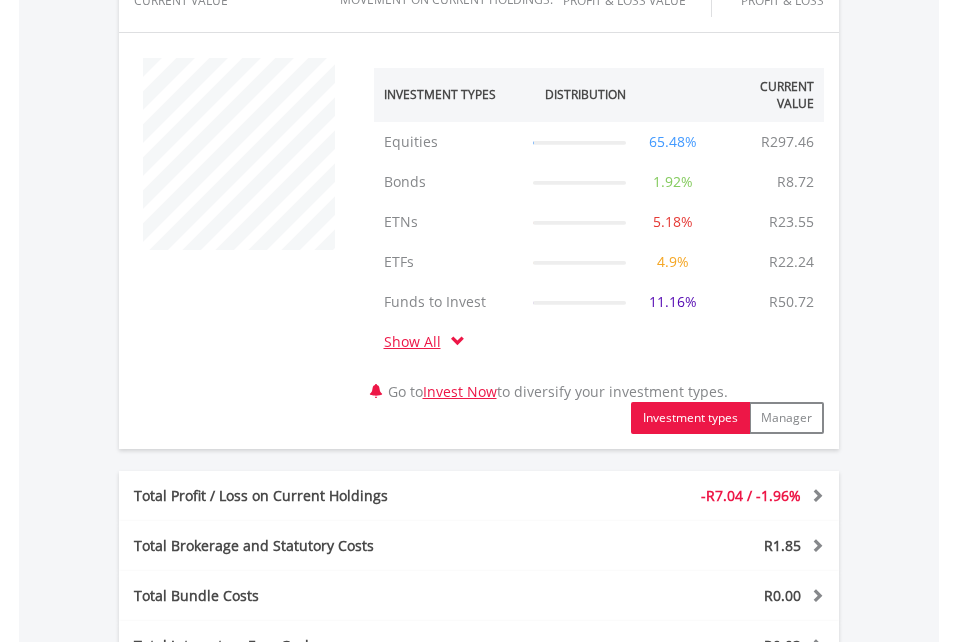 scroll, scrollTop: 1160, scrollLeft: 0, axis: vertical 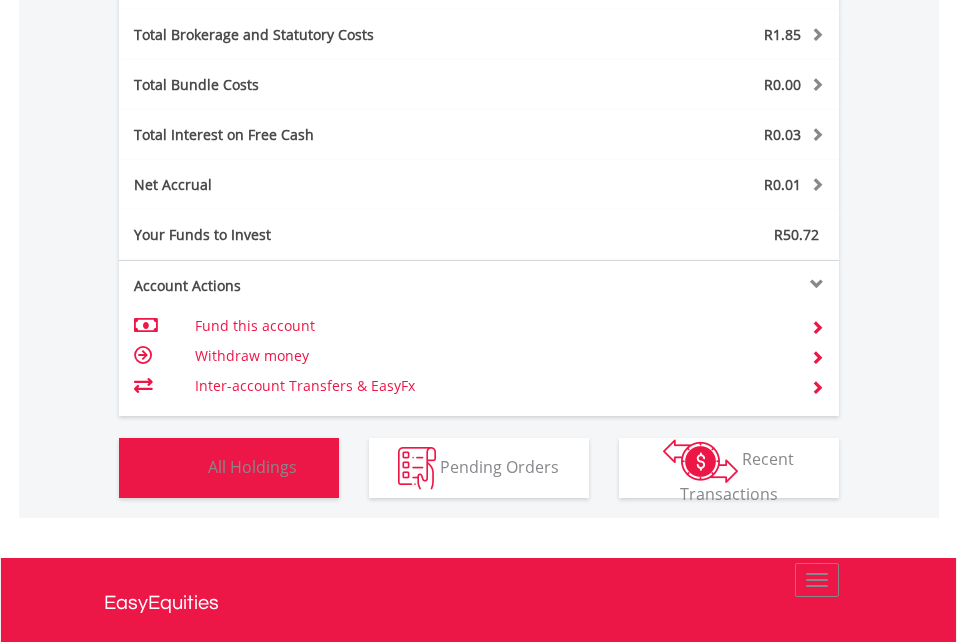 click on "All Holdings" at bounding box center (252, 466) 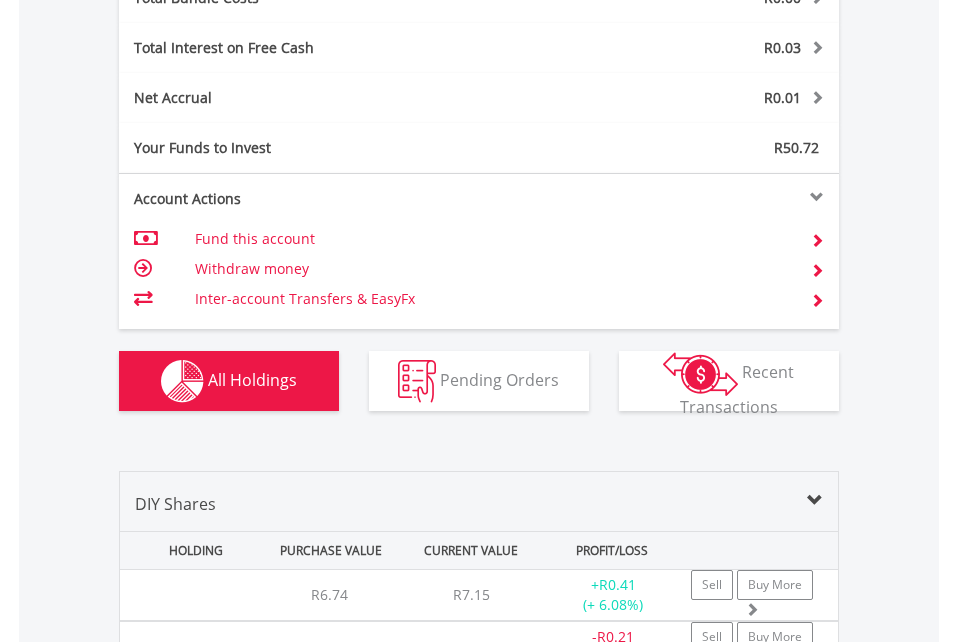 scroll, scrollTop: 1246, scrollLeft: 0, axis: vertical 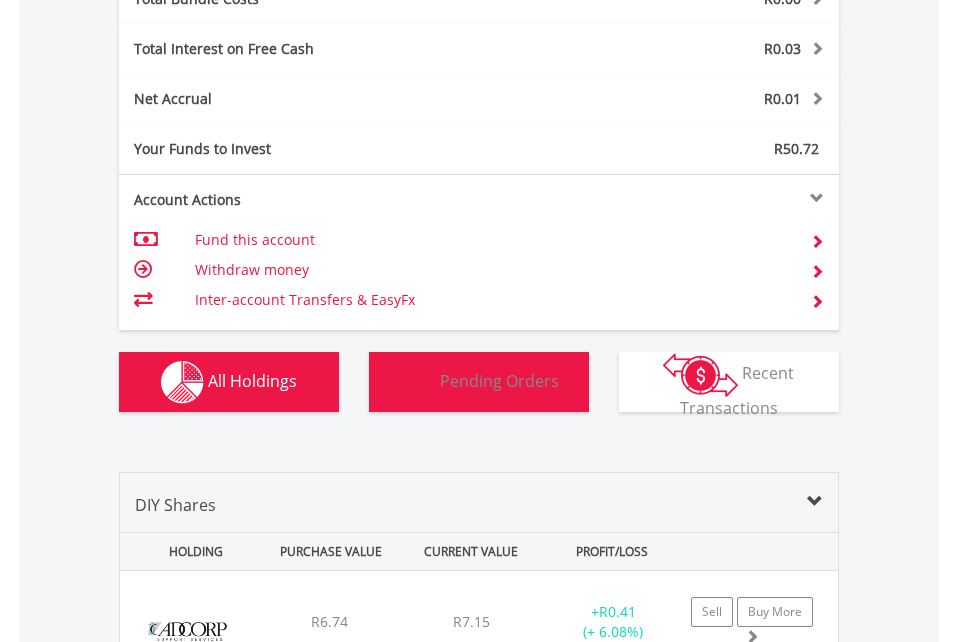 click on "Pending Orders" at bounding box center (499, 380) 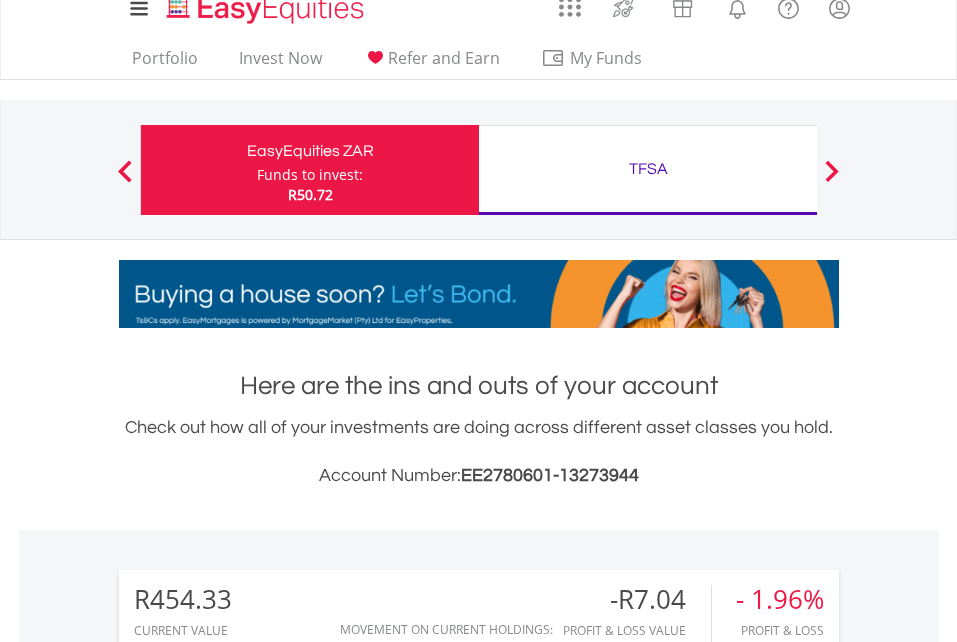 scroll, scrollTop: 0, scrollLeft: 0, axis: both 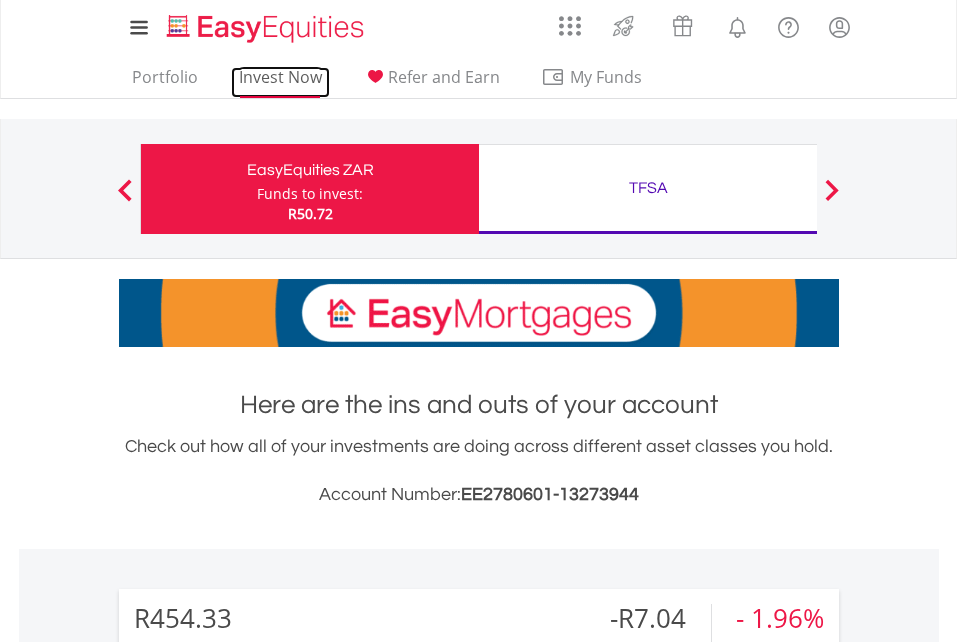click on "Invest Now" at bounding box center [280, 82] 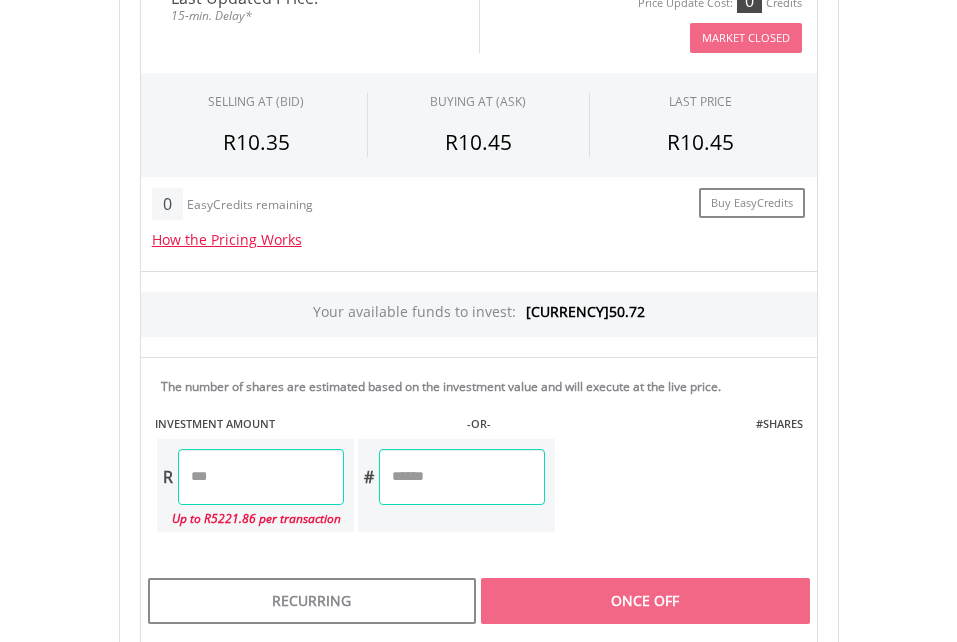 scroll, scrollTop: 1258, scrollLeft: 0, axis: vertical 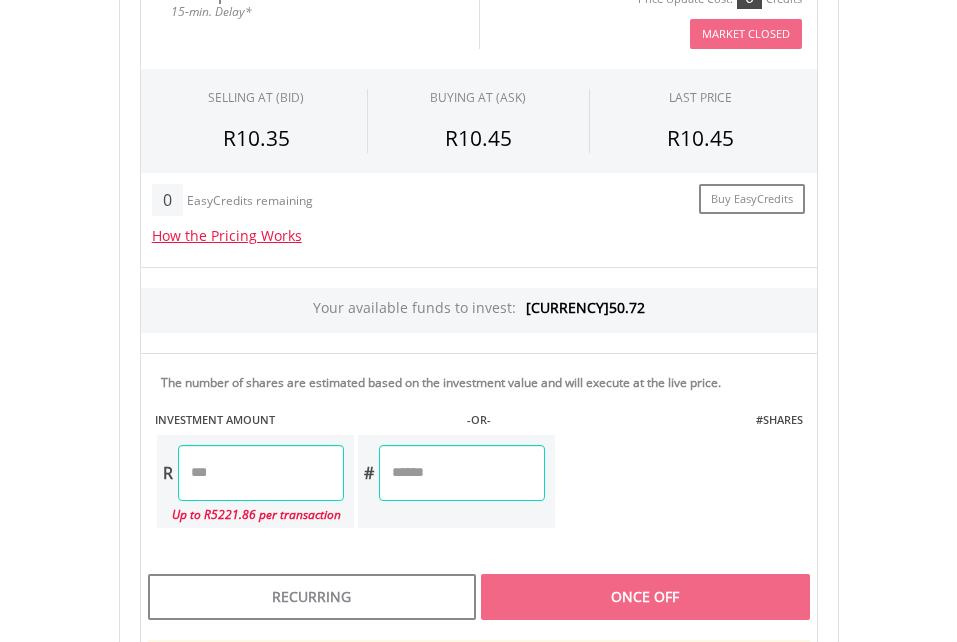 click at bounding box center (462, 473) 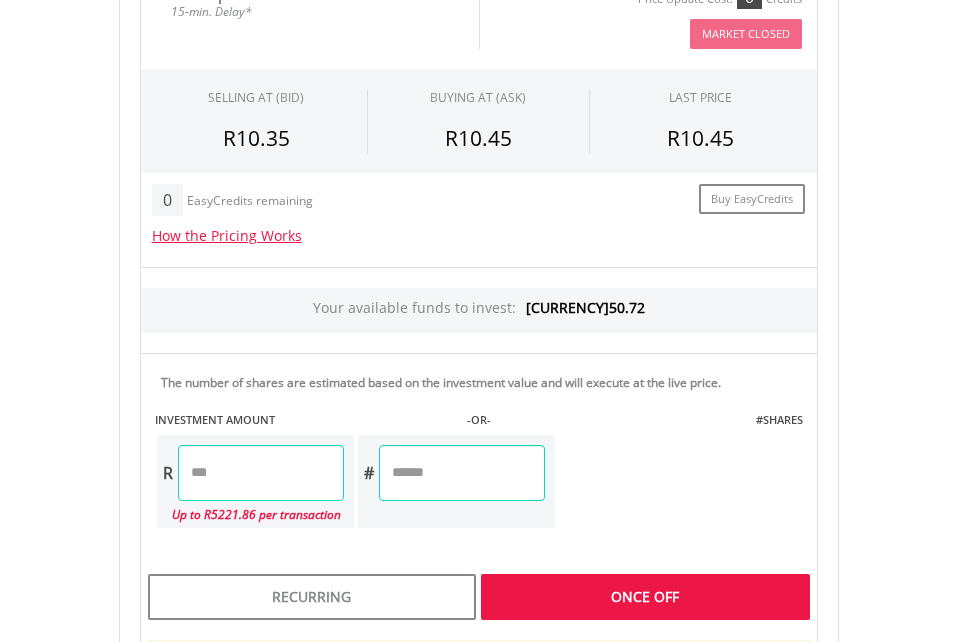 type on "*" 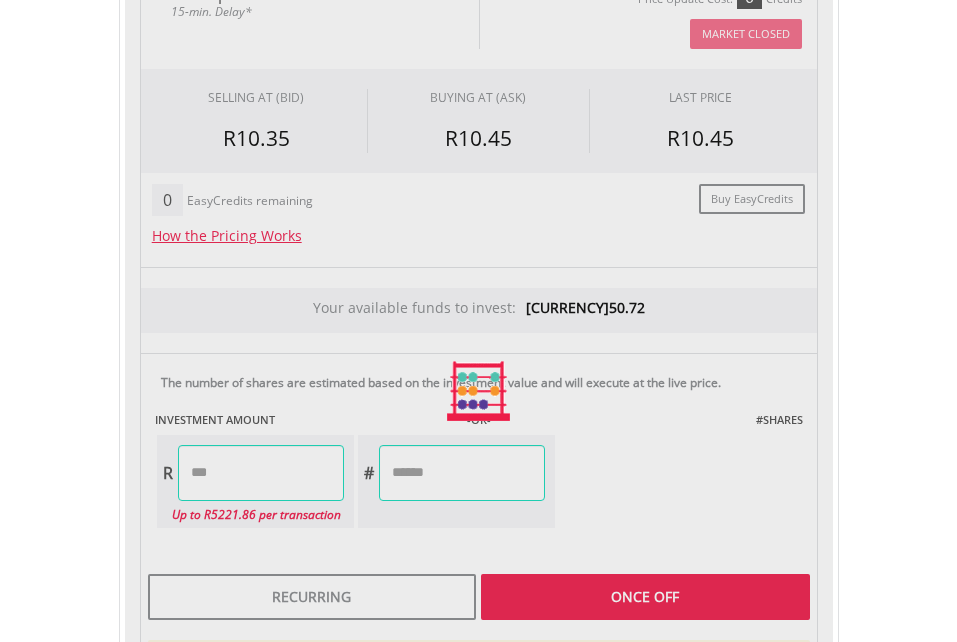 click on "Last Updated Price:
15-min. Delay*
Price Update Cost:
0
Credits
Market Closed
SELLING AT (BID)
BUYING AT                     (ASK)
LAST PRICE
R10.35
R10.45
R10.45
0
Buy EasyCredits" at bounding box center [479, 391] 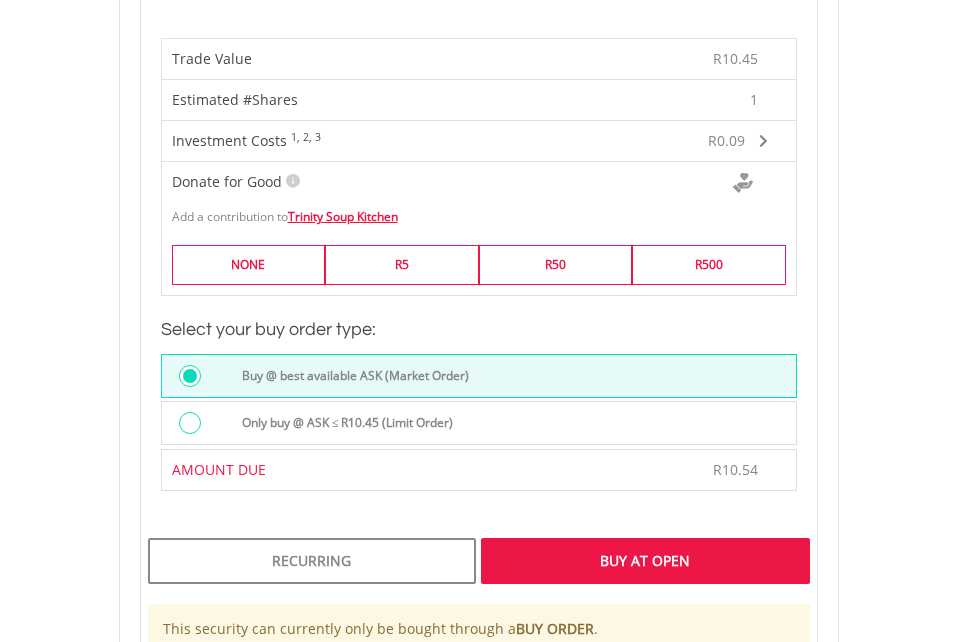 scroll, scrollTop: 1797, scrollLeft: 0, axis: vertical 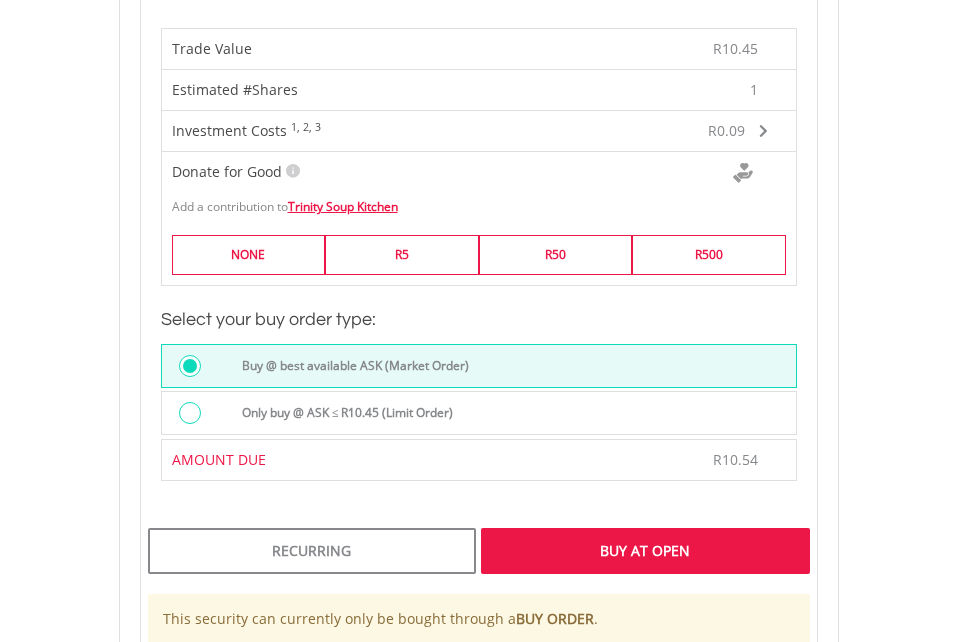click on "Buy At Open" at bounding box center [645, 551] 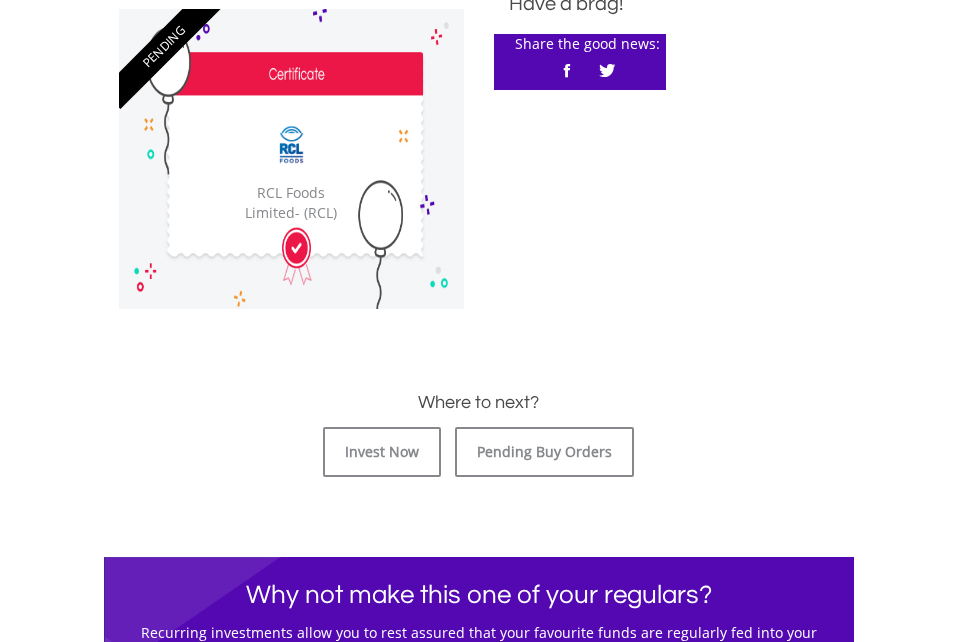 scroll, scrollTop: 592, scrollLeft: 0, axis: vertical 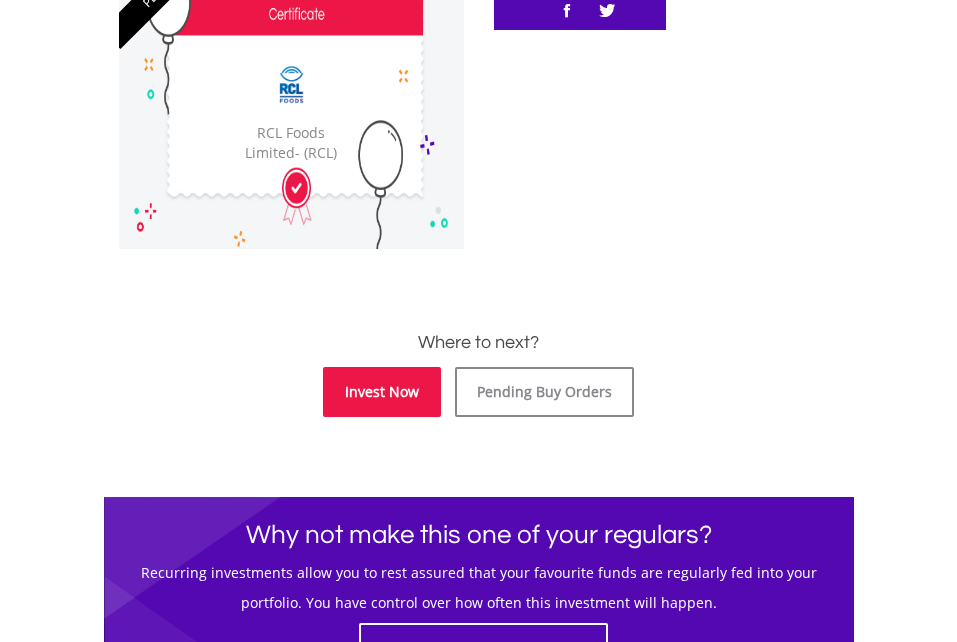 click on "Invest Now" at bounding box center [382, 392] 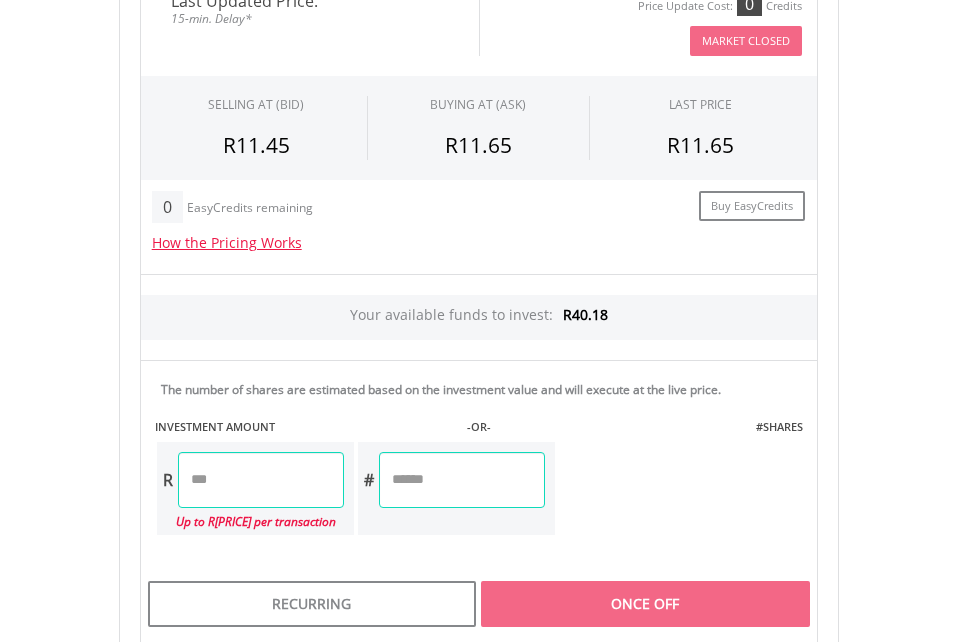 scroll, scrollTop: 1288, scrollLeft: 0, axis: vertical 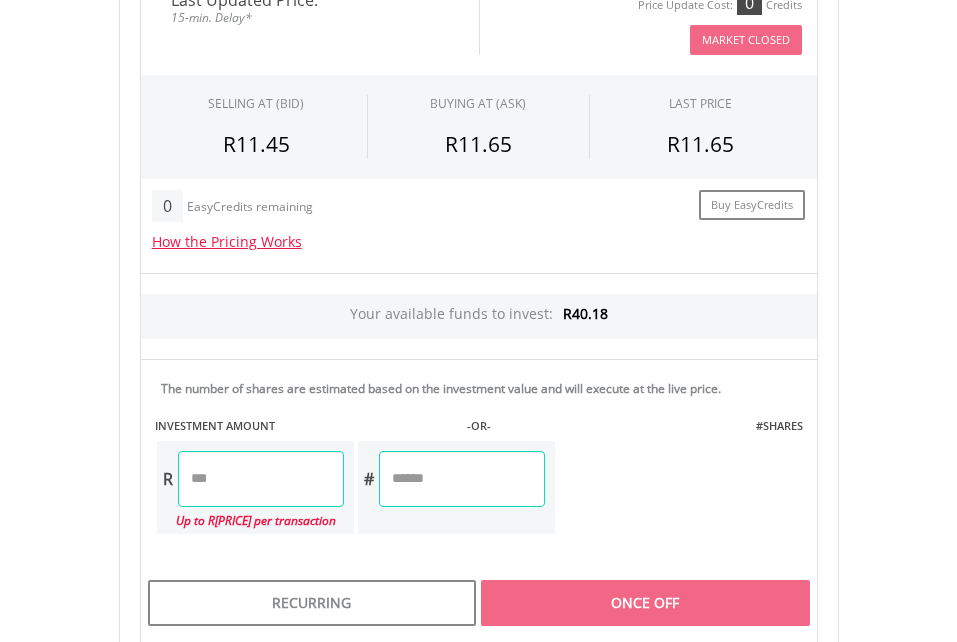 click at bounding box center (462, 479) 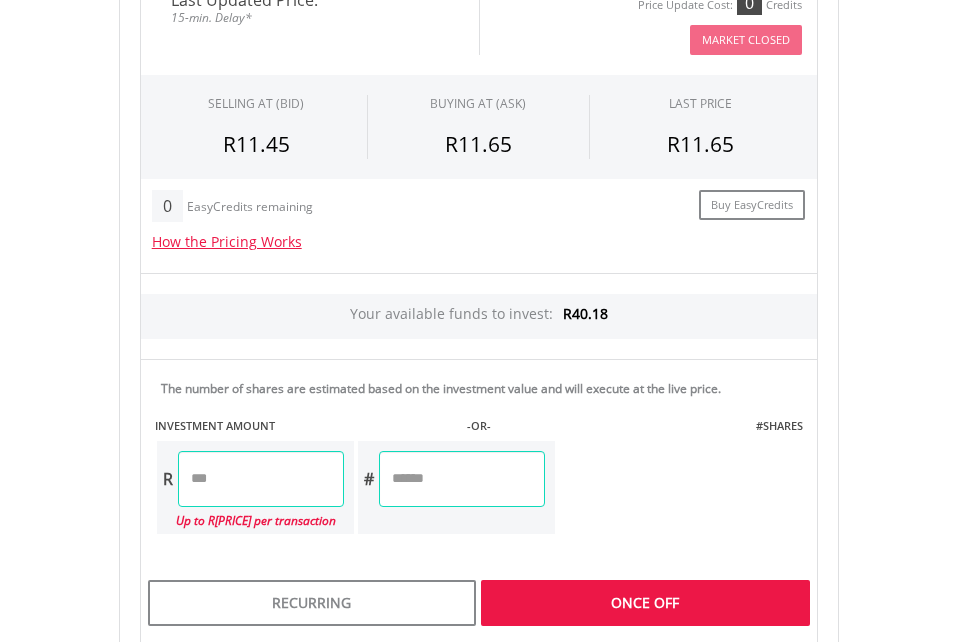 type on "*" 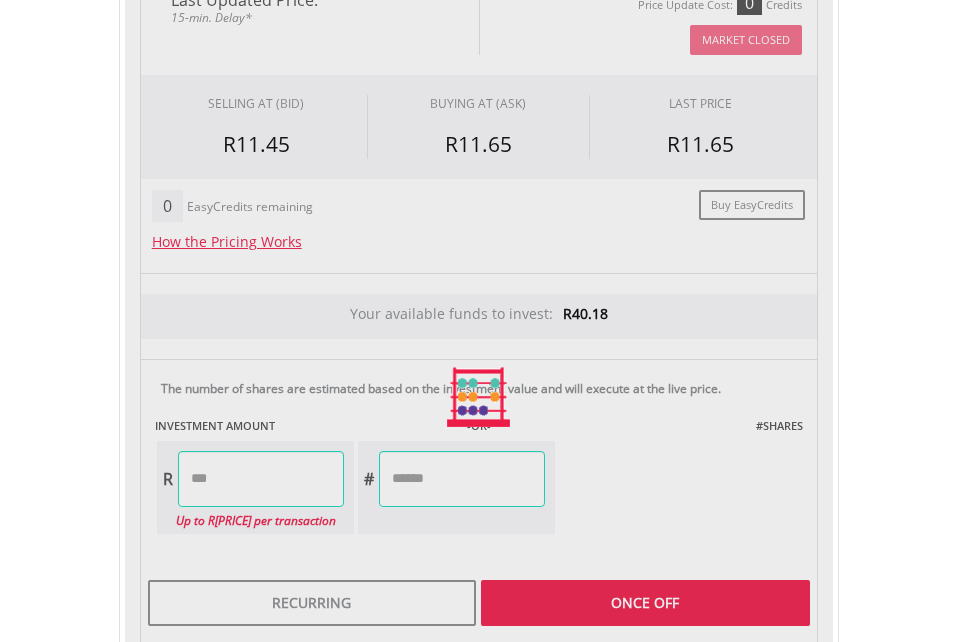 click on "Last Updated Price:
15-min. Delay*
Price Update Cost:
0
Credits
Market Closed
SELLING AT (BID)
BUYING AT                     (ASK)
LAST PRICE
R[PRICE]
R[PRICE]
R[PRICE]
0
Buy EasyCredits" at bounding box center [479, 397] 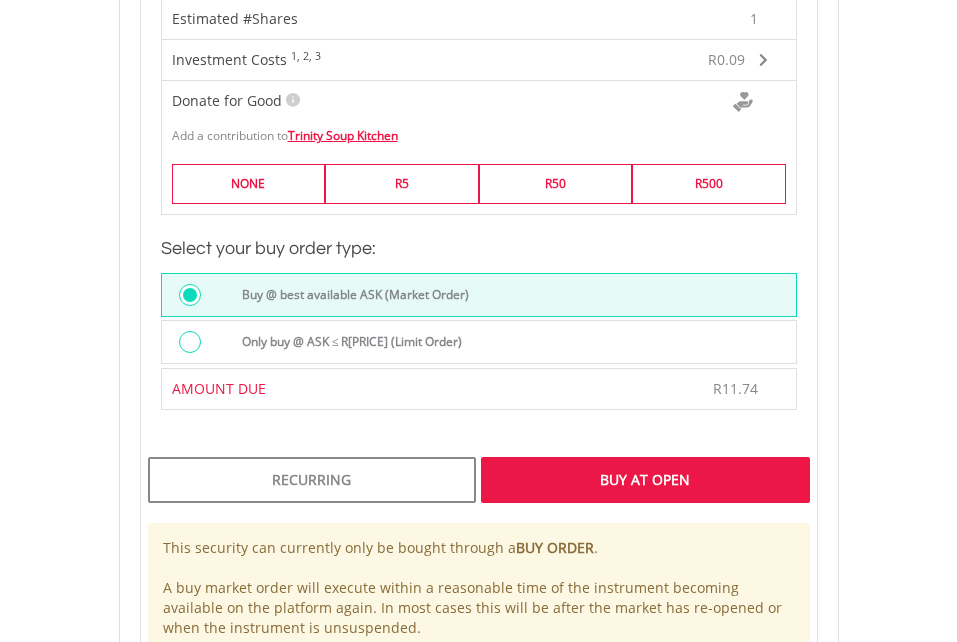 scroll, scrollTop: 1915, scrollLeft: 0, axis: vertical 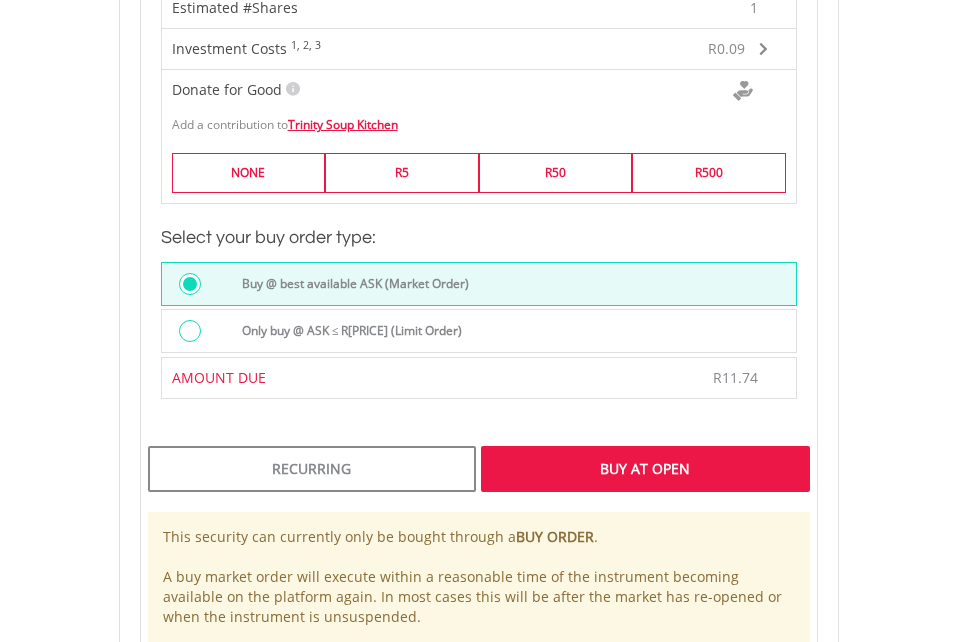click on "Buy At Open" at bounding box center [645, 469] 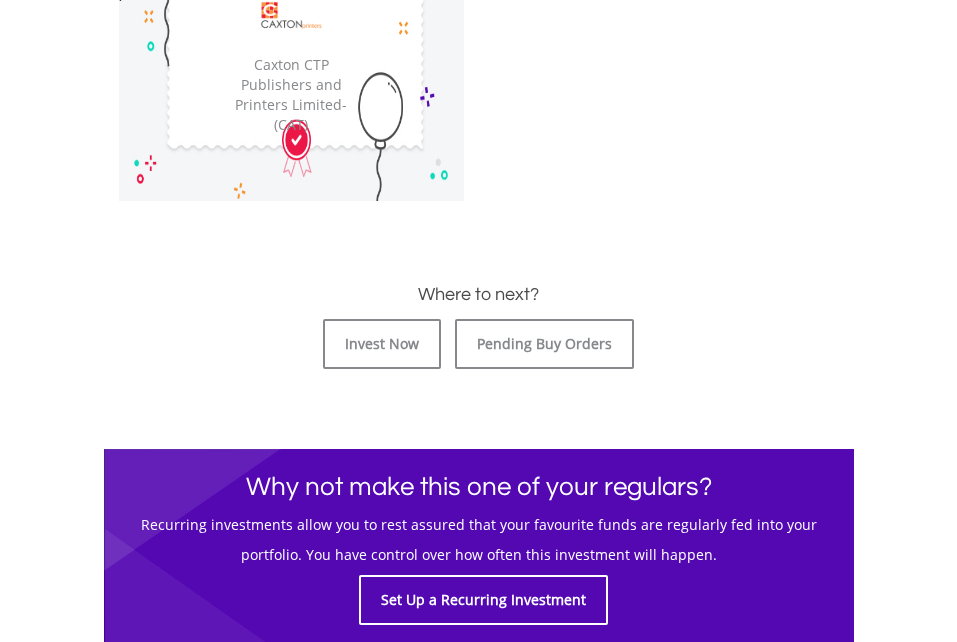 scroll, scrollTop: 641, scrollLeft: 0, axis: vertical 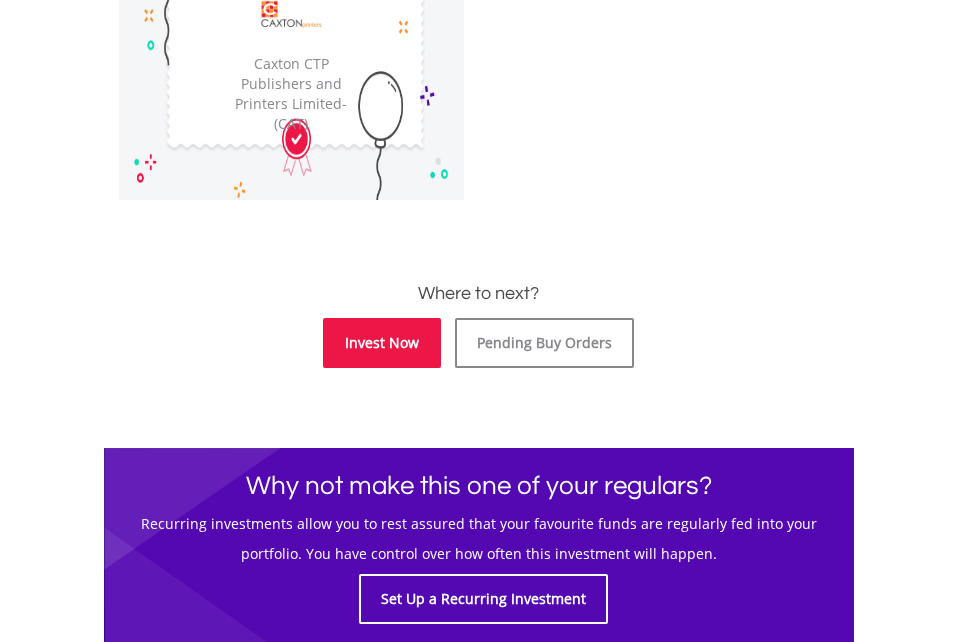 click on "Invest Now" at bounding box center [382, 343] 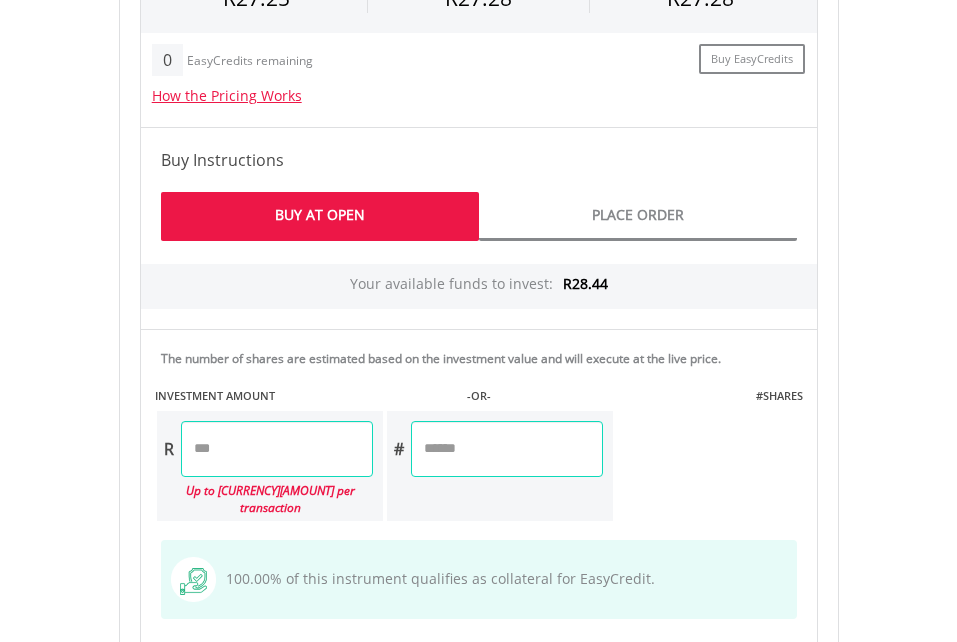 scroll, scrollTop: 1451, scrollLeft: 0, axis: vertical 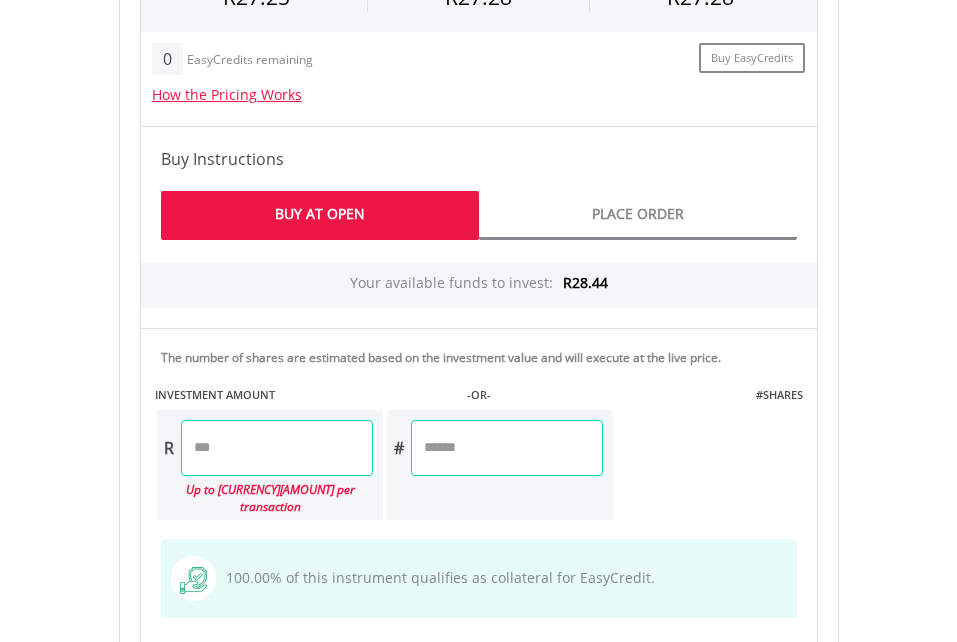 click at bounding box center [507, 448] 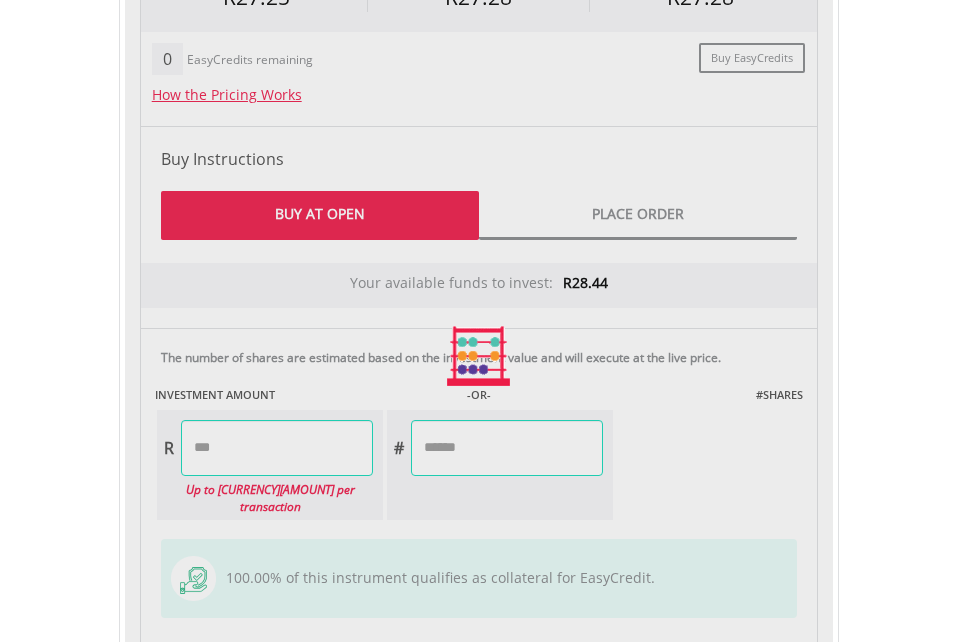 click on "Last Updated Price:
15-min. Delay*
Price Update Cost:
0
Credits
Market Closed
SELLING AT (BID)
BUYING AT                     (ASK)
LAST PRICE
R27.25
R27.28
R27.28
0
Buy EasyCredits" at bounding box center [479, 356] 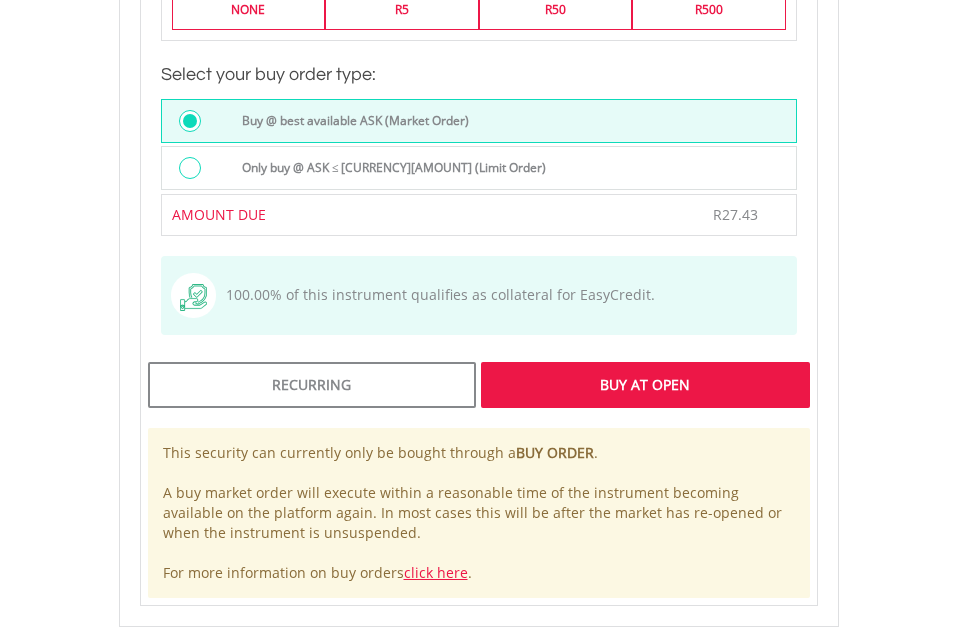 scroll, scrollTop: 2228, scrollLeft: 0, axis: vertical 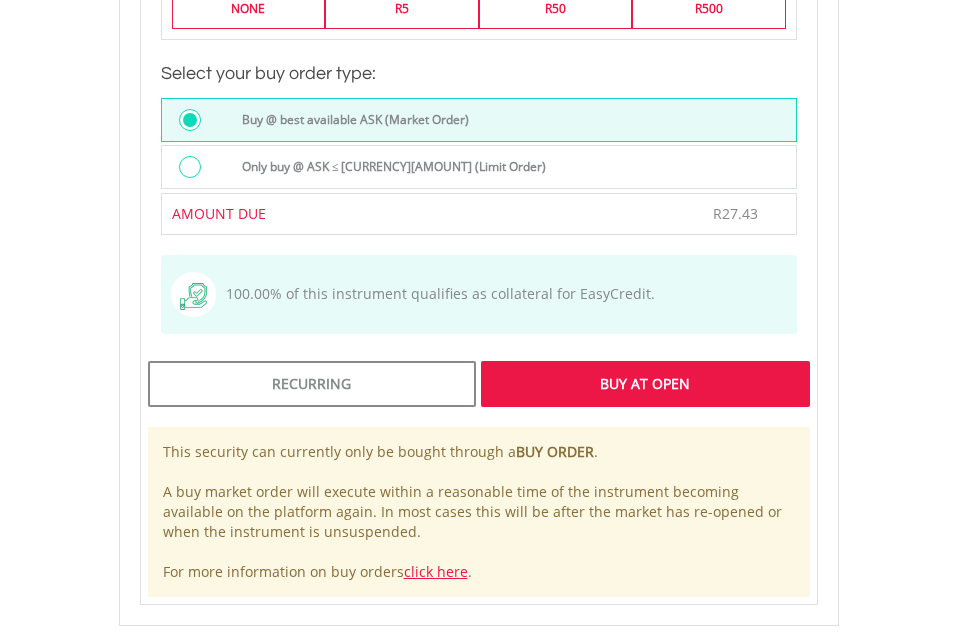 click on "Buy At Open" at bounding box center (645, 384) 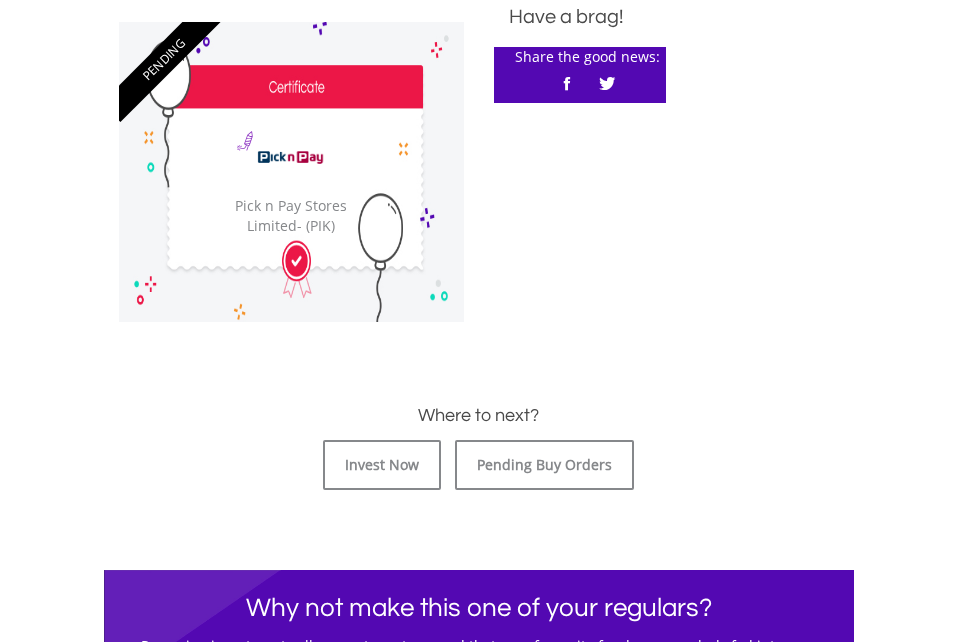scroll, scrollTop: 600, scrollLeft: 0, axis: vertical 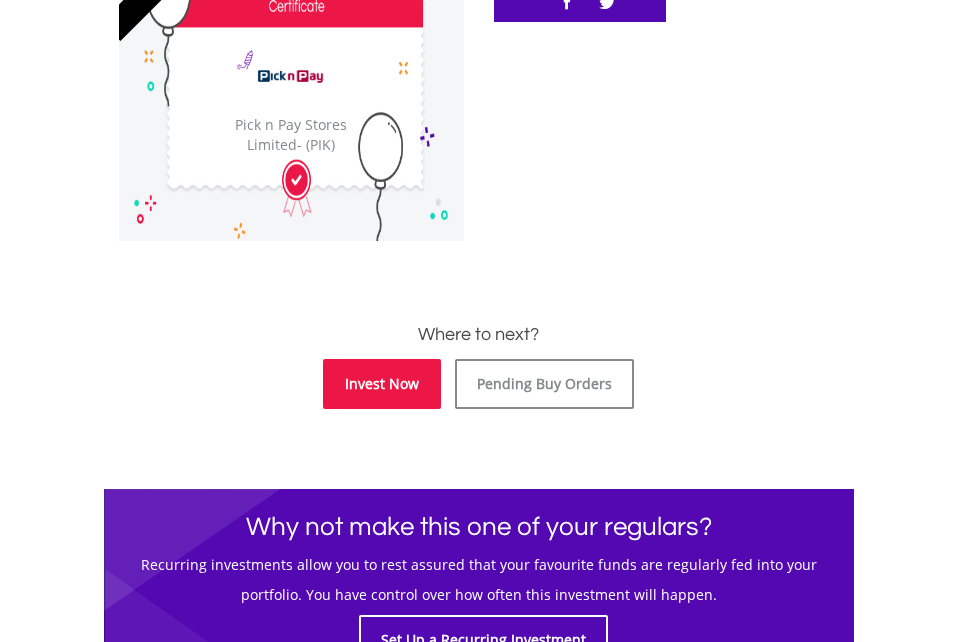 click on "Invest Now" at bounding box center (382, 384) 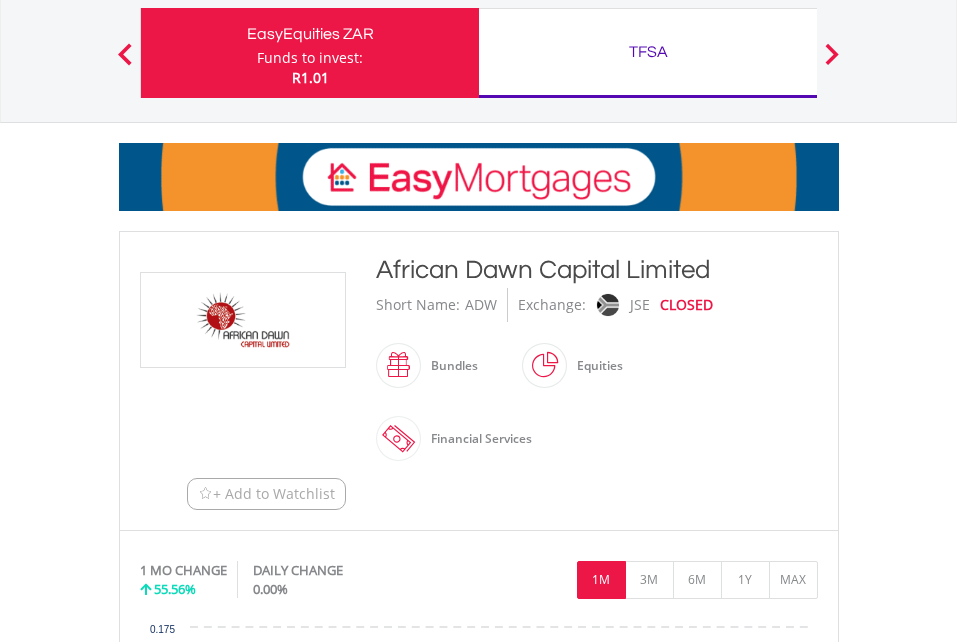 scroll, scrollTop: 0, scrollLeft: 0, axis: both 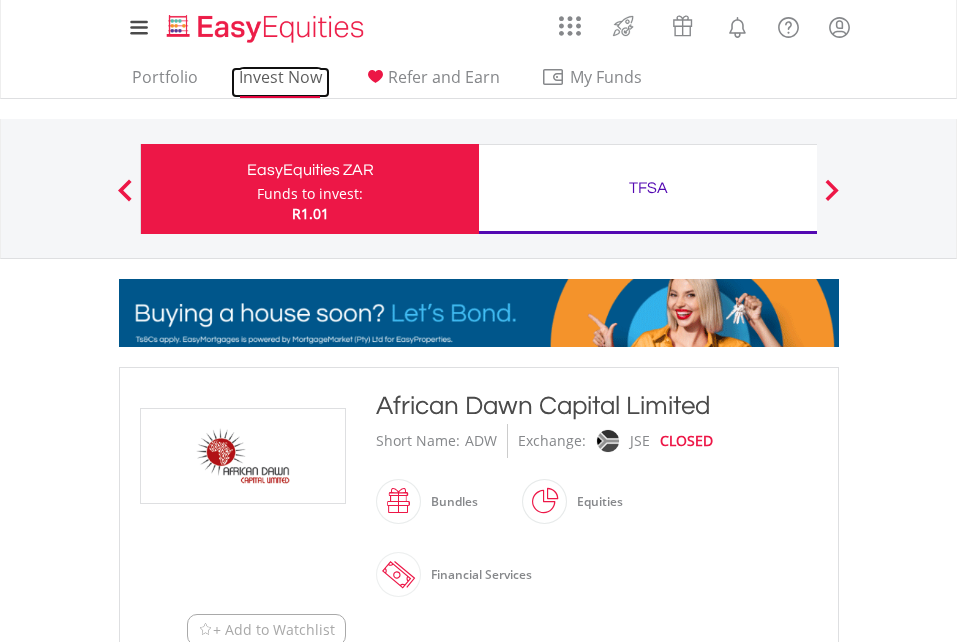 click on "Invest Now" at bounding box center [280, 82] 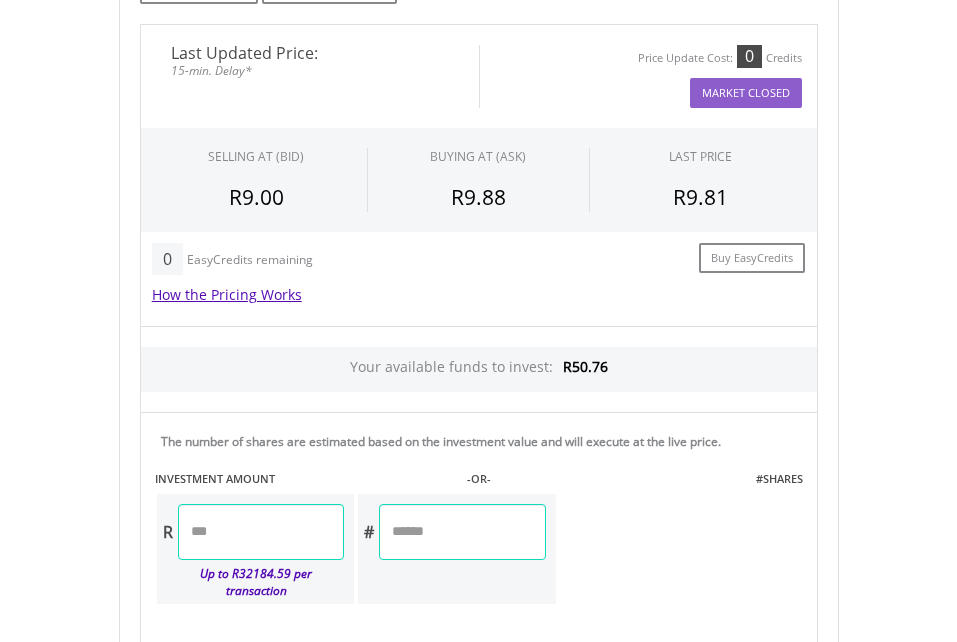 scroll, scrollTop: 1192, scrollLeft: 0, axis: vertical 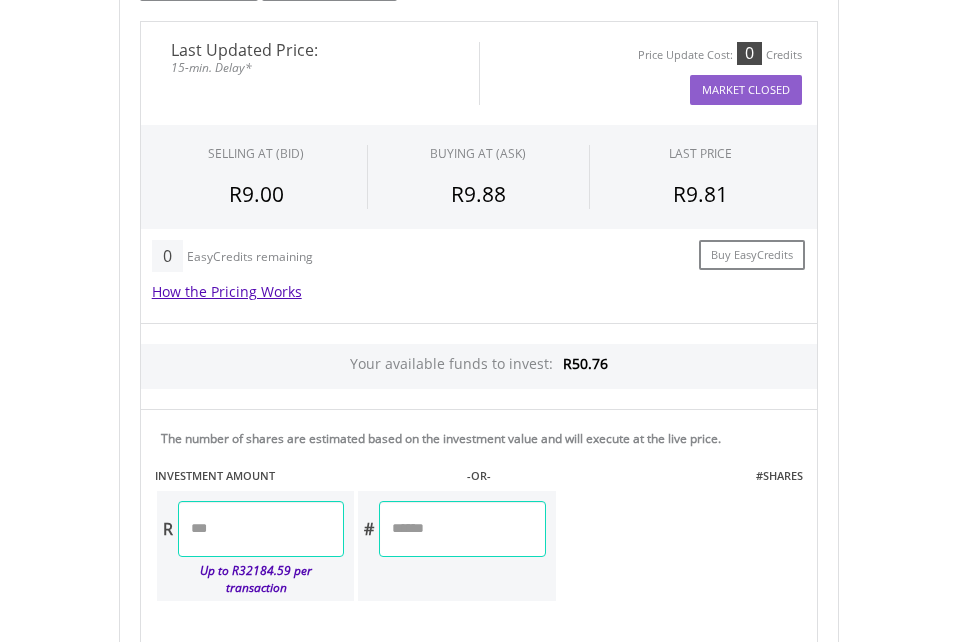 click at bounding box center (462, 529) 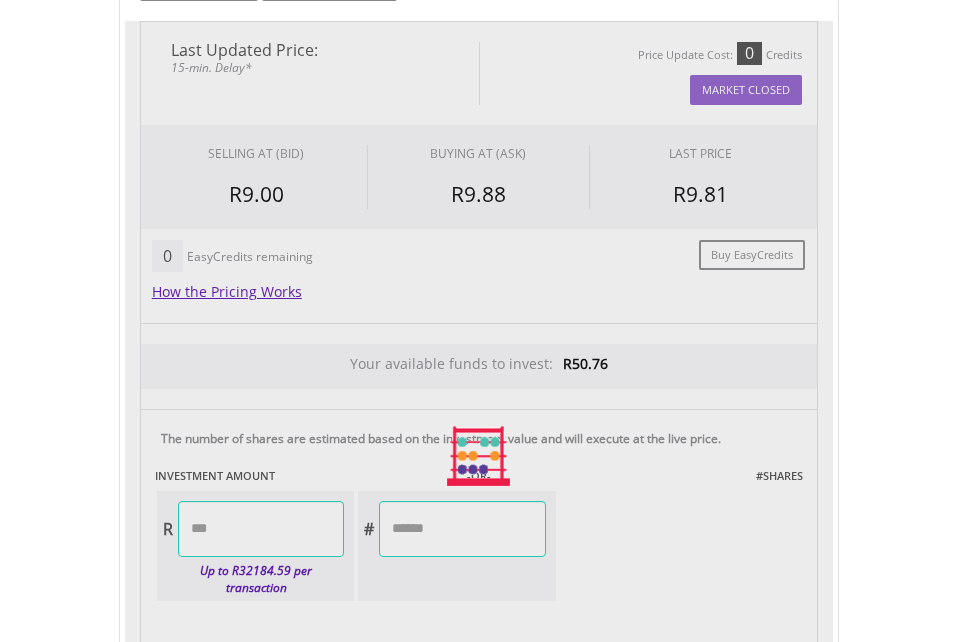 click on "Last Updated Price:
15-min. Delay*
Price Update Cost:
0
Credits
Market Closed
SELLING AT (BID)
BUYING AT                     (ASK)
LAST PRICE
R9.00
R9.88
R9.81
0
EasyCredits remaining
R" at bounding box center [479, 456] 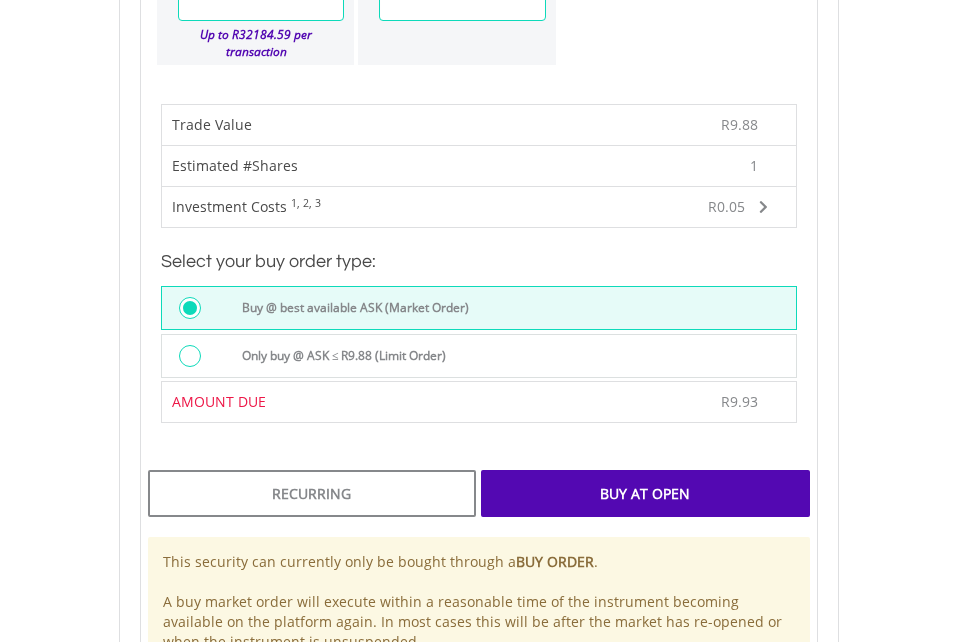 scroll, scrollTop: 1729, scrollLeft: 0, axis: vertical 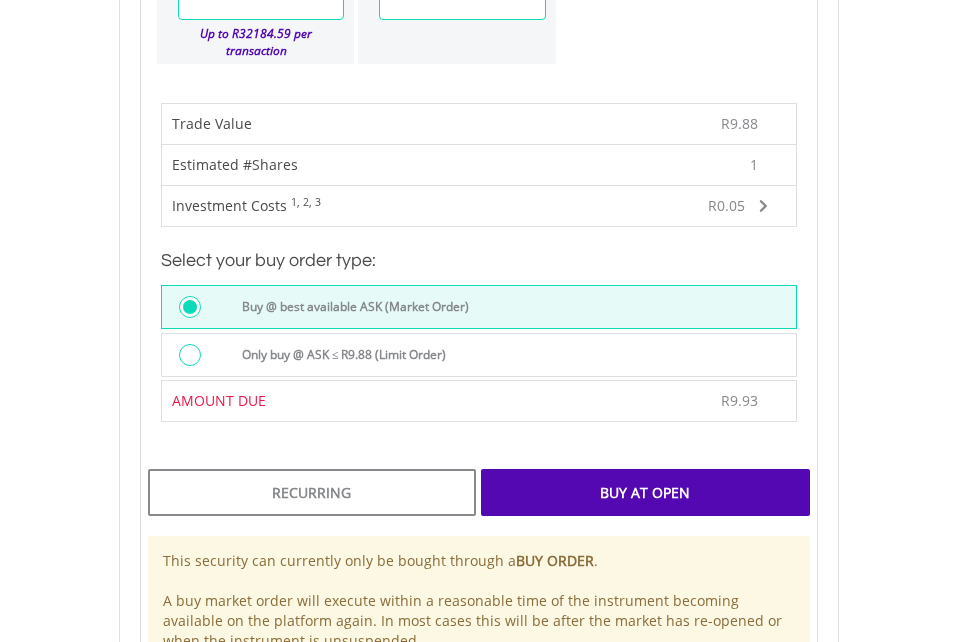 click on "Buy At Open" at bounding box center [645, 492] 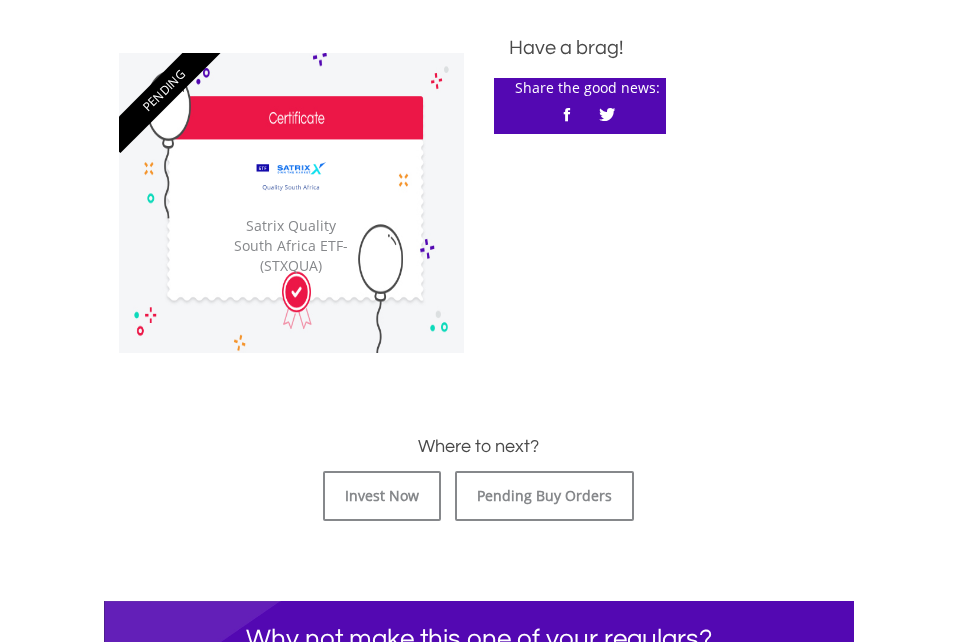 scroll, scrollTop: 582, scrollLeft: 0, axis: vertical 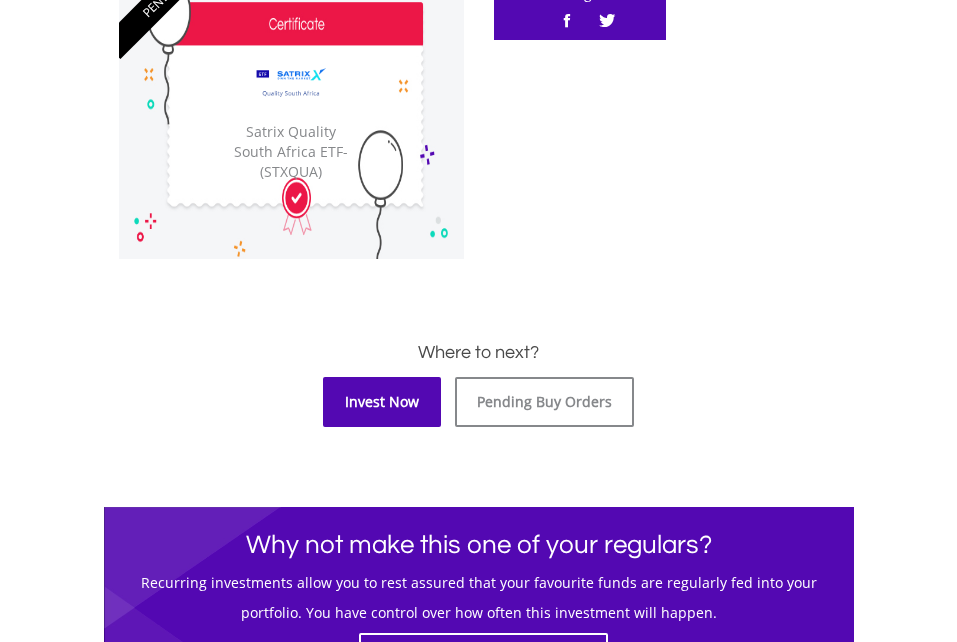 click on "Invest Now" at bounding box center [382, 402] 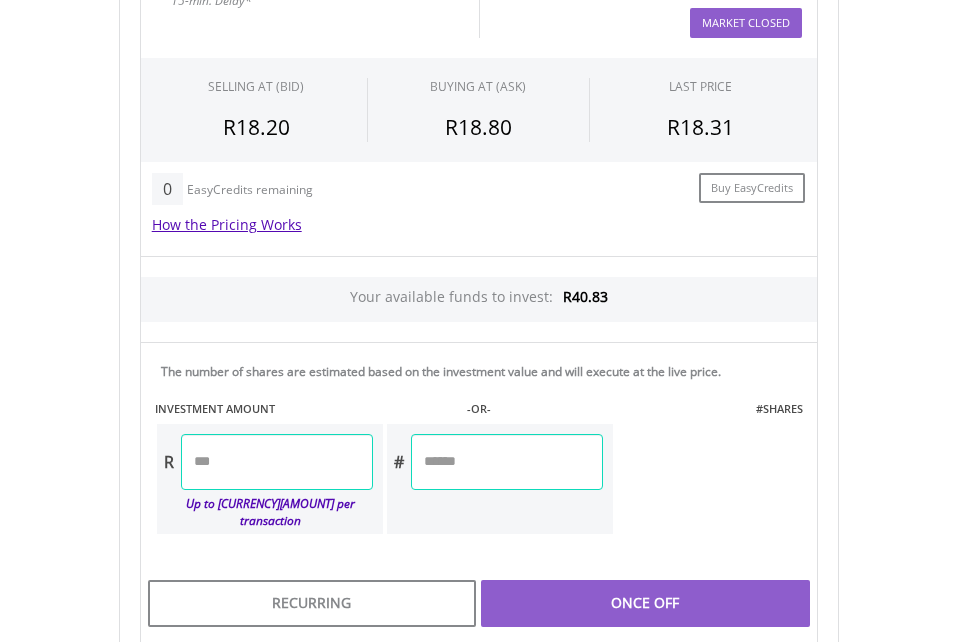 scroll, scrollTop: 1162, scrollLeft: 0, axis: vertical 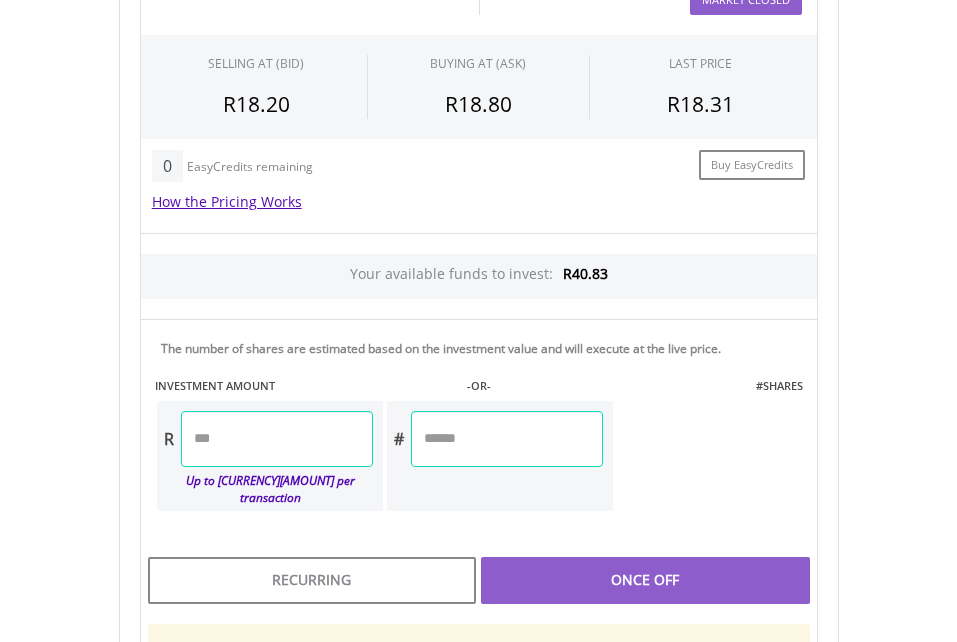 click at bounding box center [507, 439] 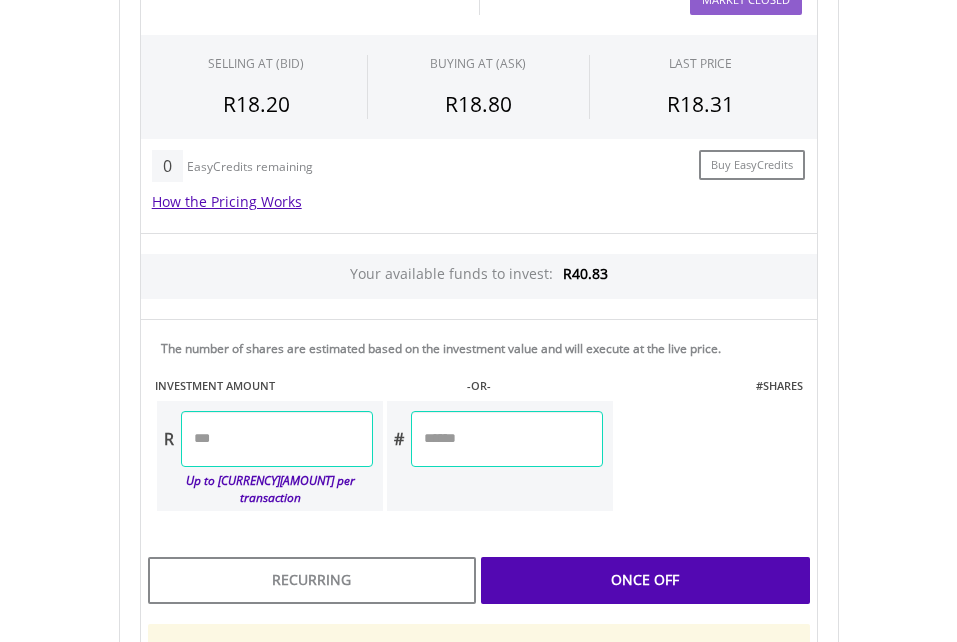 type on "*" 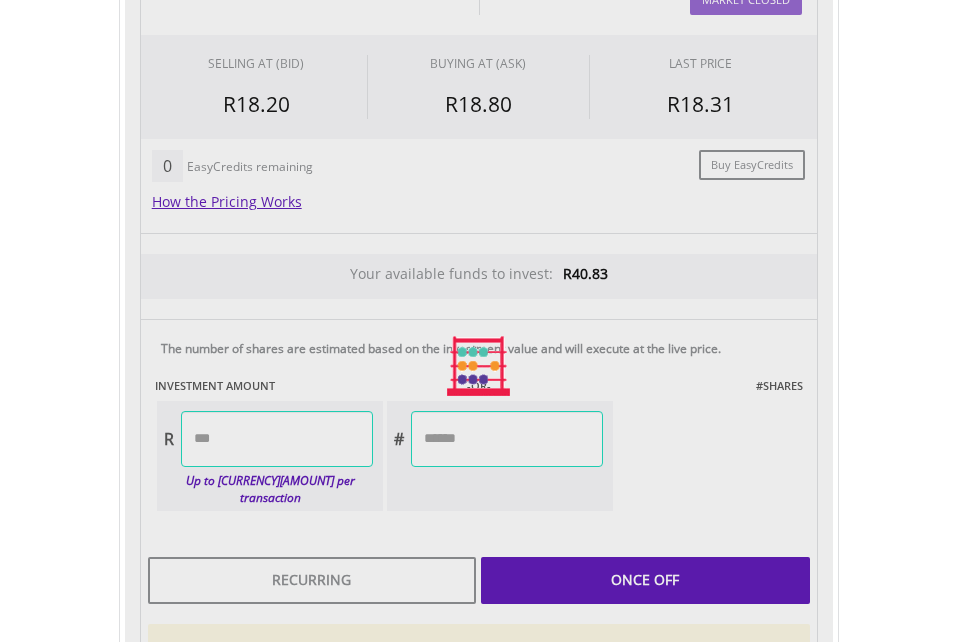 click on "Last Updated Price:
15-min. Delay*
Price Update Cost:
0
Credits
Market Closed
SELLING AT (BID)
BUYING AT                     (ASK)
LAST PRICE
[CURRENCY][PRICE]
[CURRENCY][PRICE]
[CURRENCY][PRICE]
0
Buy EasyCredits" at bounding box center [479, 366] 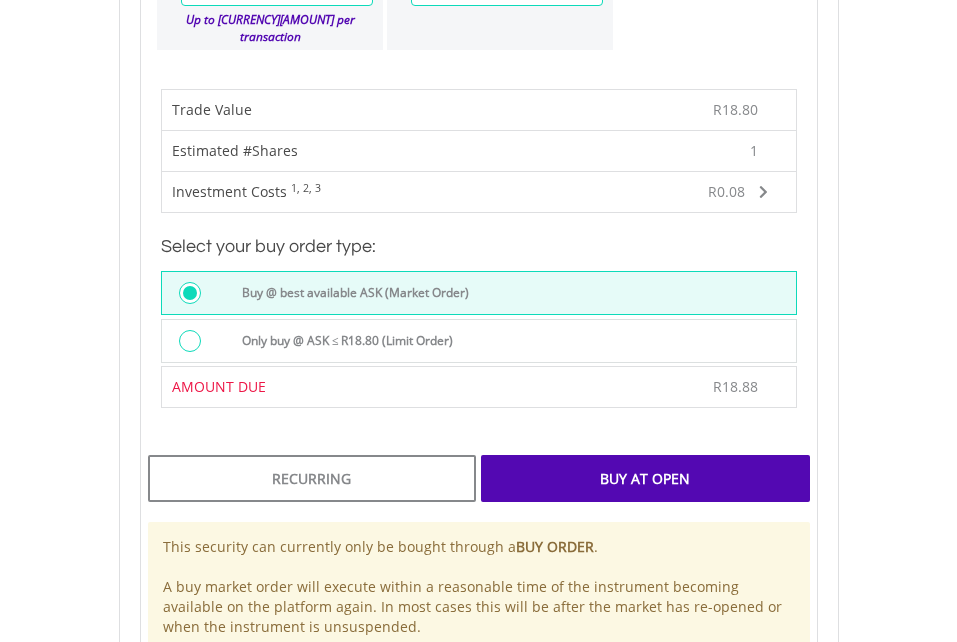 scroll, scrollTop: 1624, scrollLeft: 0, axis: vertical 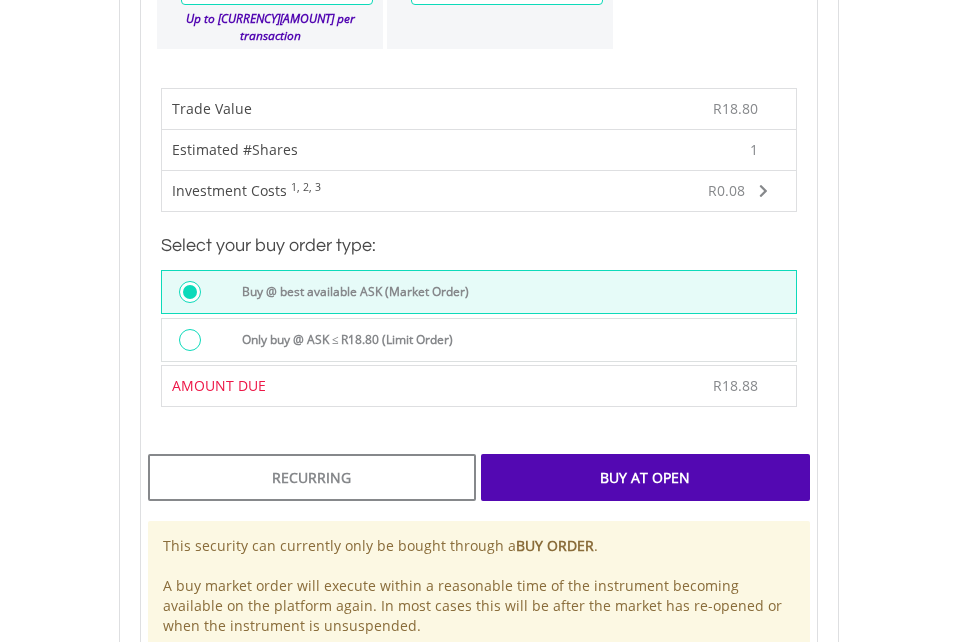 click on "Buy At Open" at bounding box center [645, 477] 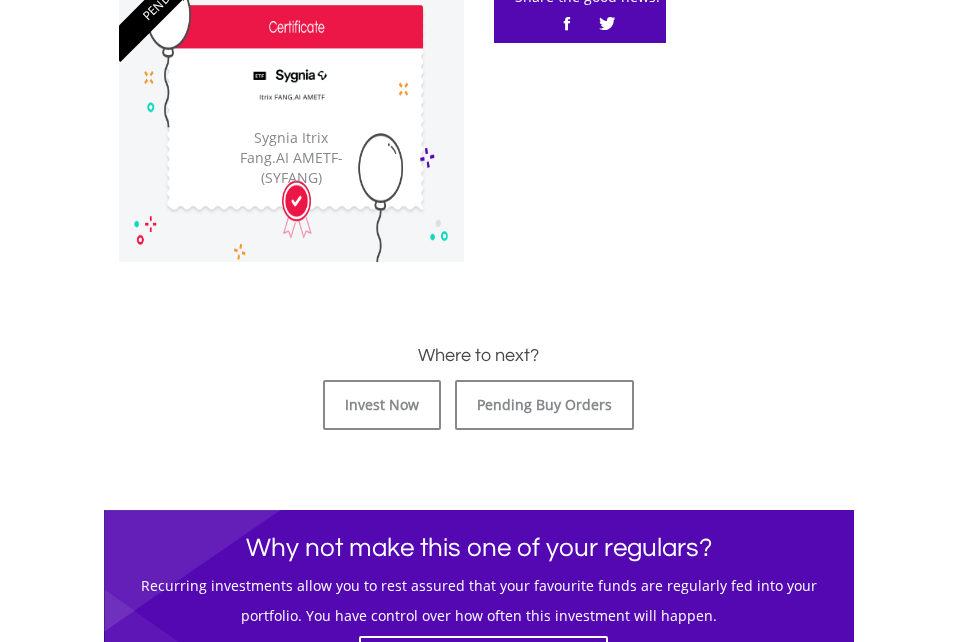 scroll, scrollTop: 586, scrollLeft: 0, axis: vertical 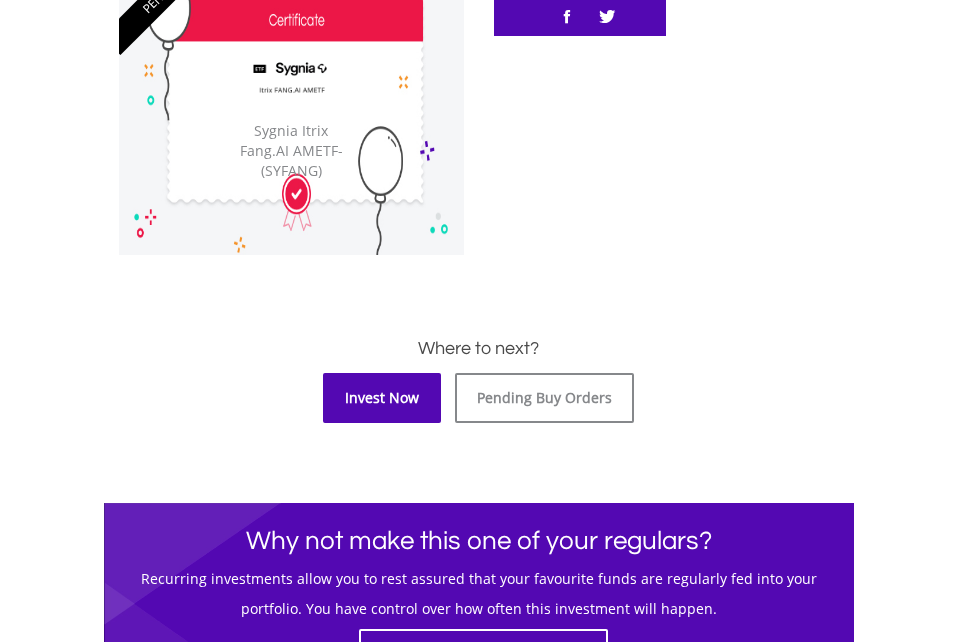 click on "Invest Now" at bounding box center [382, 398] 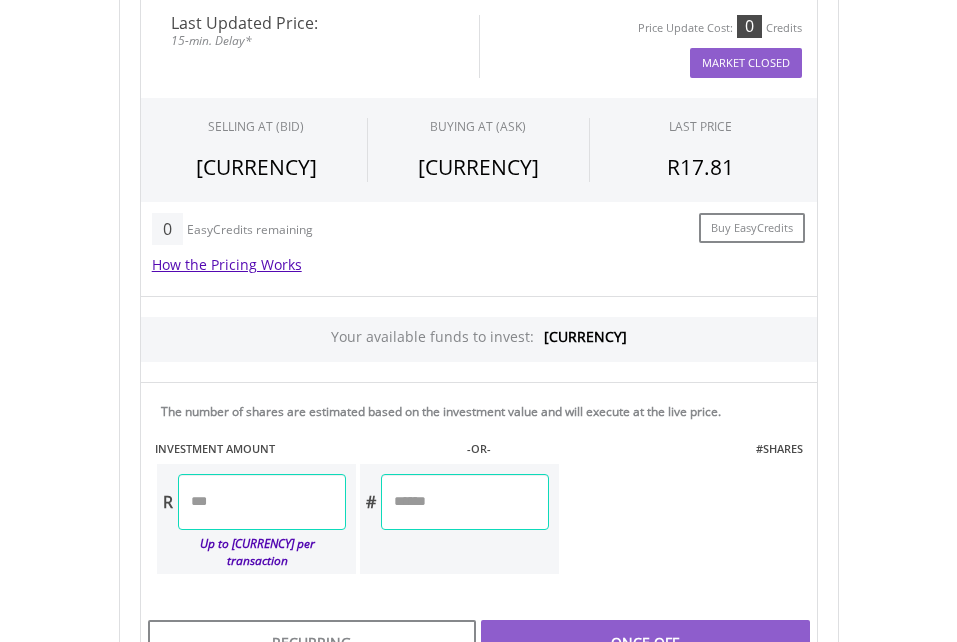 scroll, scrollTop: 1144, scrollLeft: 0, axis: vertical 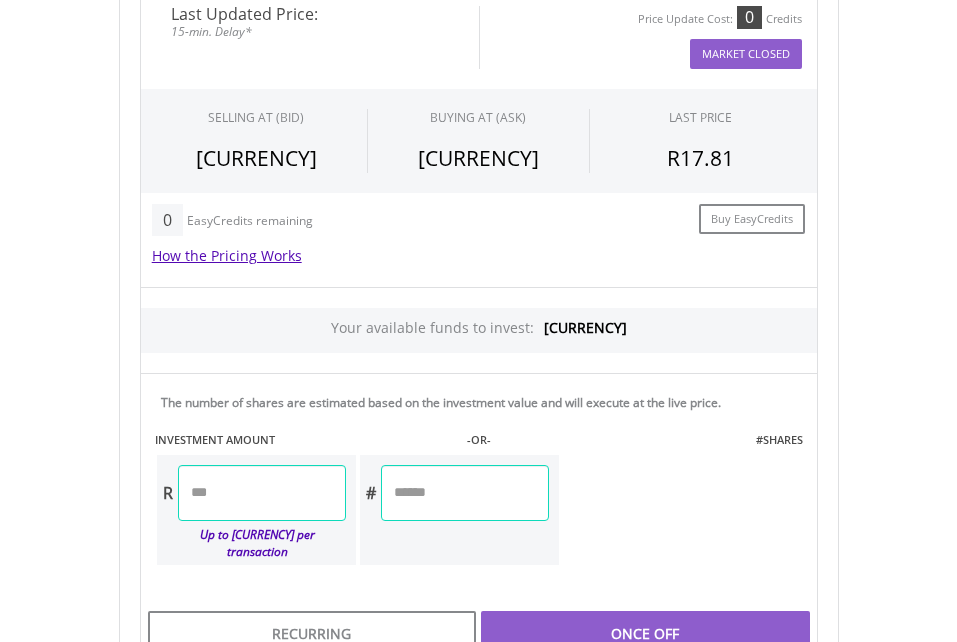 click at bounding box center [465, 493] 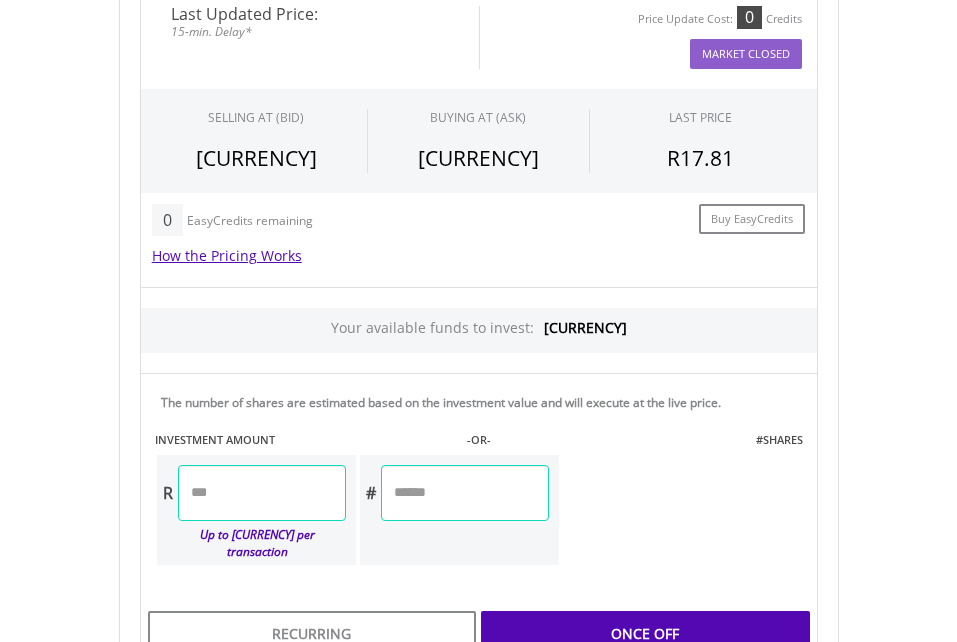 type on "*" 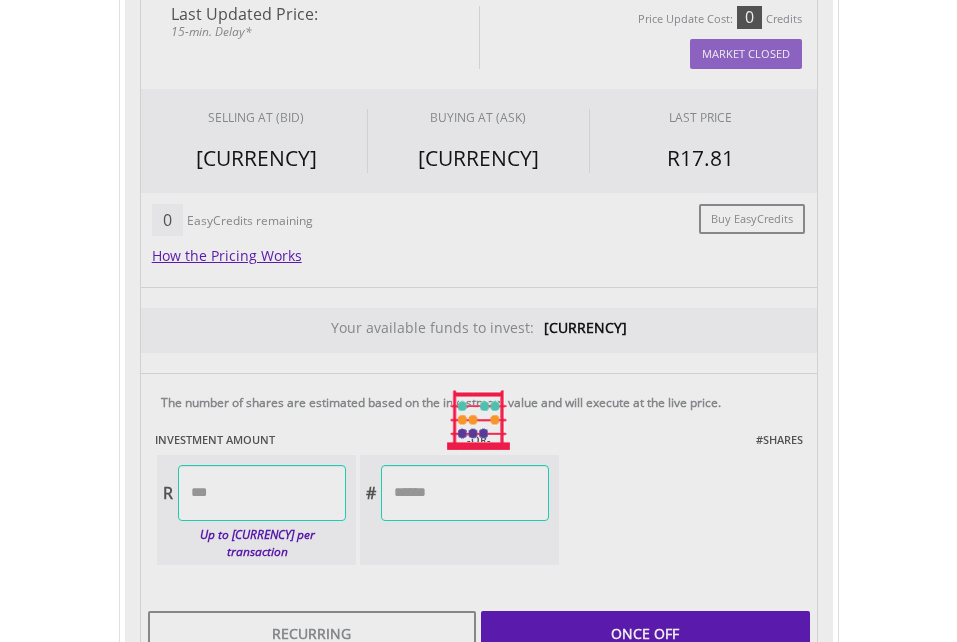 click on "Last Updated Price:
15-min. Delay*
Price Update Cost:
0
Credits
Market Closed
SELLING AT (BID)
BUYING AT                     (ASK)
LAST PRICE
R17.50
R17.90
R17.81
0
Buy EasyCredits" at bounding box center [479, 420] 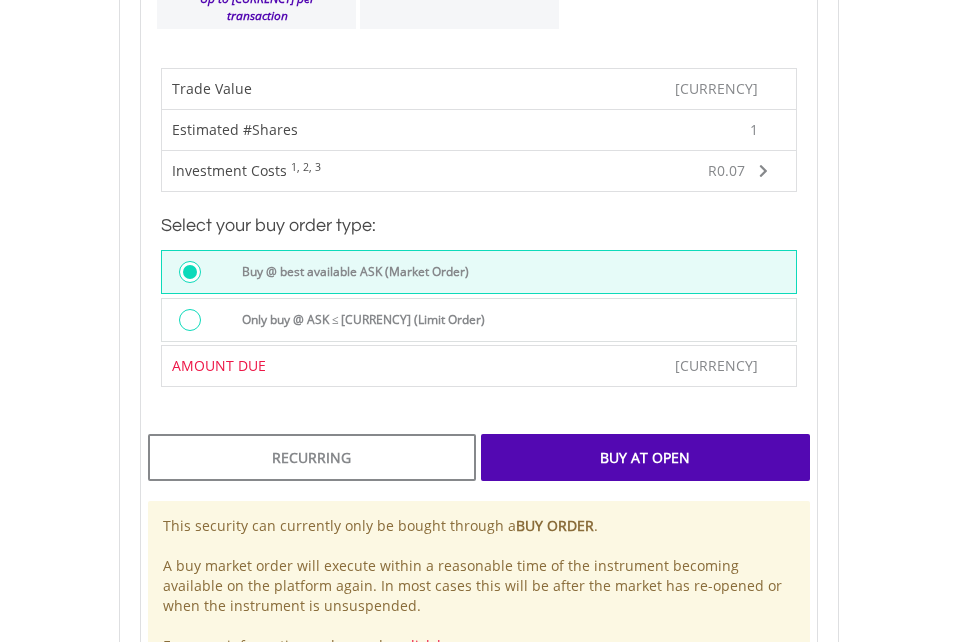 scroll, scrollTop: 1681, scrollLeft: 0, axis: vertical 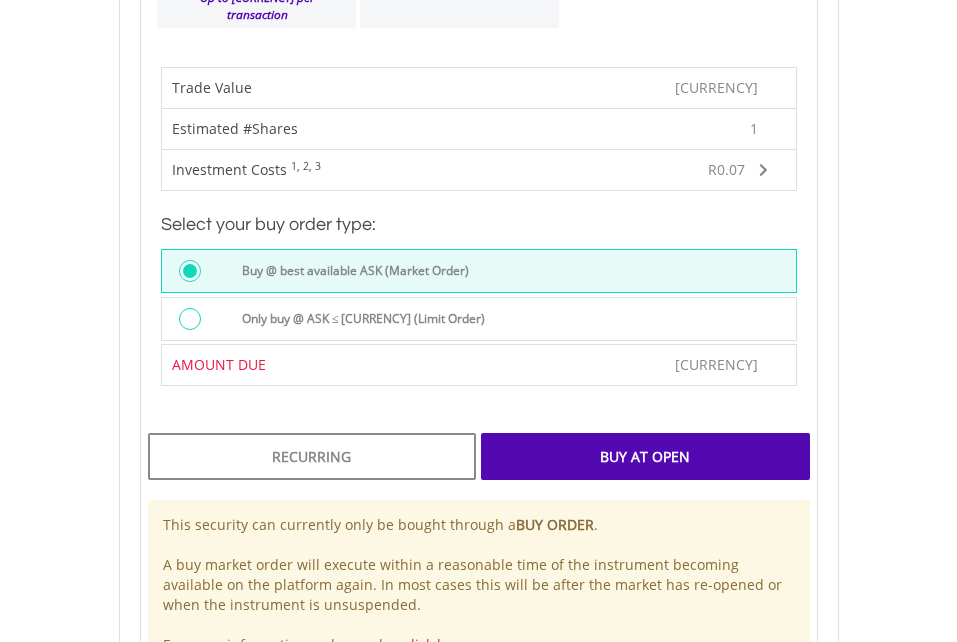 click on "Buy At Open" at bounding box center [645, 456] 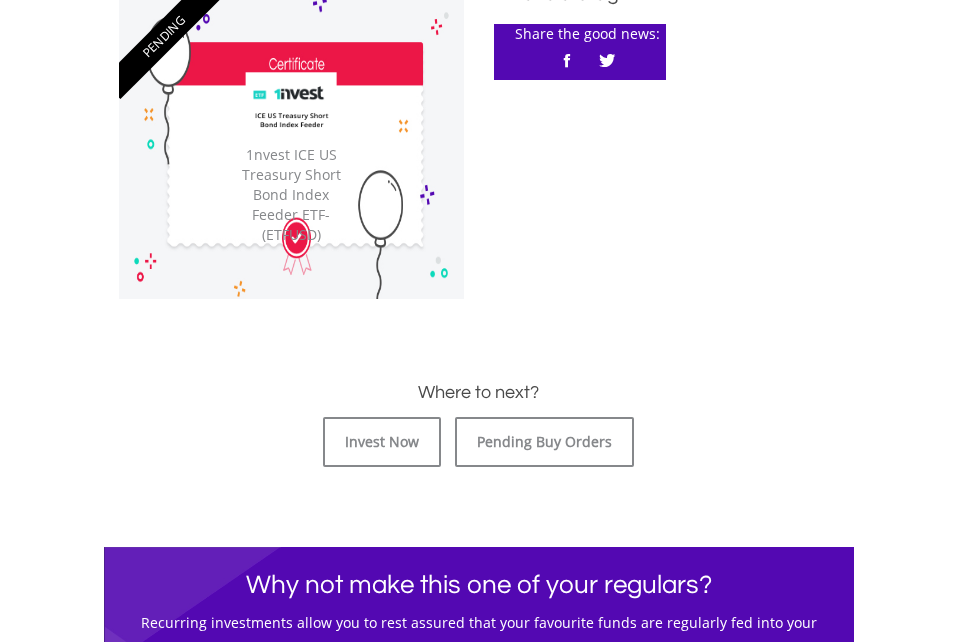 scroll, scrollTop: 543, scrollLeft: 0, axis: vertical 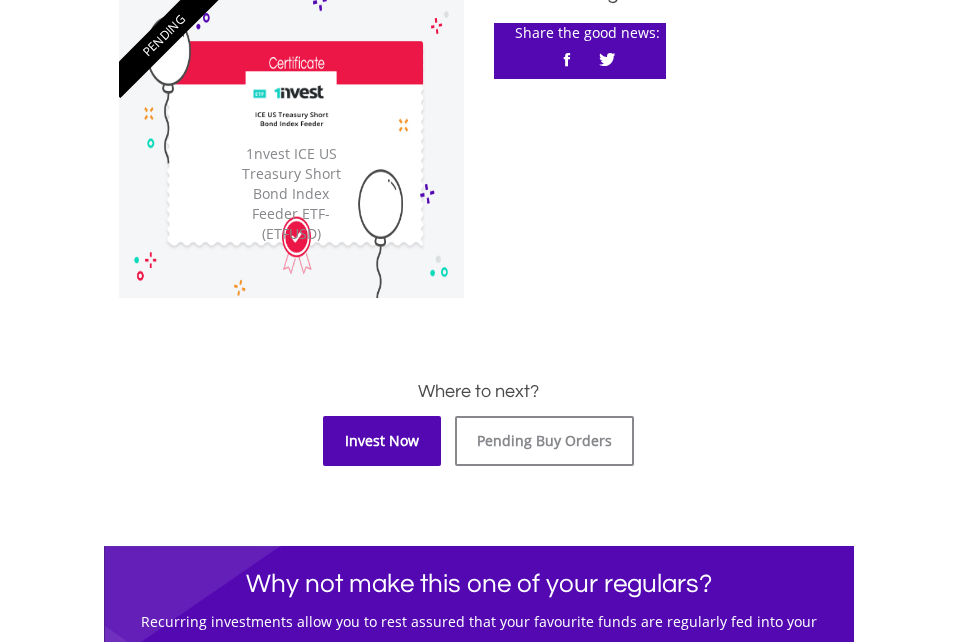 click on "Invest Now" at bounding box center [382, 441] 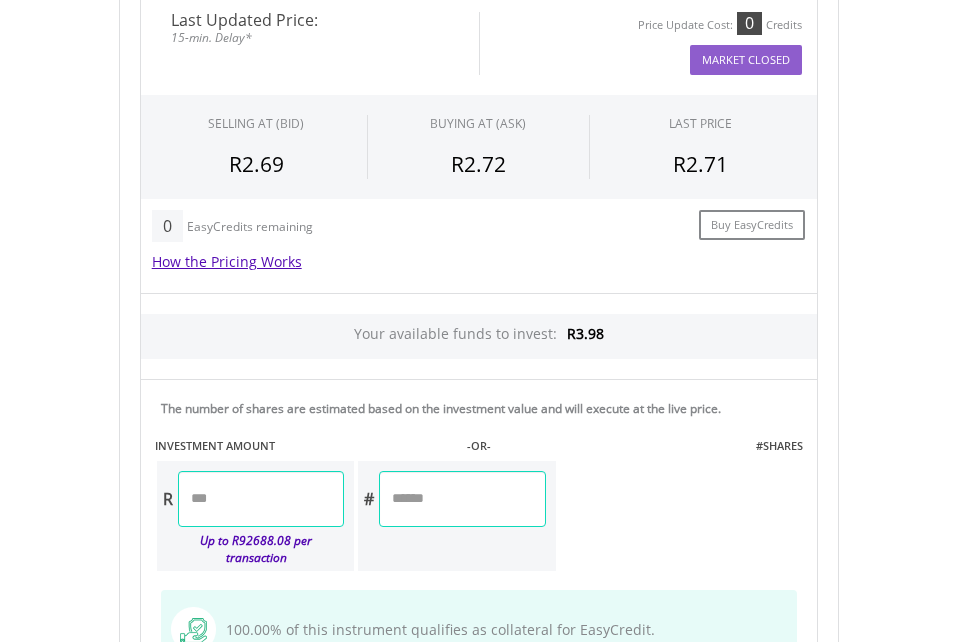 scroll, scrollTop: 1320, scrollLeft: 0, axis: vertical 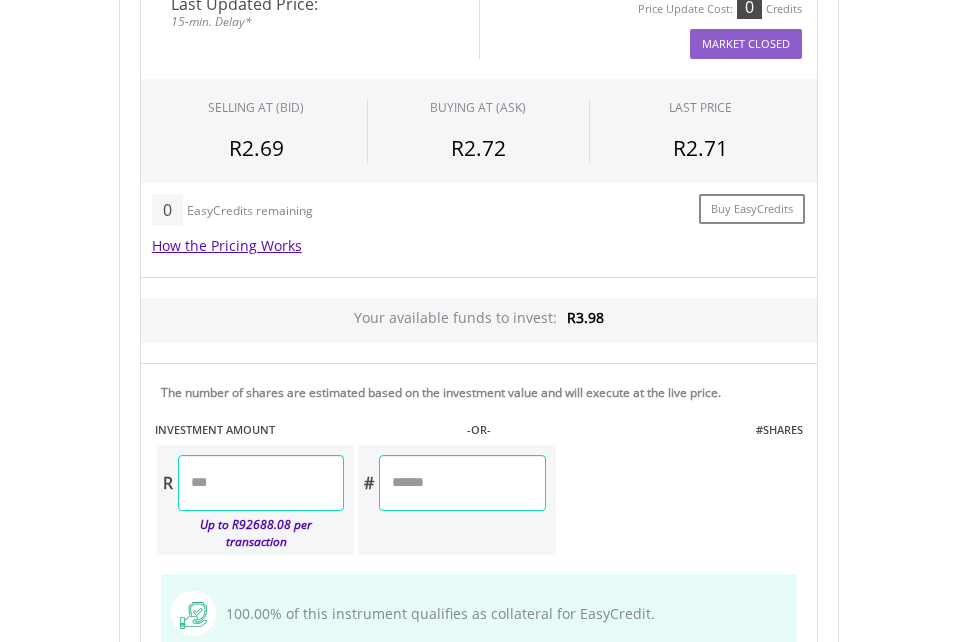 click at bounding box center (462, 483) 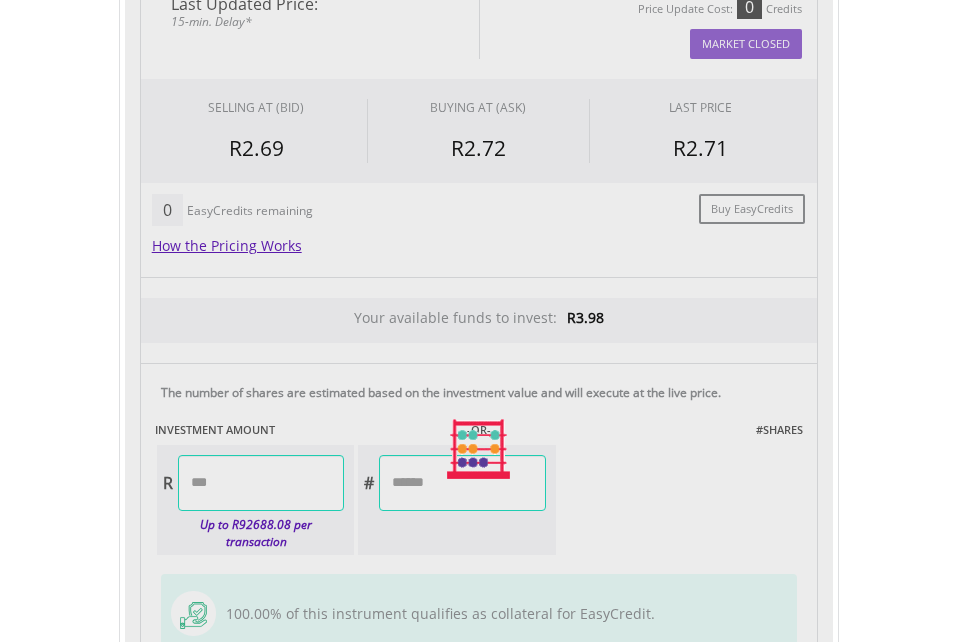 click on "Last Updated Price:
15-min. Delay*
Price Update Cost:
0
Credits
Market Closed
SELLING AT (BID)
BUYING AT                     (ASK)
LAST PRICE
R2.69
R2.72
R2.71
0
EasyCredits remaining
R" at bounding box center [479, 449] 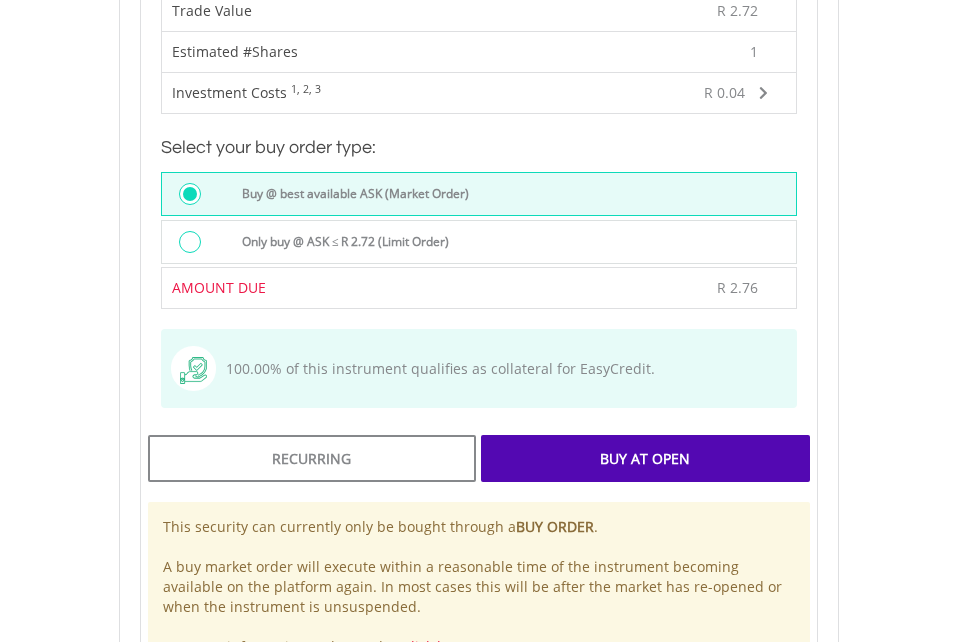 scroll, scrollTop: 1949, scrollLeft: 0, axis: vertical 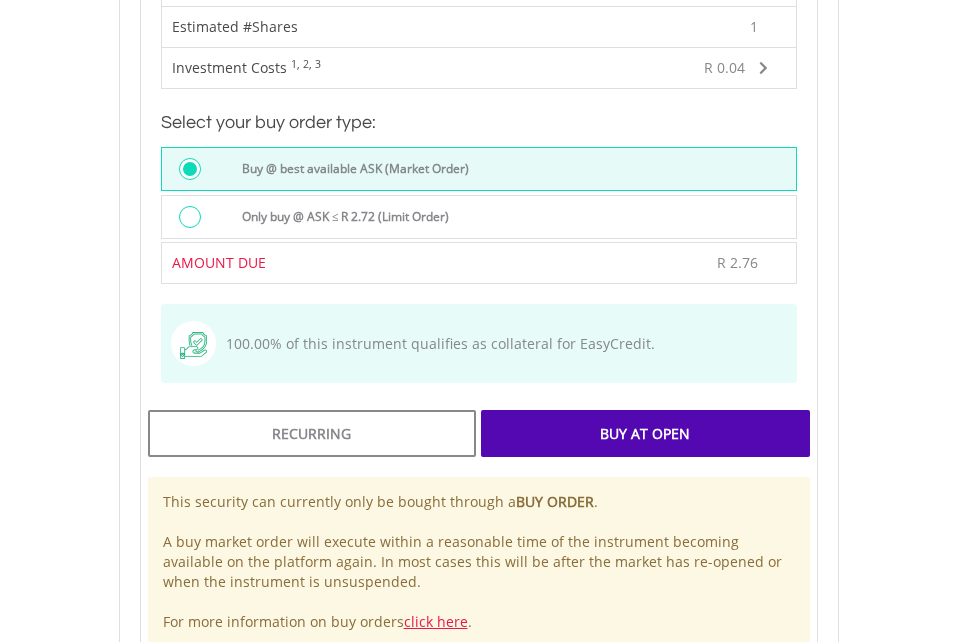 click on "Buy At Open" at bounding box center (645, 433) 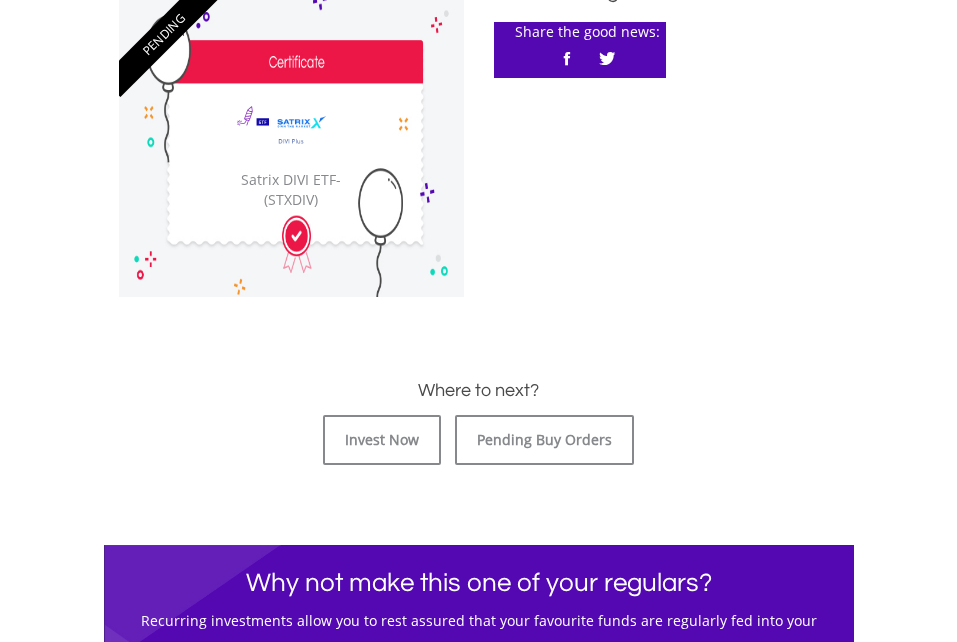 scroll, scrollTop: 545, scrollLeft: 0, axis: vertical 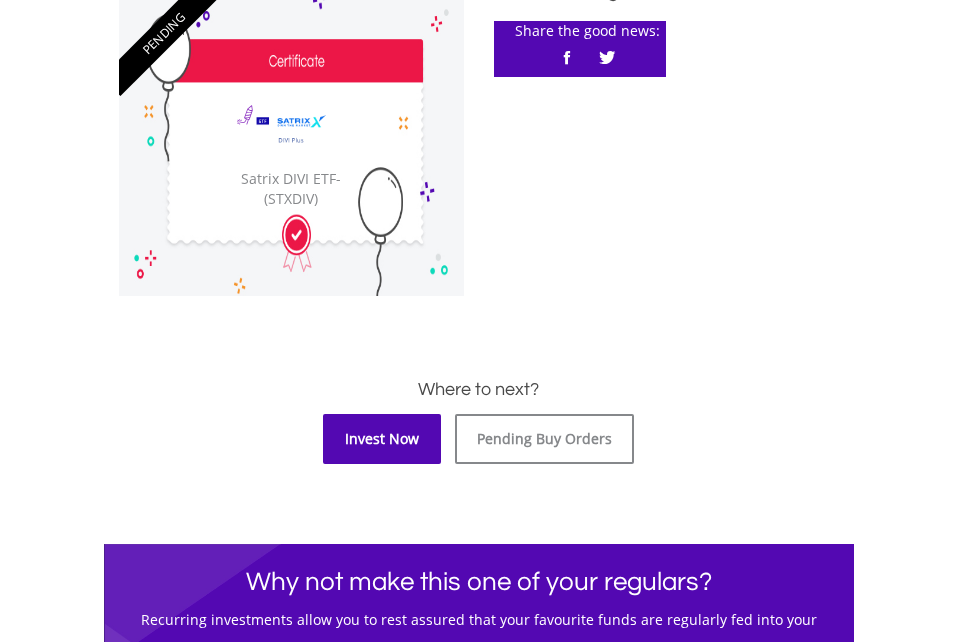click on "Invest Now" at bounding box center (382, 439) 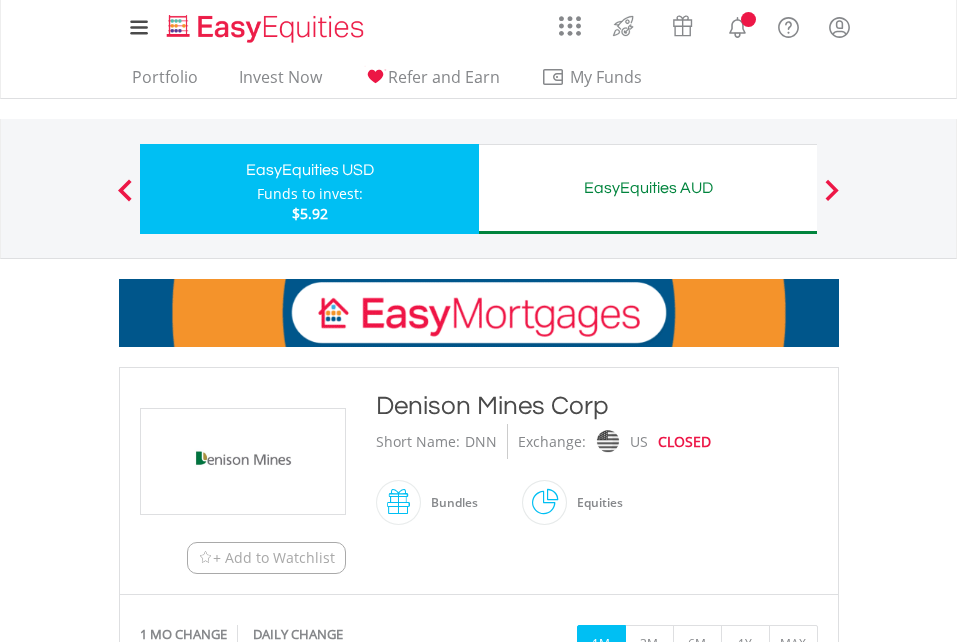 scroll, scrollTop: 0, scrollLeft: 0, axis: both 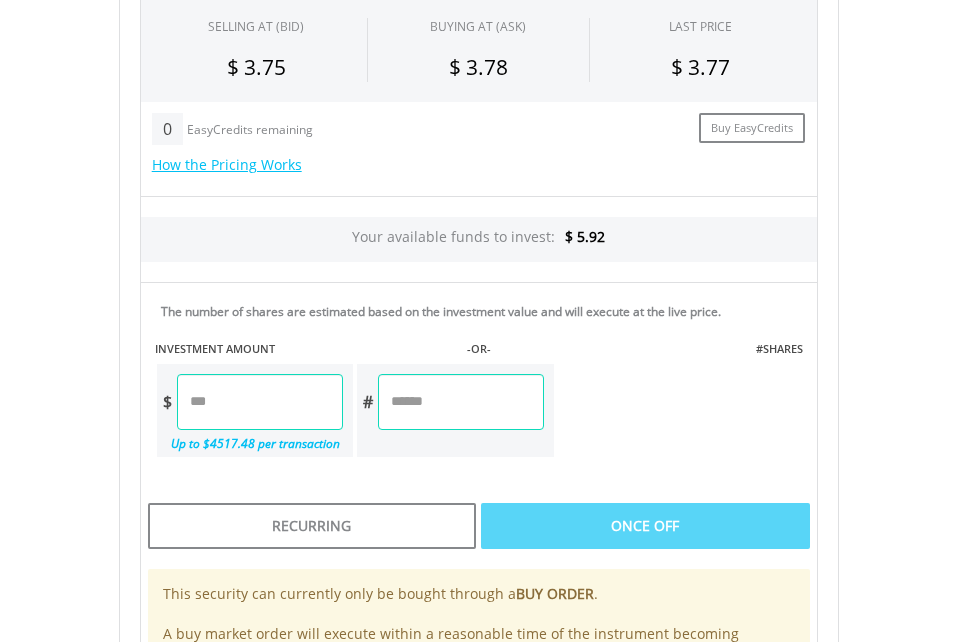 click at bounding box center (461, 402) 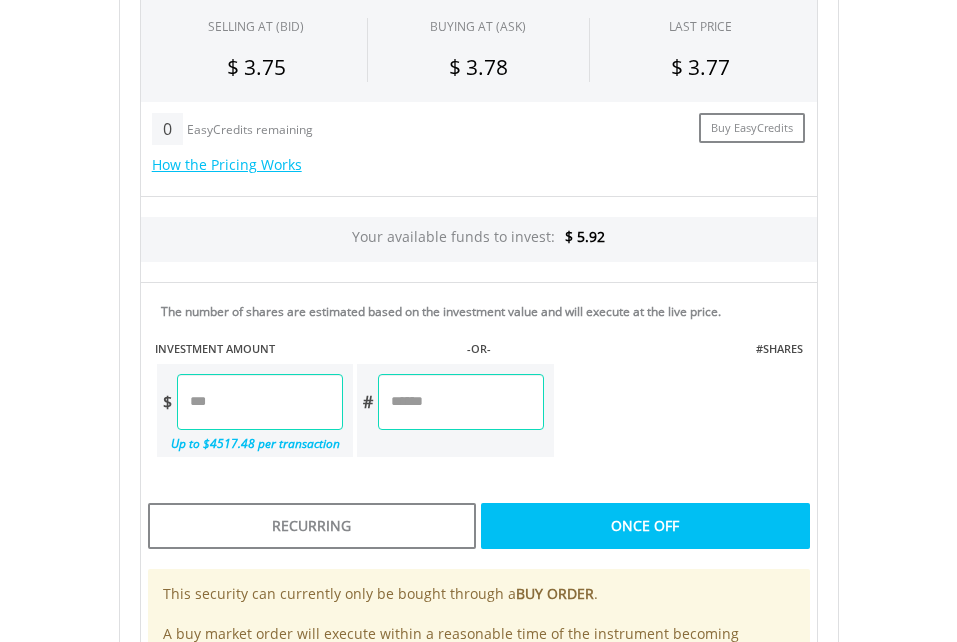 type on "*" 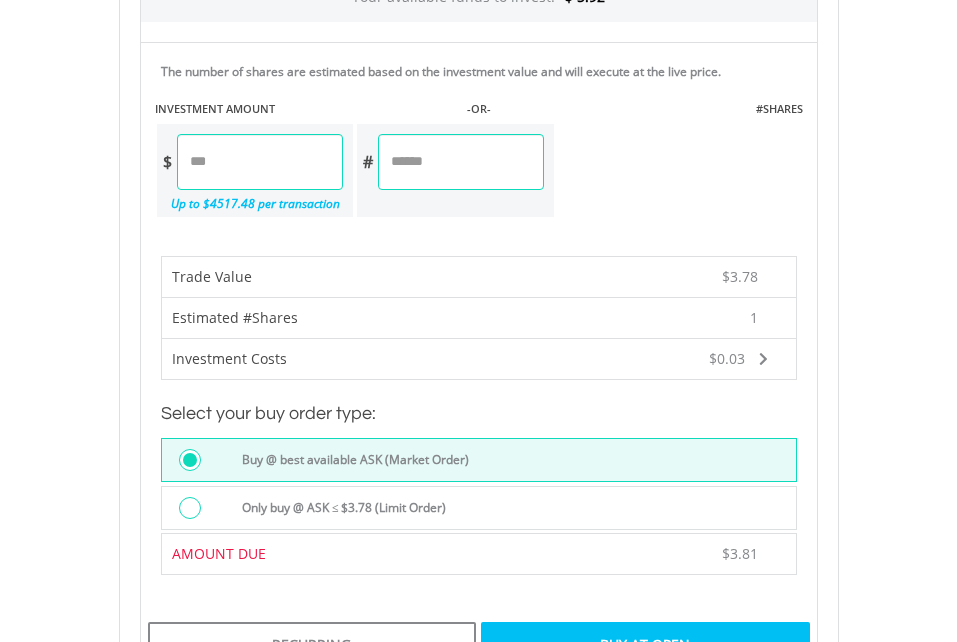 scroll, scrollTop: 1635, scrollLeft: 0, axis: vertical 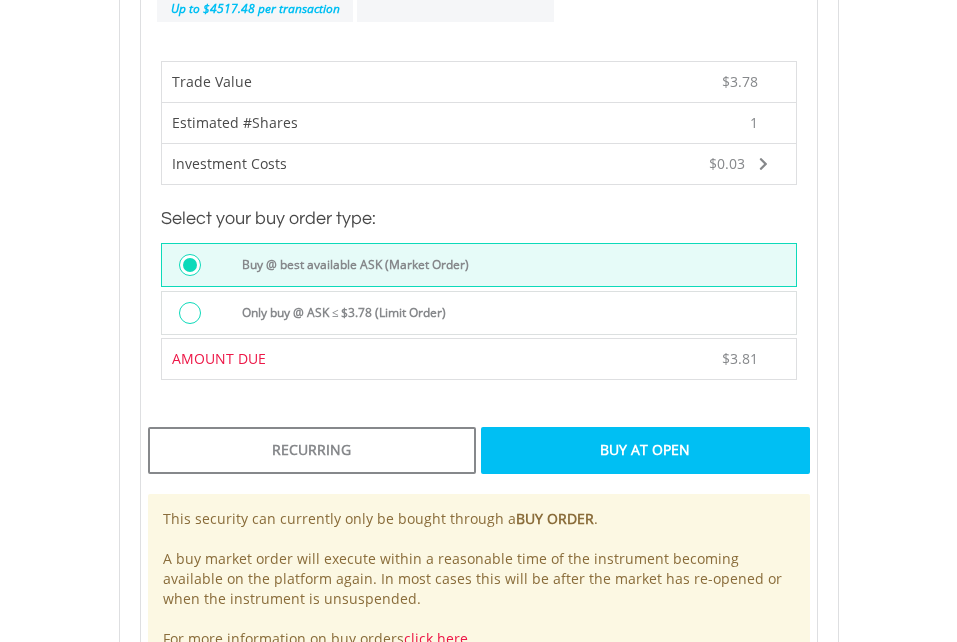 click on "Buy At Open" at bounding box center (645, 450) 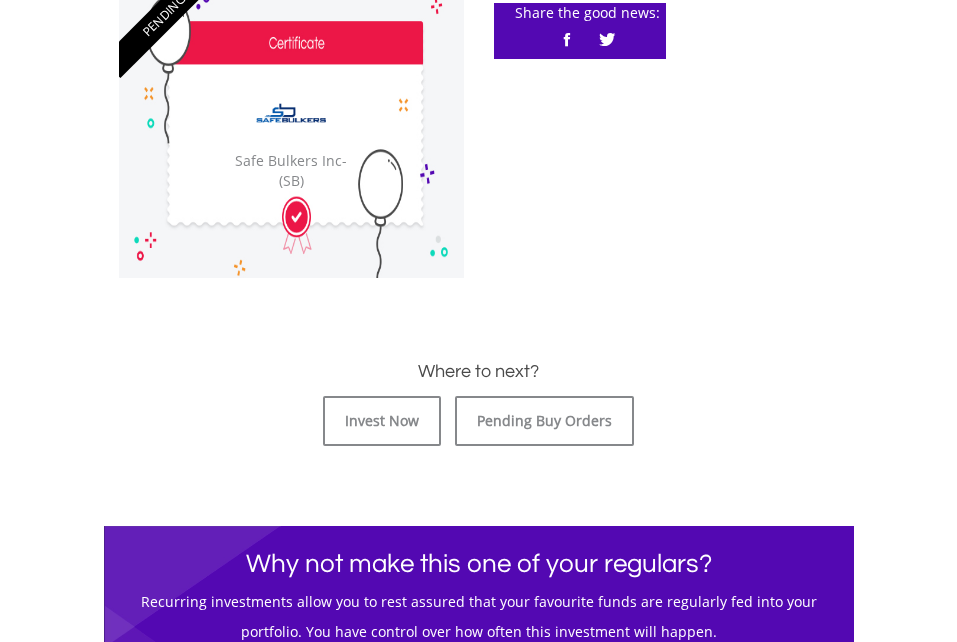 scroll, scrollTop: 569, scrollLeft: 0, axis: vertical 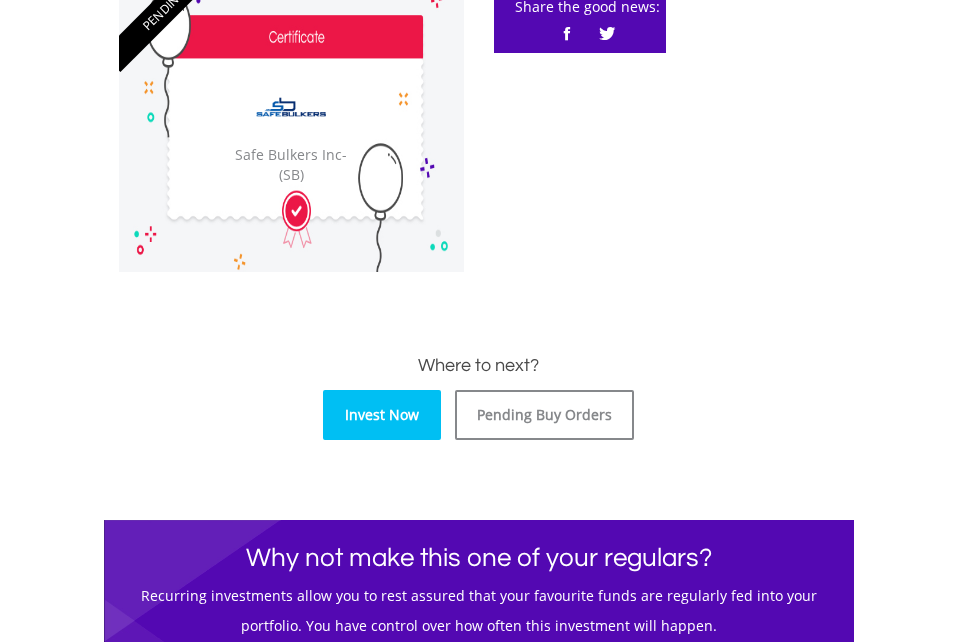 click on "Invest Now" at bounding box center (382, 415) 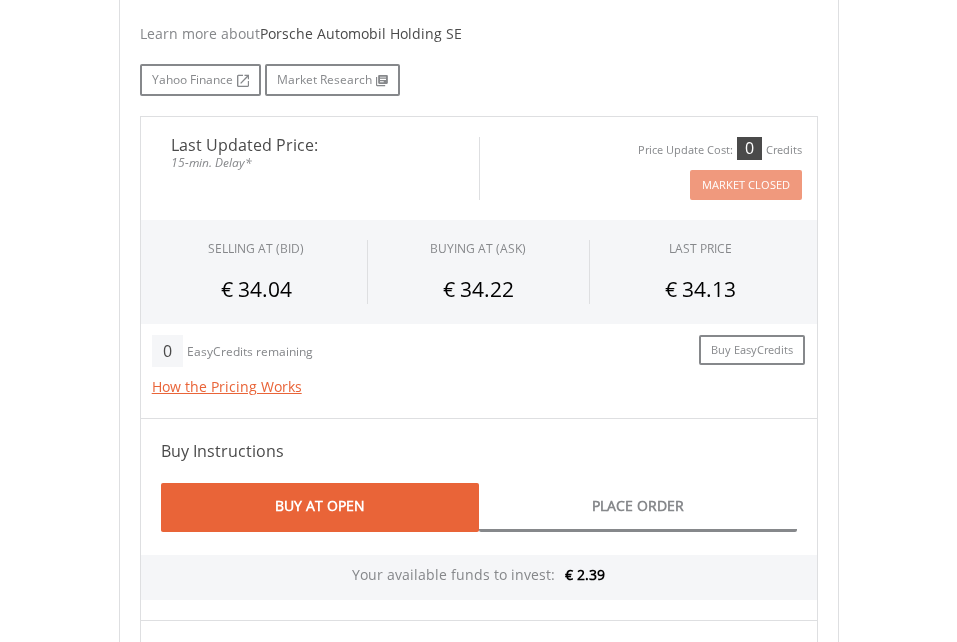 scroll, scrollTop: 0, scrollLeft: 0, axis: both 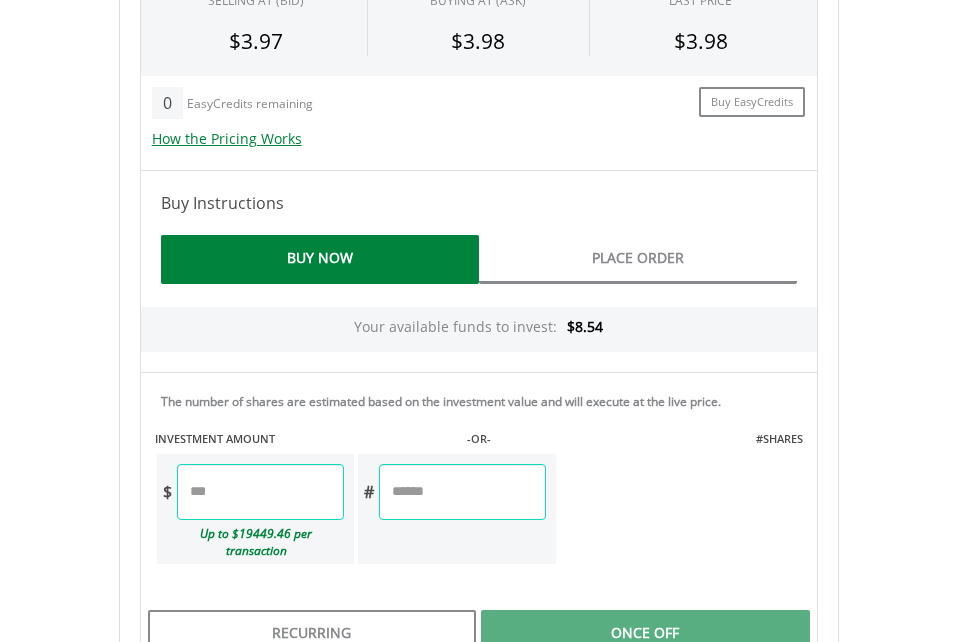 click at bounding box center (462, 492) 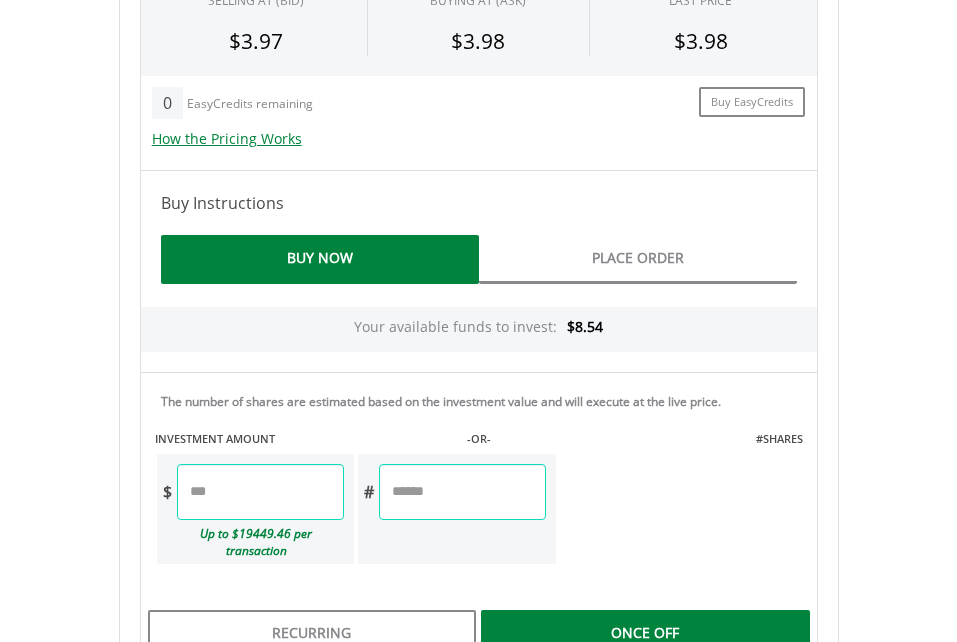type on "*" 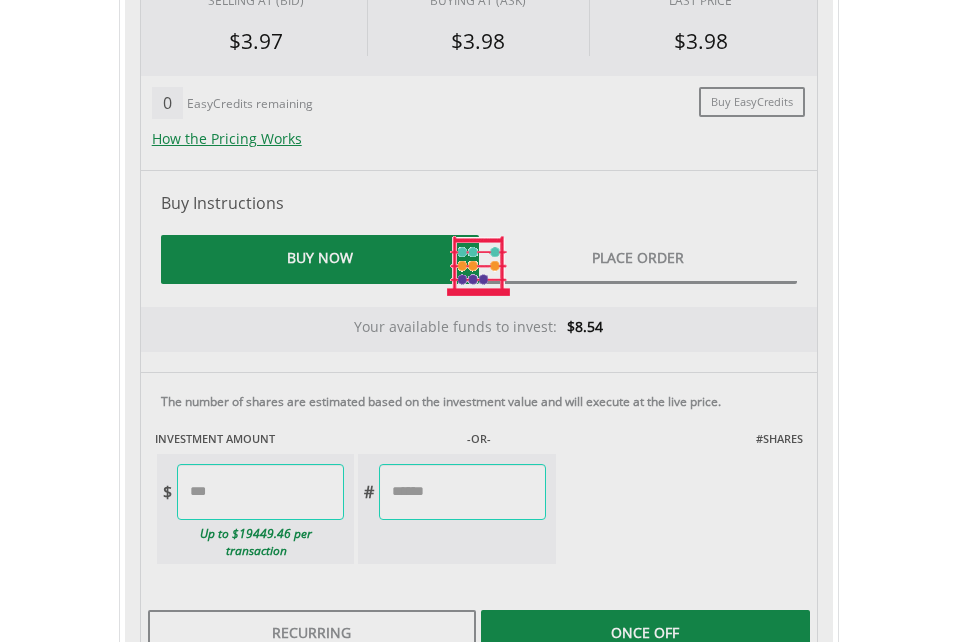 click on "Last Updated Price:
20-min. Delay*
Price Update Cost:
1
Credits
Request A Price Update
Request Update
SELLING AT (BID)
BUYING AT                     (ASK)
LAST PRICE
$3.97
$3.98
$3.98
0
$" at bounding box center (479, 266) 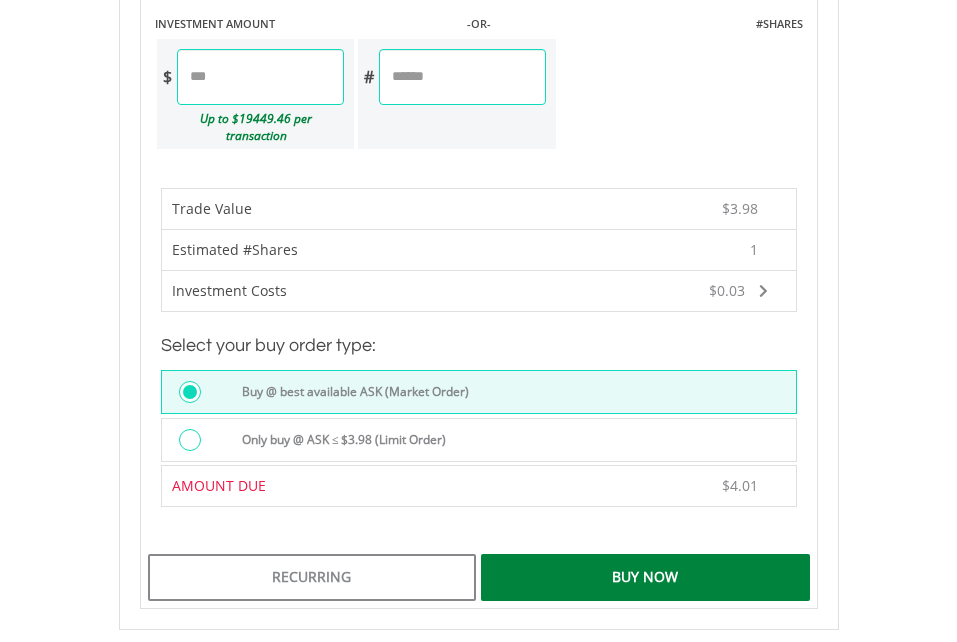 scroll, scrollTop: 1787, scrollLeft: 0, axis: vertical 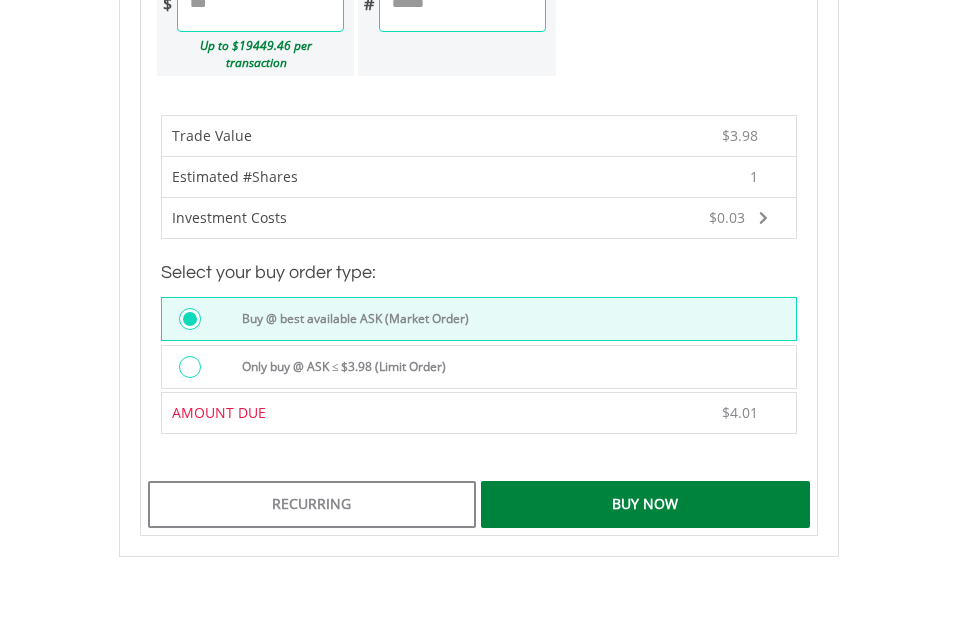 click on "Buy Now" at bounding box center [645, 504] 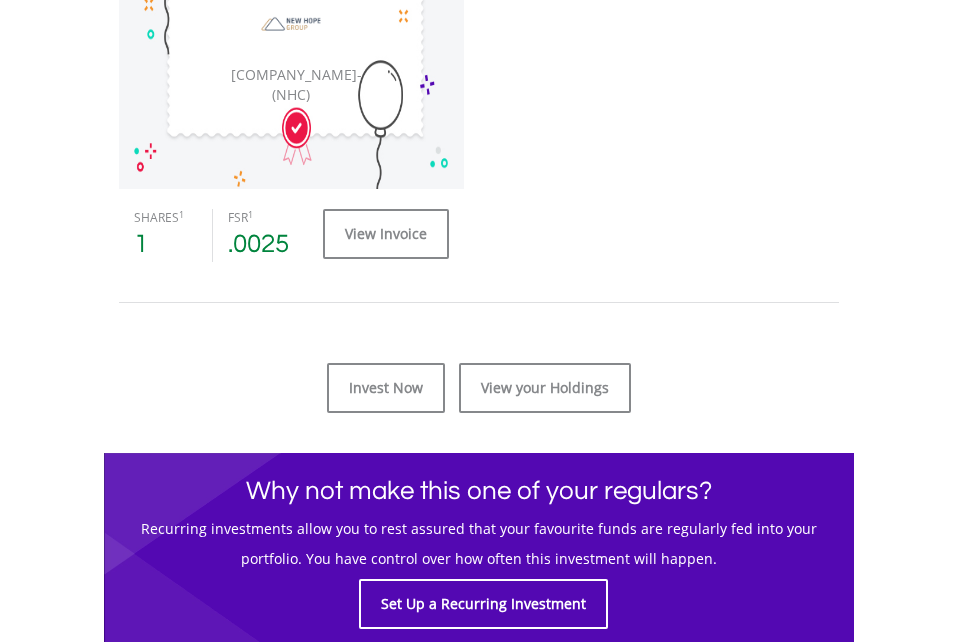 scroll, scrollTop: 654, scrollLeft: 0, axis: vertical 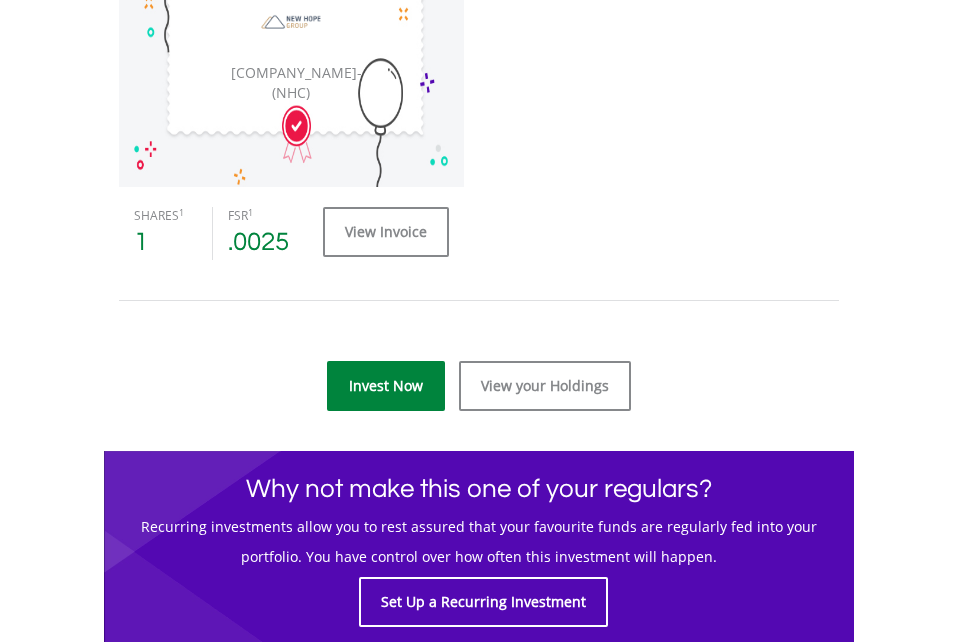 click on "Invest Now" at bounding box center (386, 386) 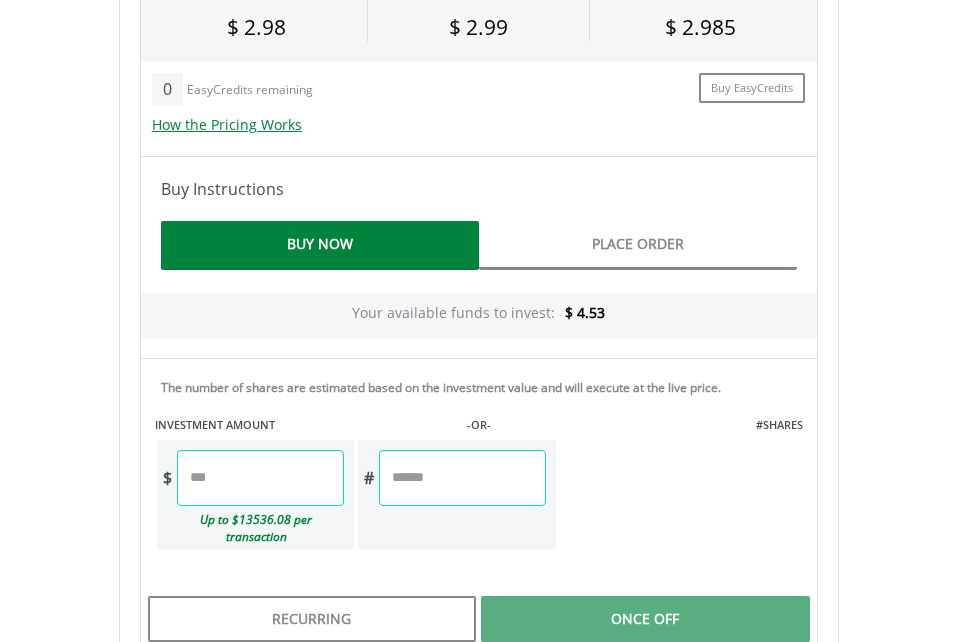 scroll, scrollTop: 1314, scrollLeft: 0, axis: vertical 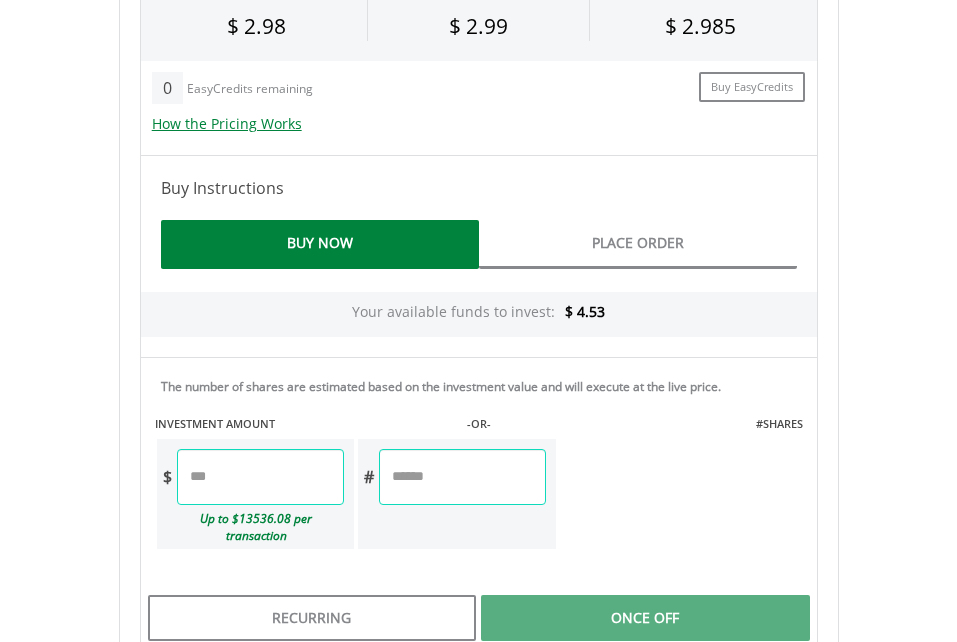click at bounding box center (462, 477) 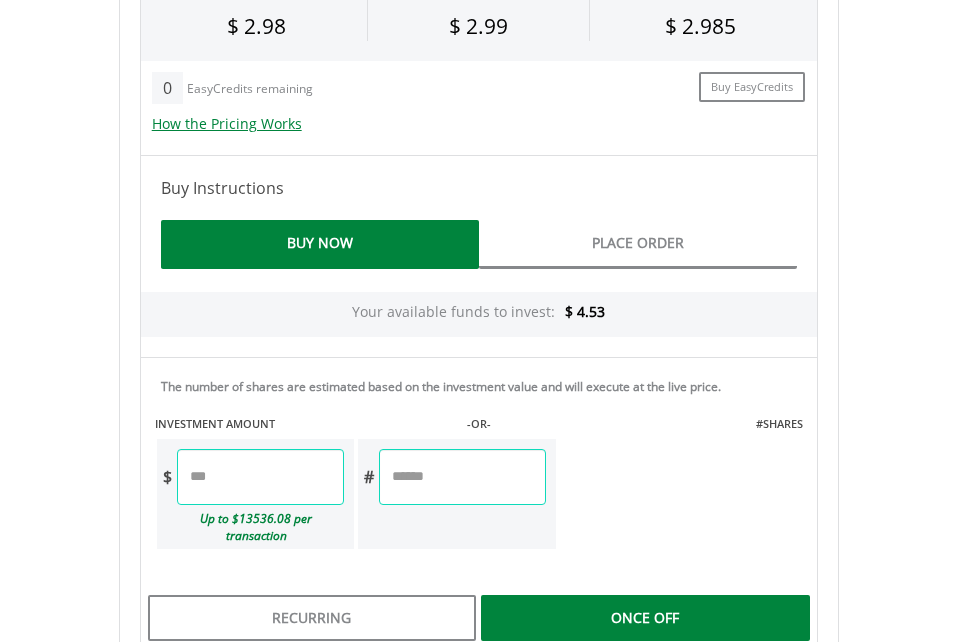 type on "*" 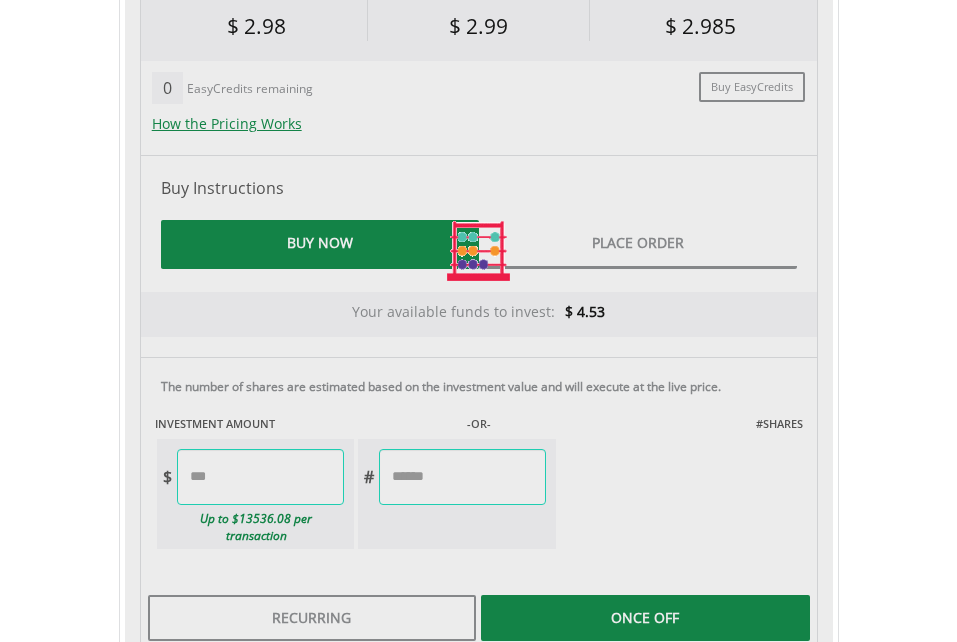 click on "Last Updated Price:
20-min. Delay*
Price Update Cost:
1
Credits
Request A Price Update
Request Update
SELLING AT (BID)
BUYING AT                     (ASK)
LAST PRICE
$ 2.98
$ 2.99
$ 2.985
0
$" at bounding box center [479, 251] 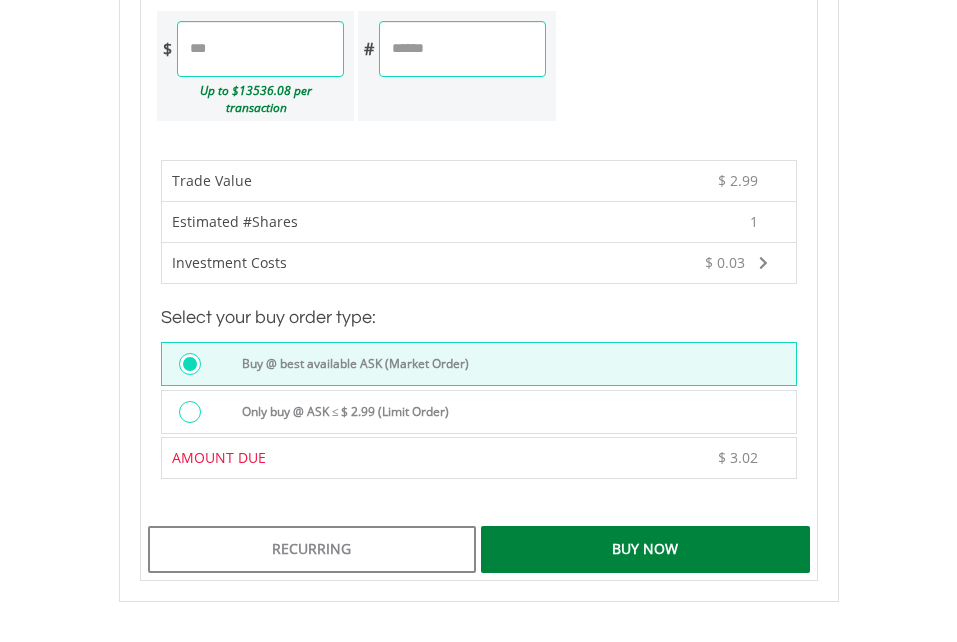 scroll, scrollTop: 1752, scrollLeft: 0, axis: vertical 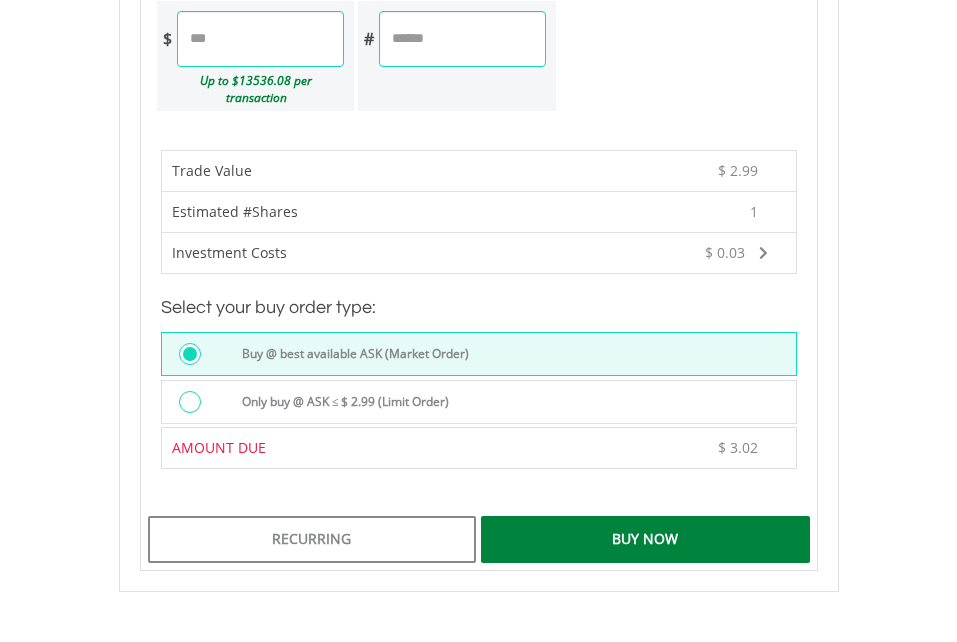 click on "Buy Now" at bounding box center [645, 539] 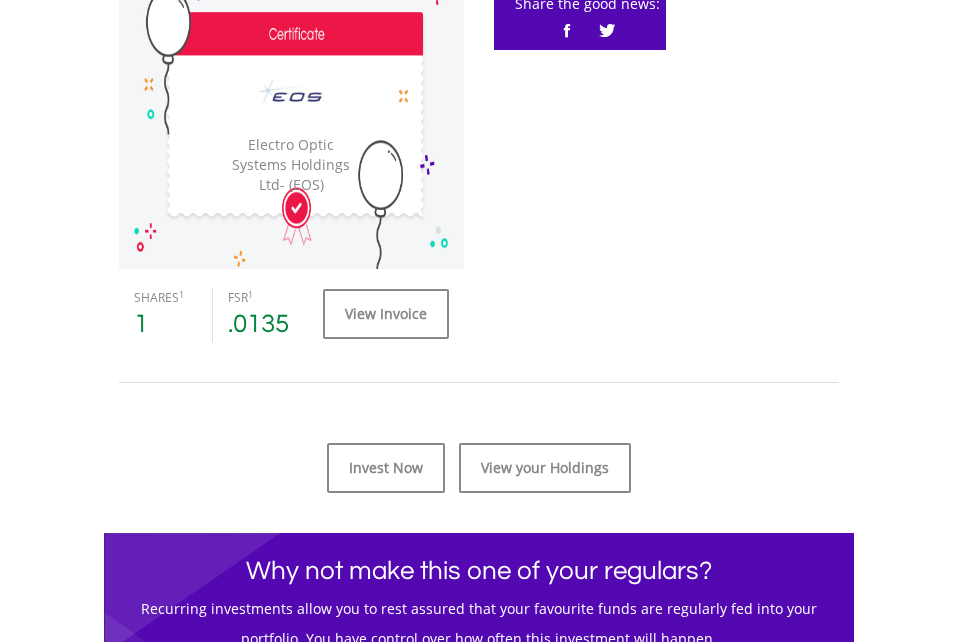 scroll, scrollTop: 714, scrollLeft: 0, axis: vertical 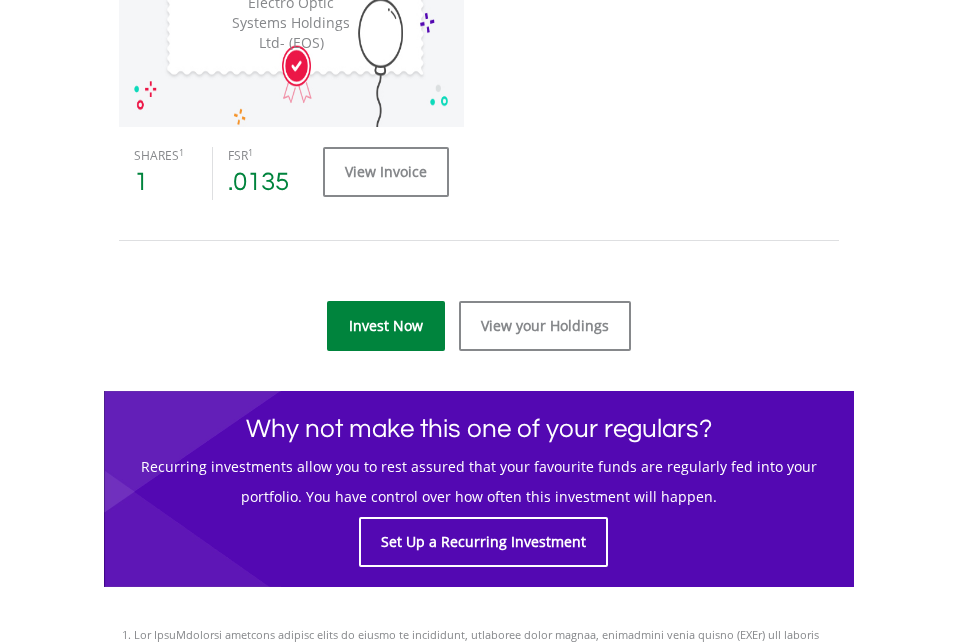click on "Invest Now" at bounding box center [386, 326] 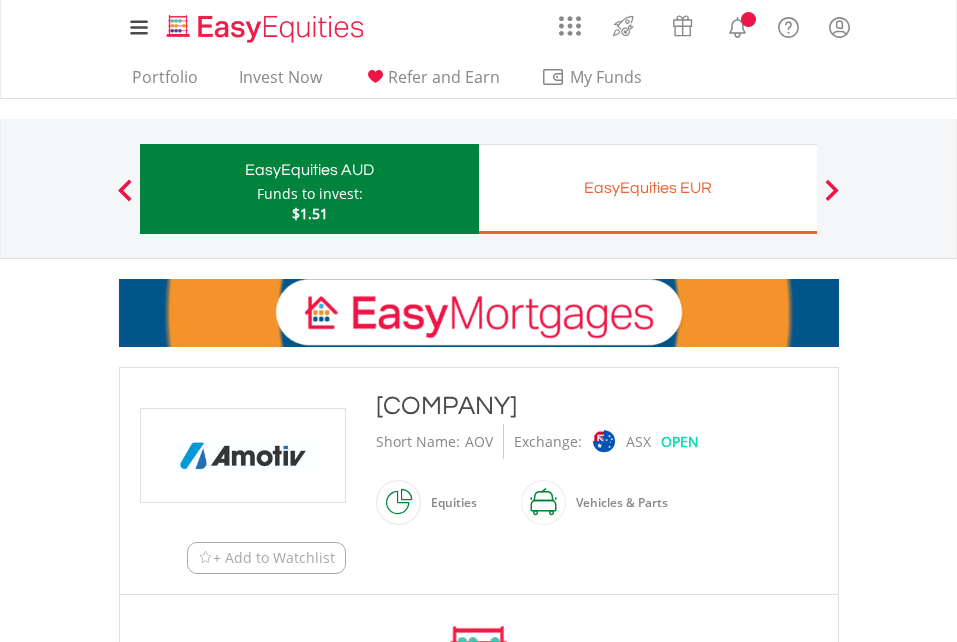 scroll, scrollTop: 0, scrollLeft: 0, axis: both 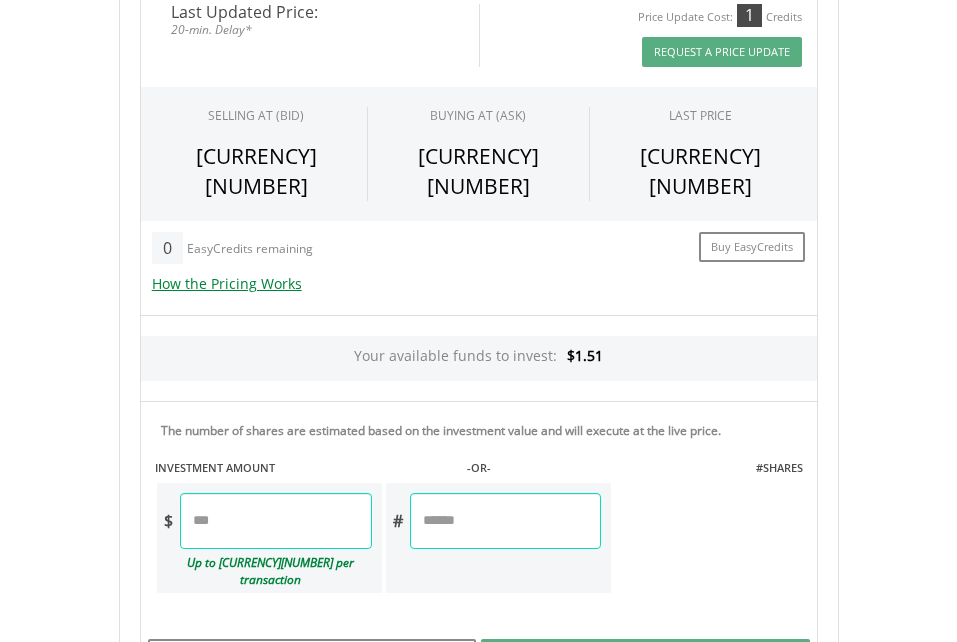 click at bounding box center (505, 521) 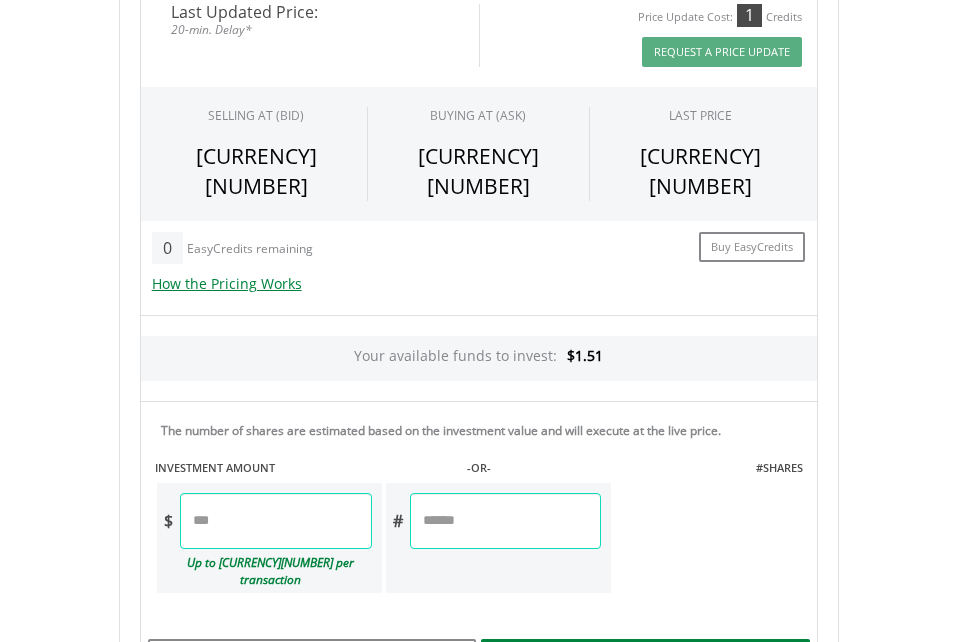 type on "*" 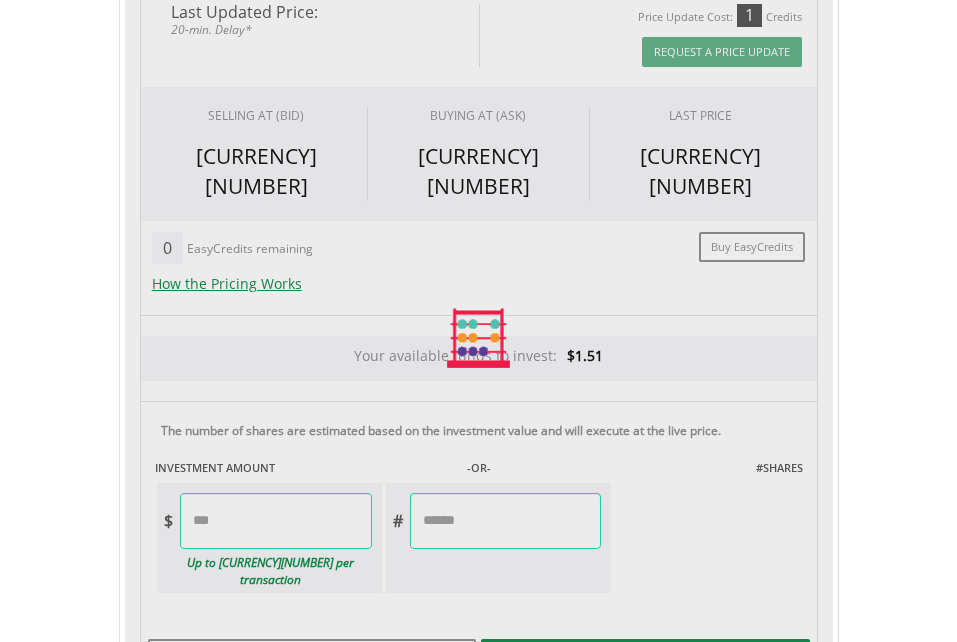 click on "Last Updated Price:
20-min. Delay*
Price Update Cost:
1
Credits
Request A Price Update
Request Update
SELLING AT (BID)
BUYING AT                     (ASK)
LAST PRICE
$1.145
$1.15
$1.148
0" at bounding box center [479, 338] 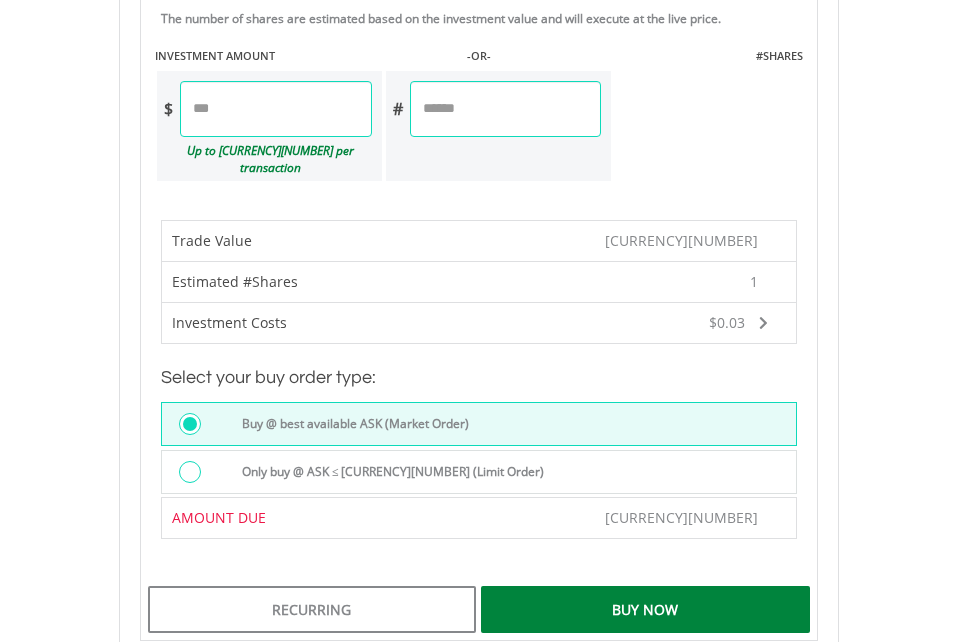 scroll, scrollTop: 1598, scrollLeft: 0, axis: vertical 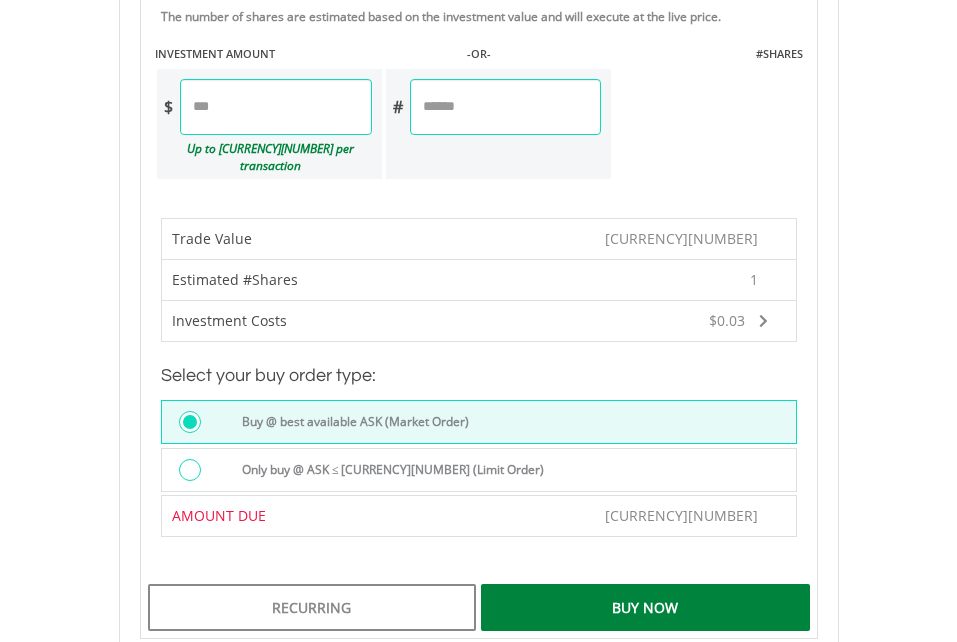 click on "Buy Now" at bounding box center [645, 607] 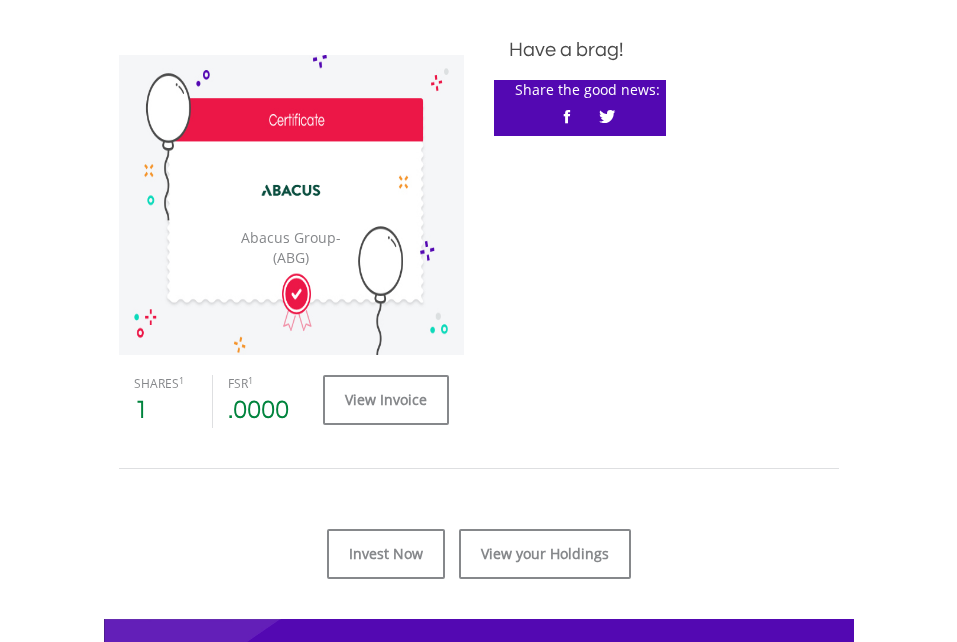 scroll, scrollTop: 487, scrollLeft: 0, axis: vertical 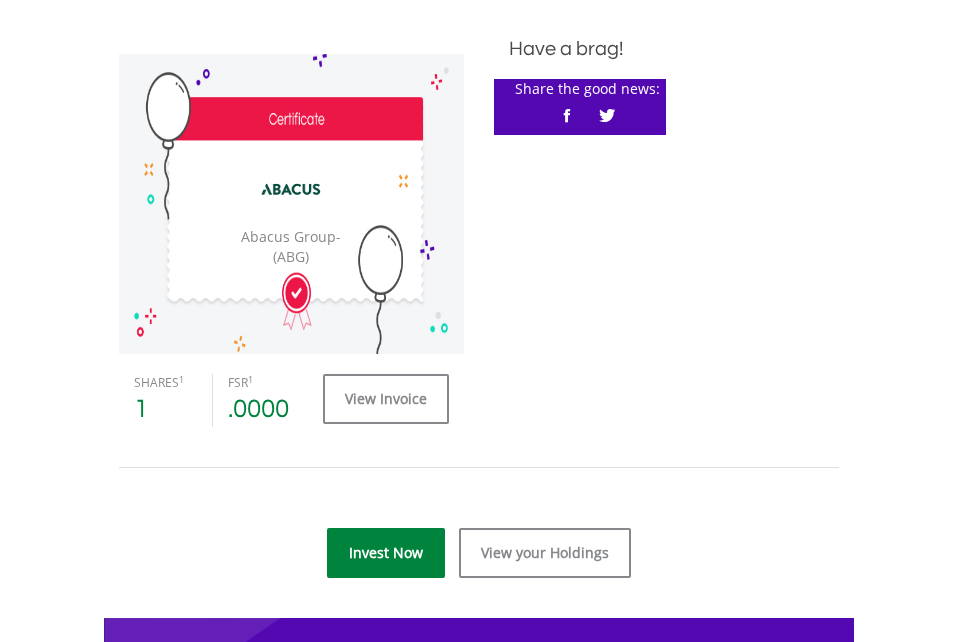 click on "Invest Now" at bounding box center (386, 553) 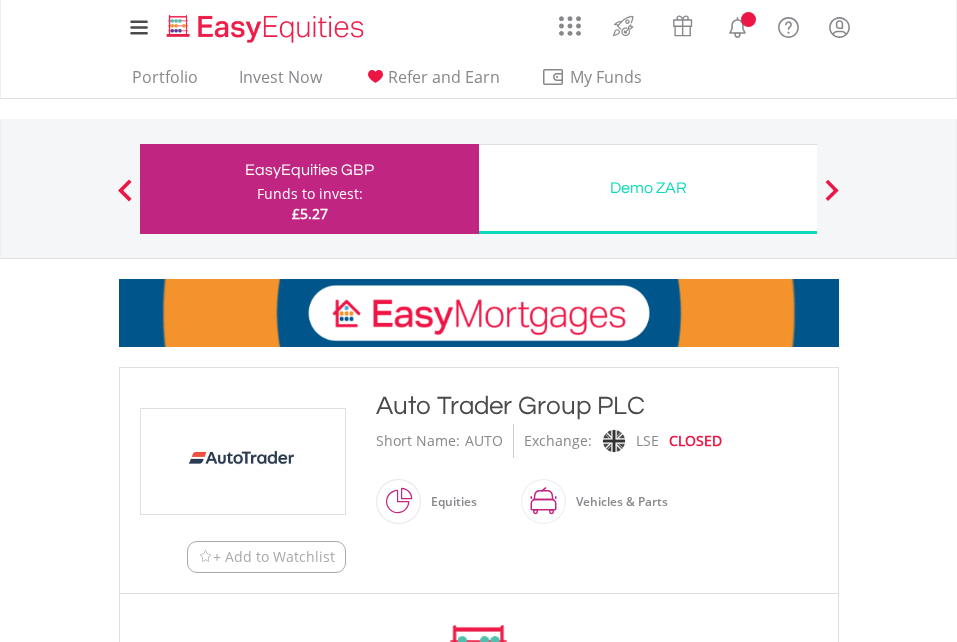 scroll, scrollTop: 0, scrollLeft: 0, axis: both 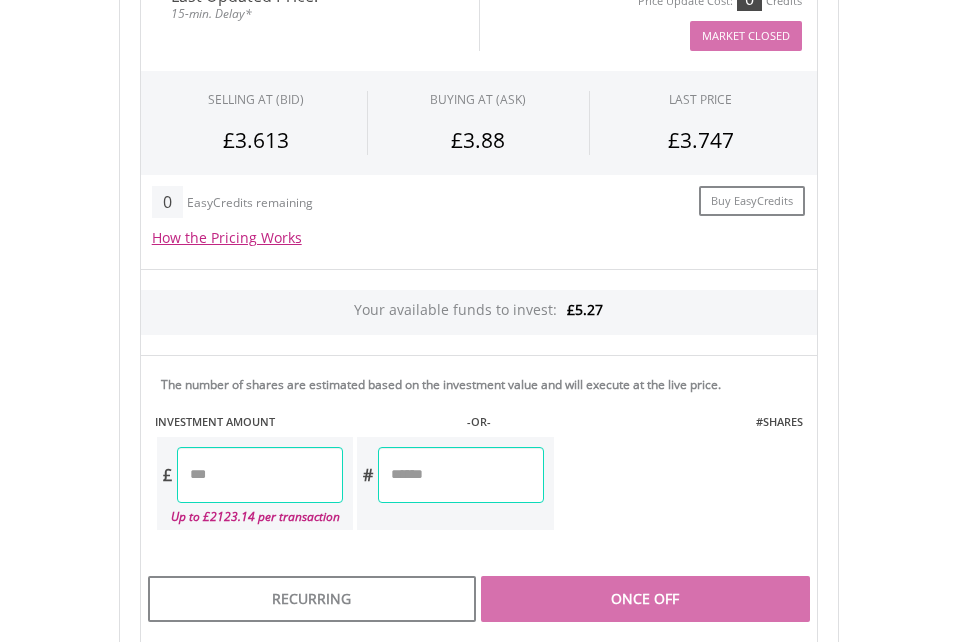 click at bounding box center [461, 475] 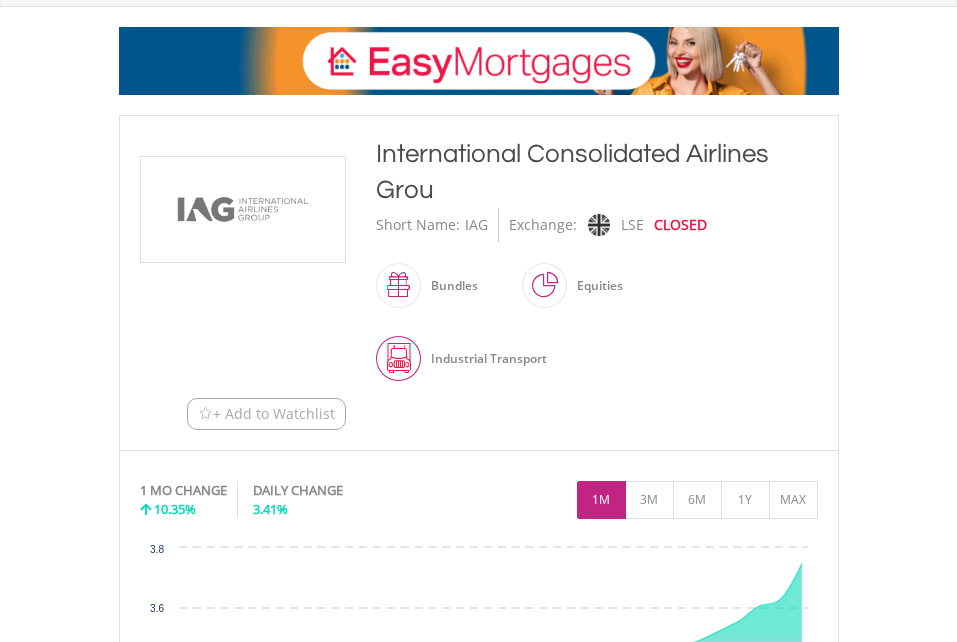 scroll, scrollTop: 0, scrollLeft: 0, axis: both 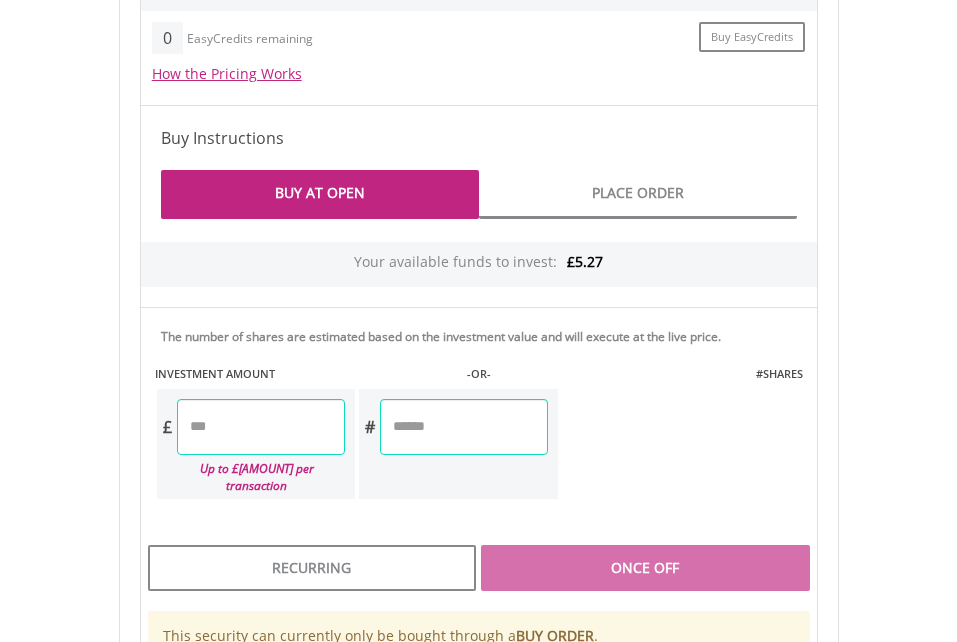 click at bounding box center [463, 427] 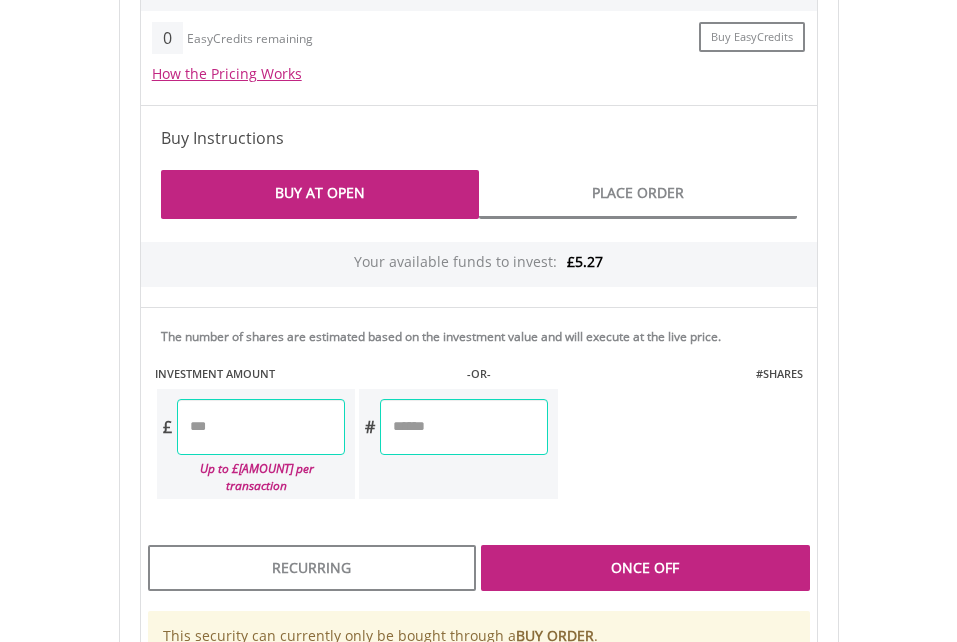 type on "*" 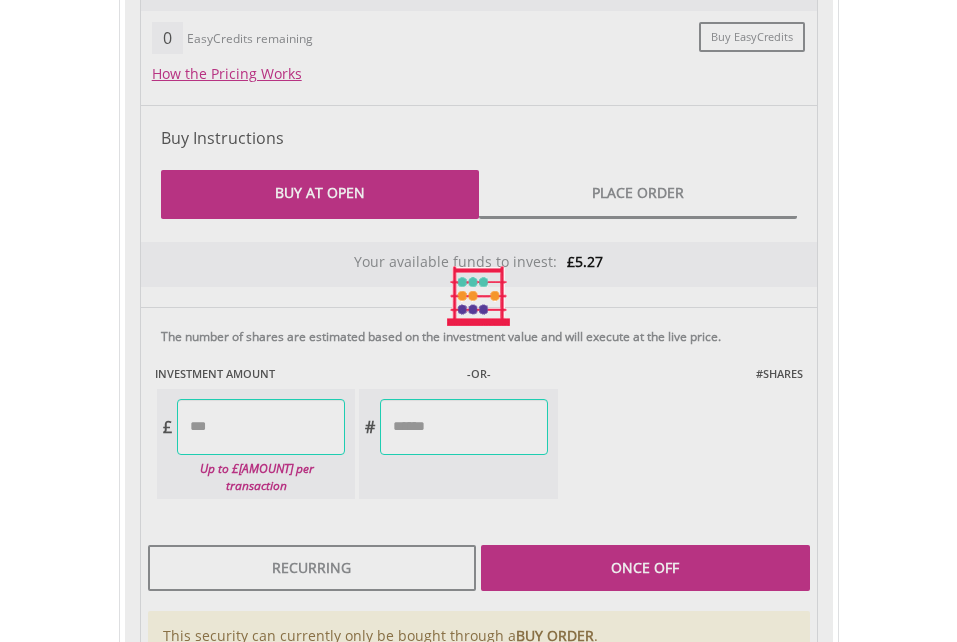 click on "Last Updated Price:
15-min. Delay*
Price Update Cost:
0
Credits
Market Closed
SELLING AT (BID)
BUYING AT                     (ASK)
LAST PRICE
£3.62
£4.00
£3.81
0
Buy EasyCredits" at bounding box center [479, 296] 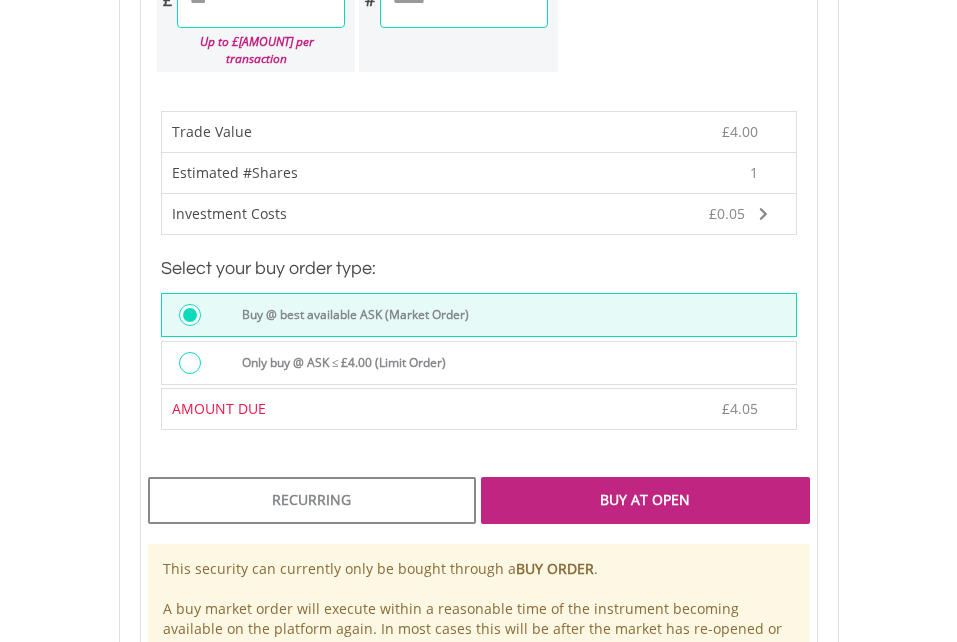 scroll, scrollTop: 1921, scrollLeft: 0, axis: vertical 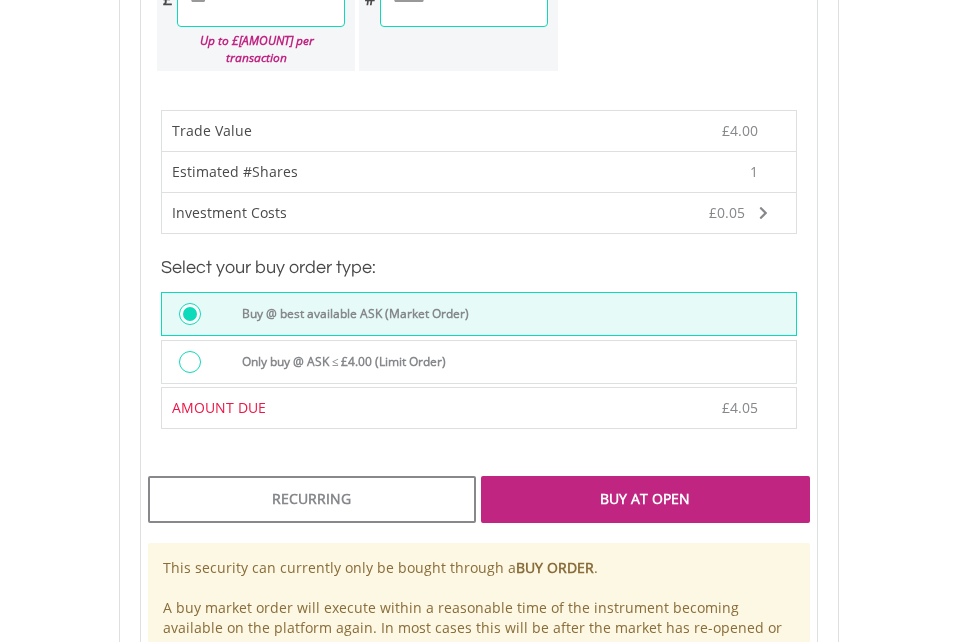 click on "Buy At Open" at bounding box center (645, 499) 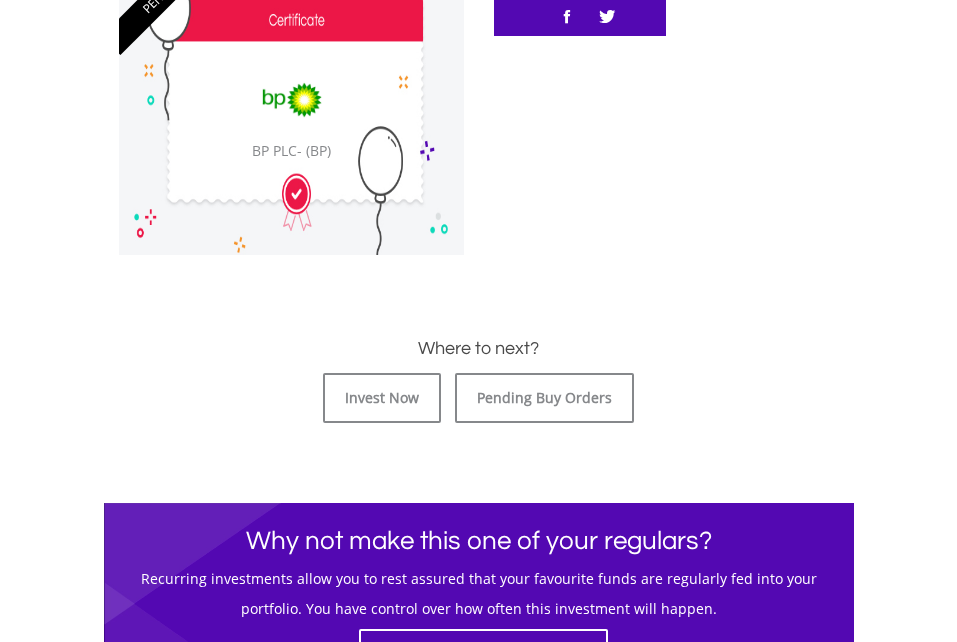 scroll, scrollTop: 592, scrollLeft: 0, axis: vertical 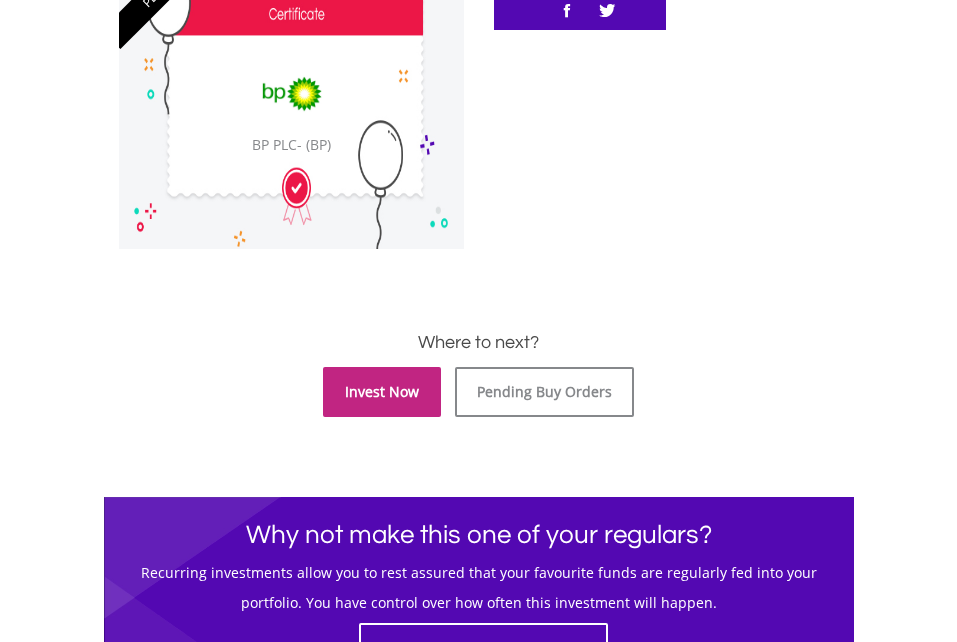 click on "Invest Now" at bounding box center [382, 392] 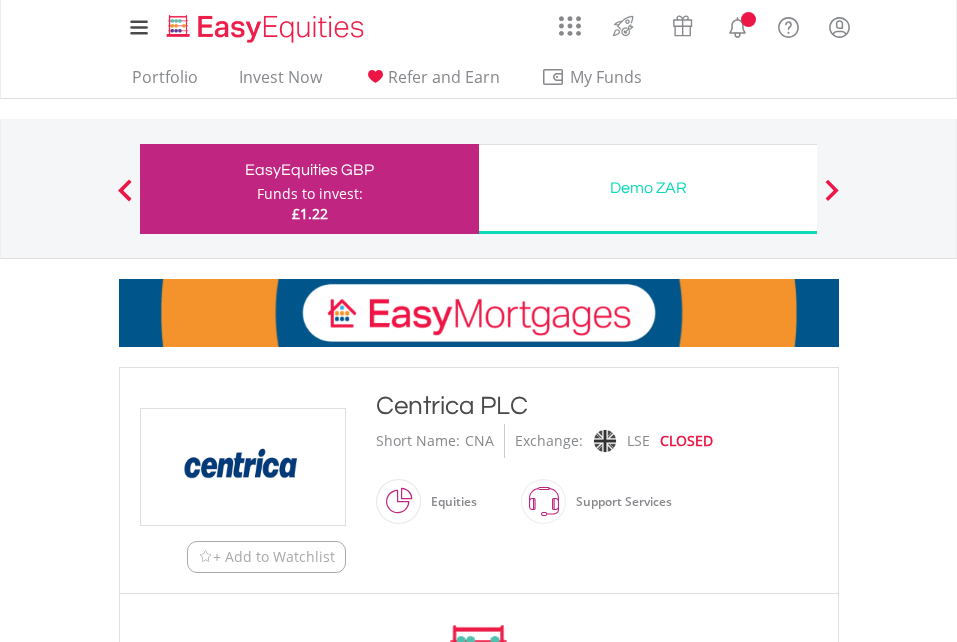 scroll, scrollTop: 0, scrollLeft: 0, axis: both 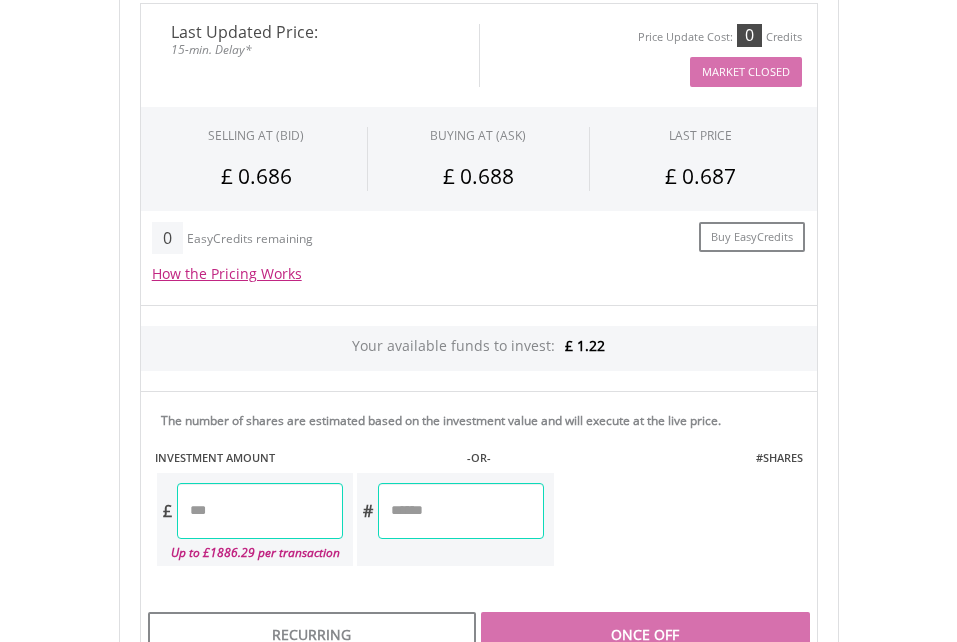 click at bounding box center [461, 511] 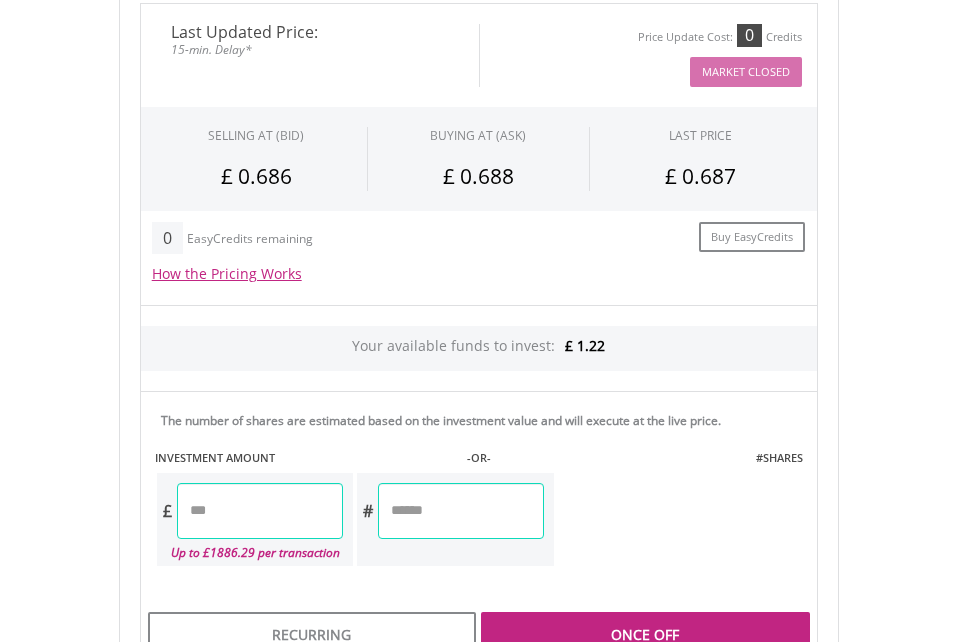 type on "*" 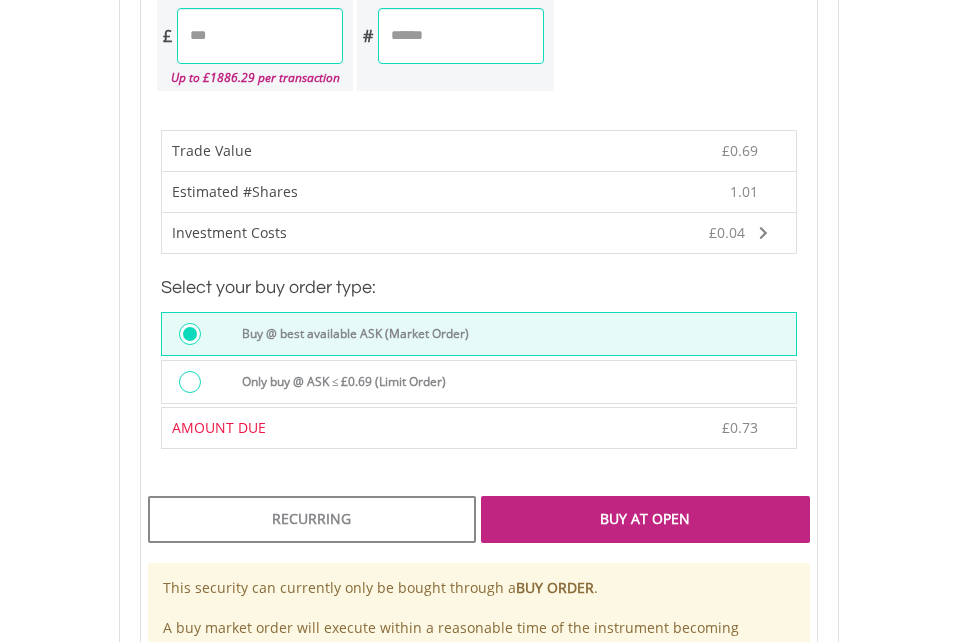 scroll, scrollTop: 1584, scrollLeft: 0, axis: vertical 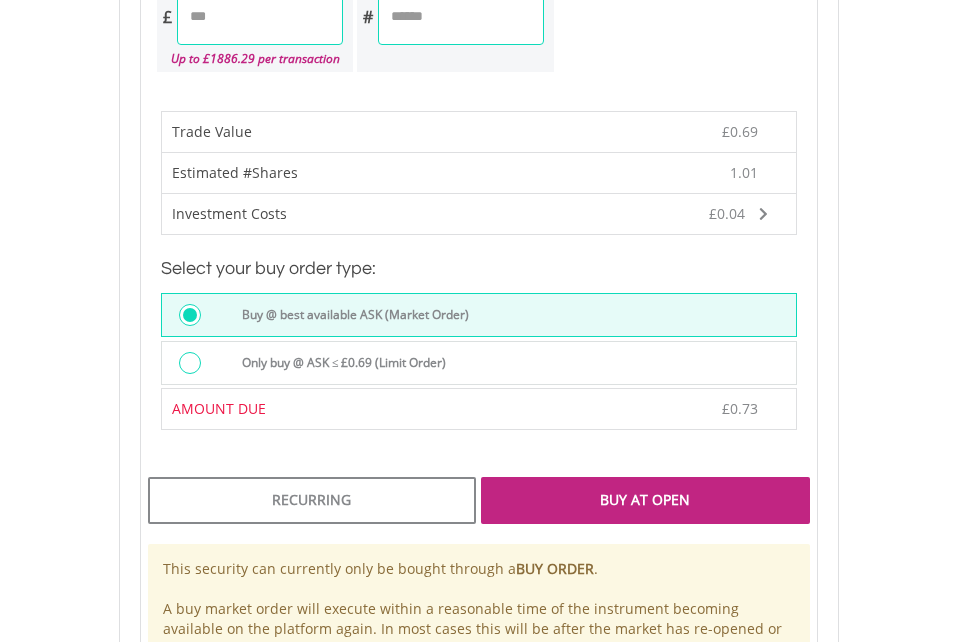 click on "Buy At Open" at bounding box center [645, 500] 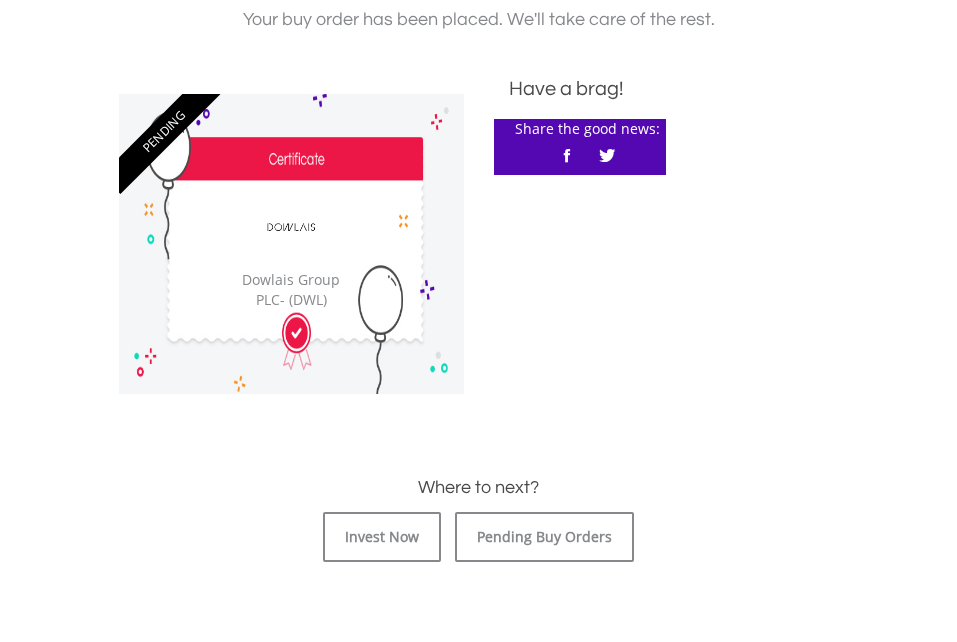 scroll, scrollTop: 448, scrollLeft: 0, axis: vertical 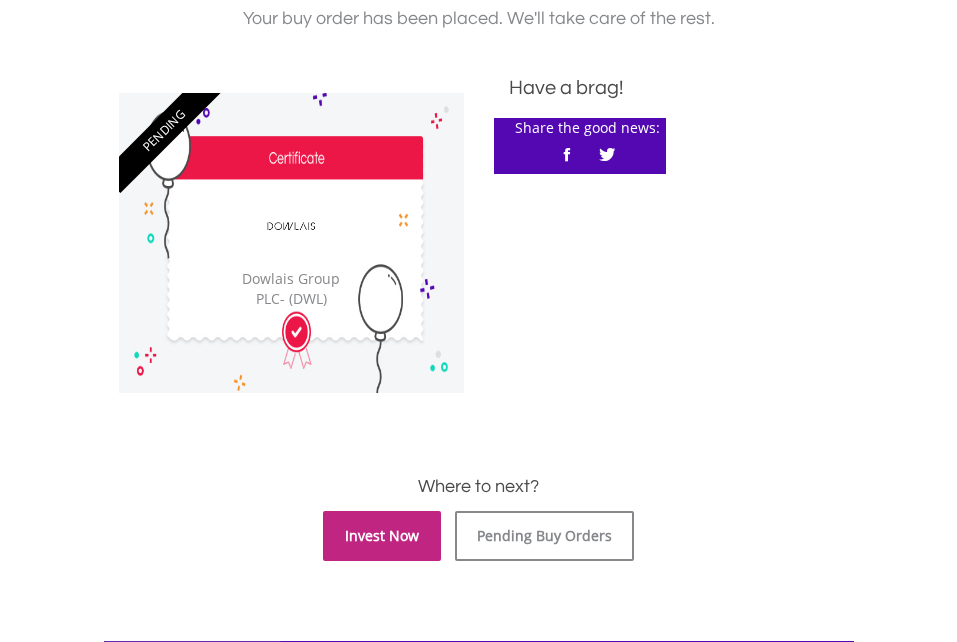 click on "Invest Now" at bounding box center (382, 536) 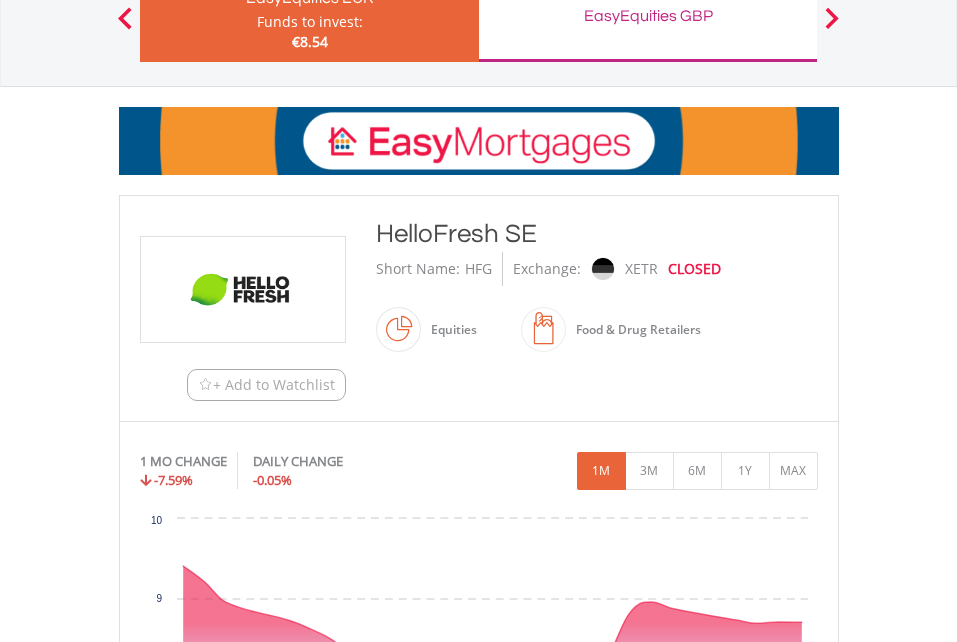 scroll, scrollTop: 0, scrollLeft: 0, axis: both 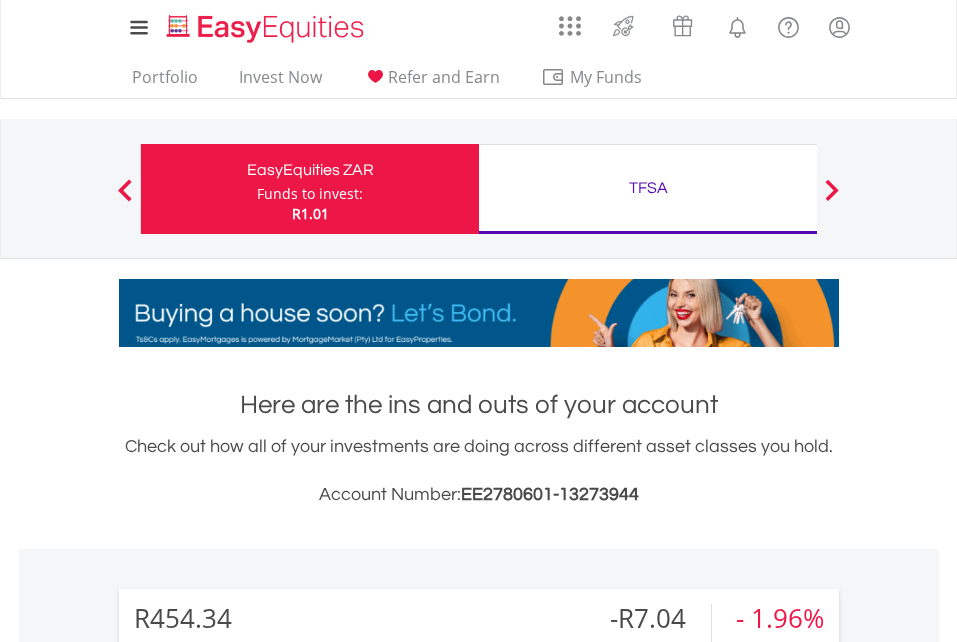 click on "TFSA" at bounding box center [648, 188] 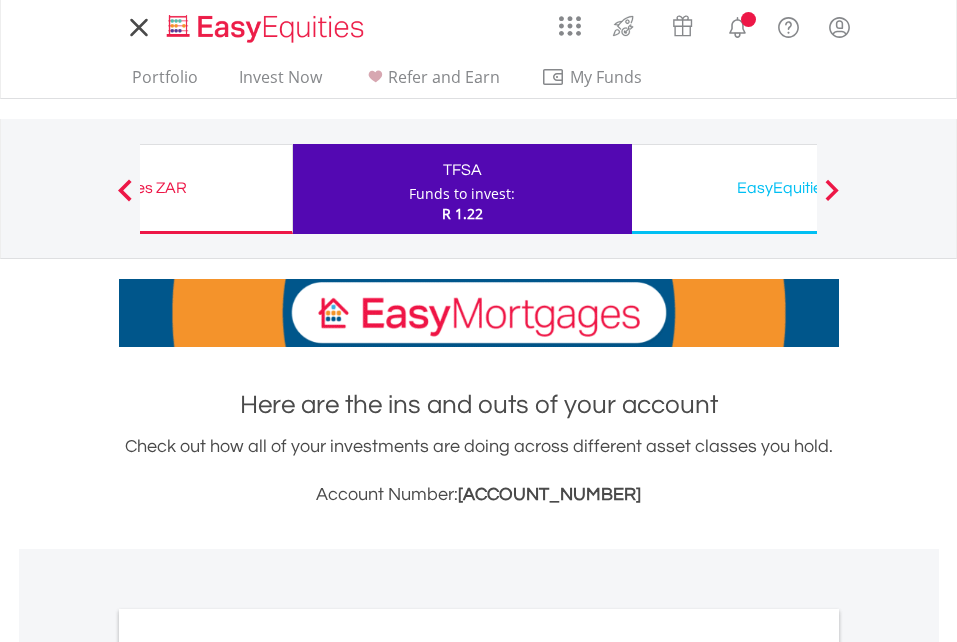 scroll, scrollTop: 0, scrollLeft: 0, axis: both 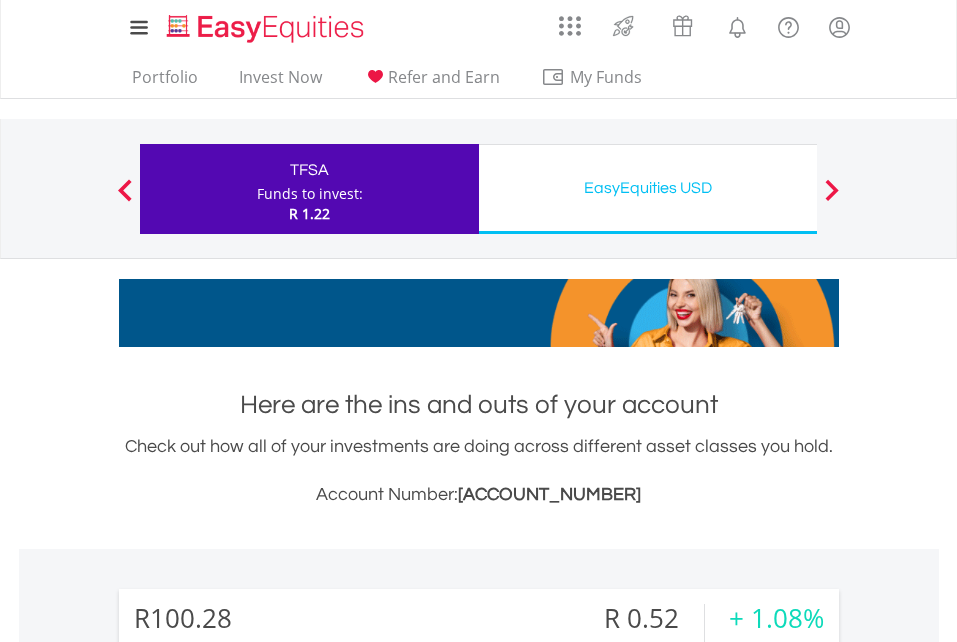 click on "EasyEquities USD" at bounding box center (648, 188) 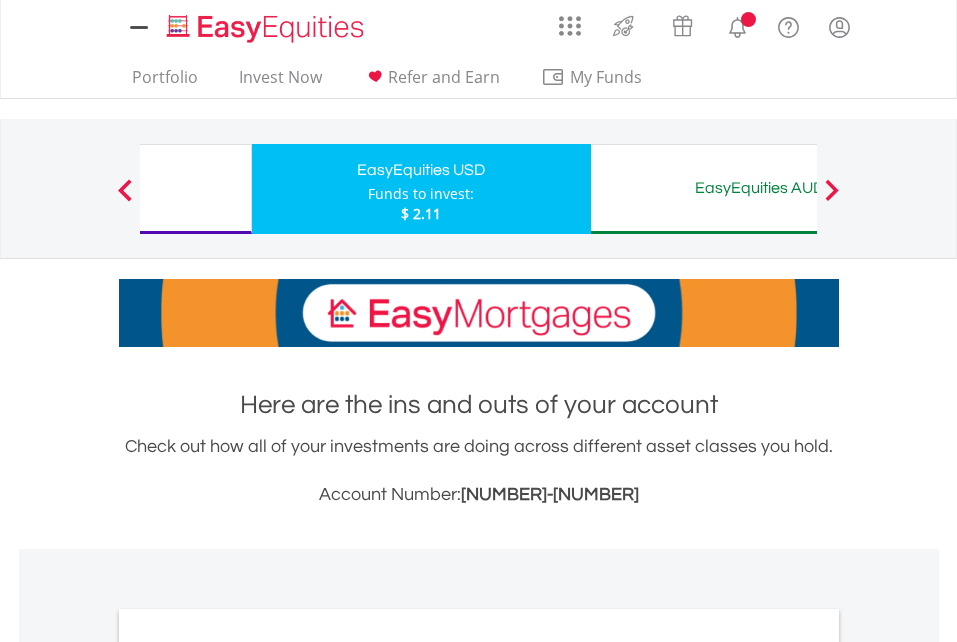 scroll, scrollTop: 0, scrollLeft: 0, axis: both 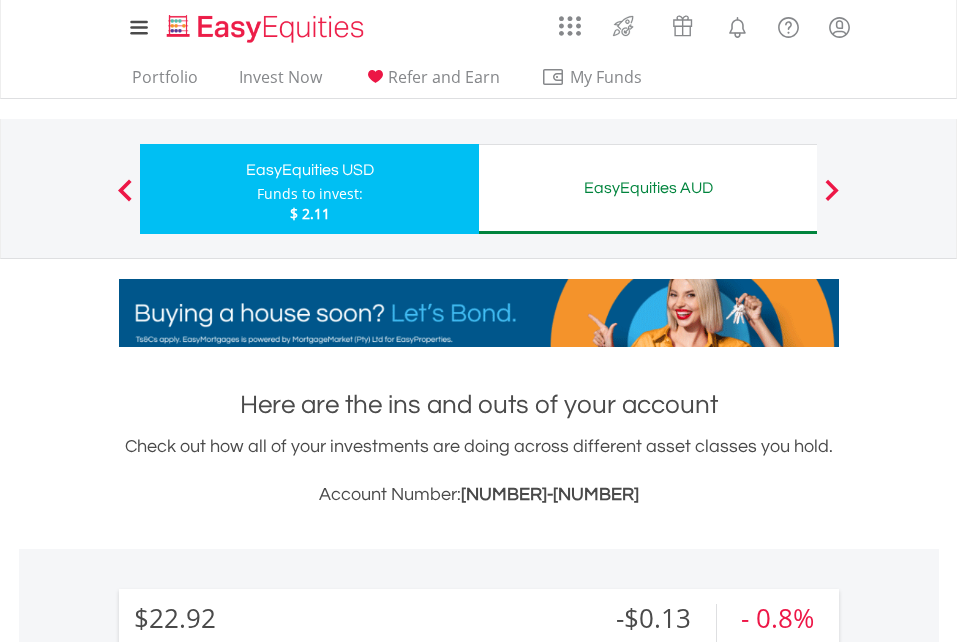 click on "EasyEquities AUD" at bounding box center [648, 188] 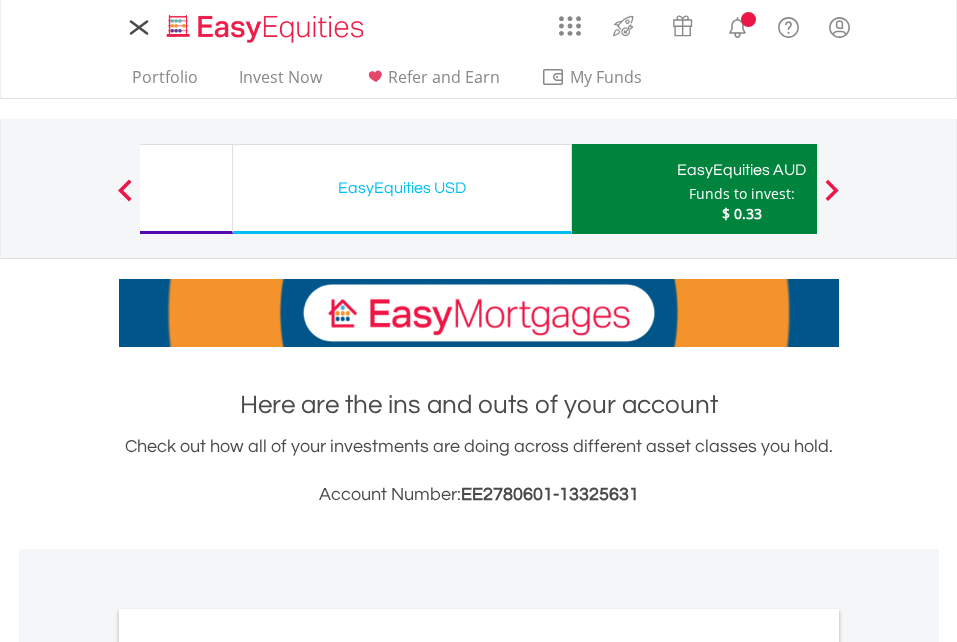 scroll, scrollTop: 0, scrollLeft: 0, axis: both 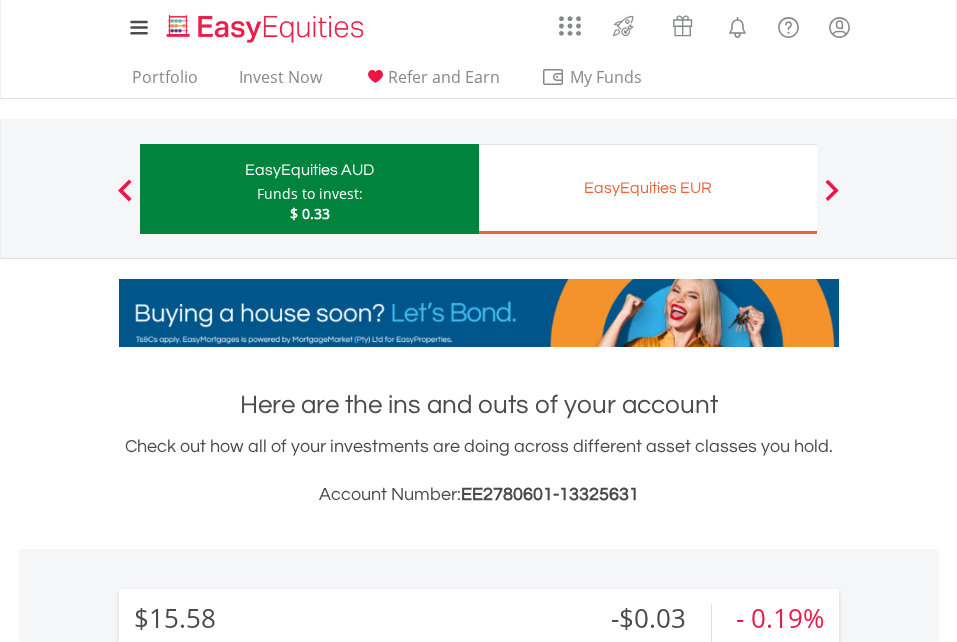 click on "EasyEquities EUR" at bounding box center (648, 188) 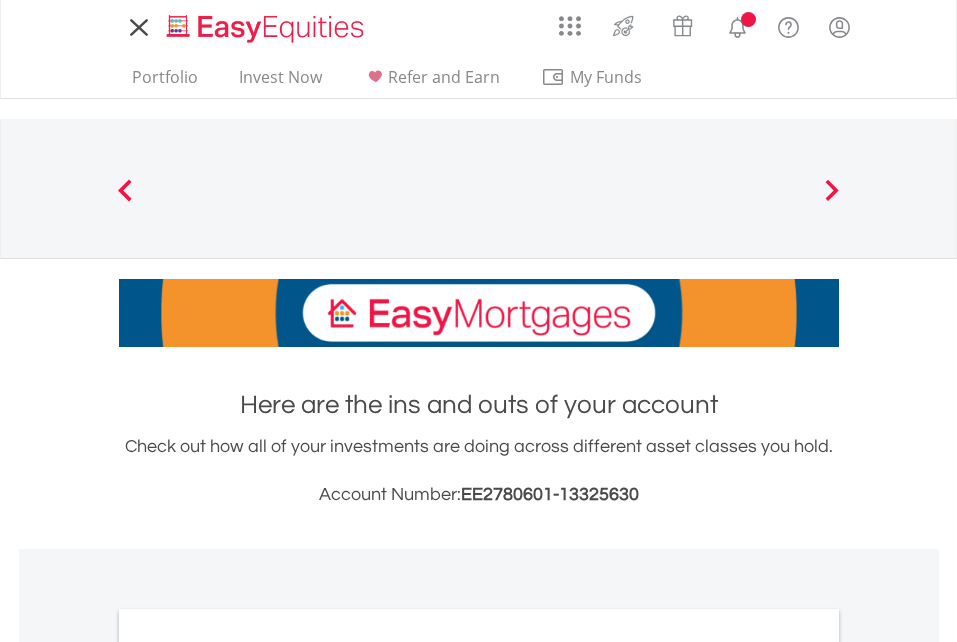 scroll, scrollTop: 0, scrollLeft: 0, axis: both 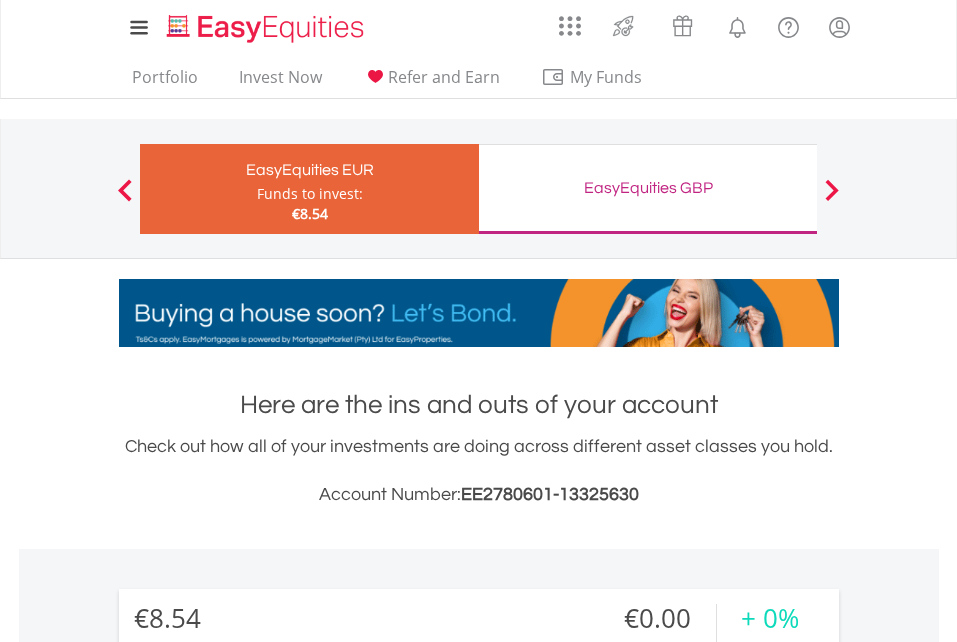 click on "EasyEquities GBP" at bounding box center [648, 188] 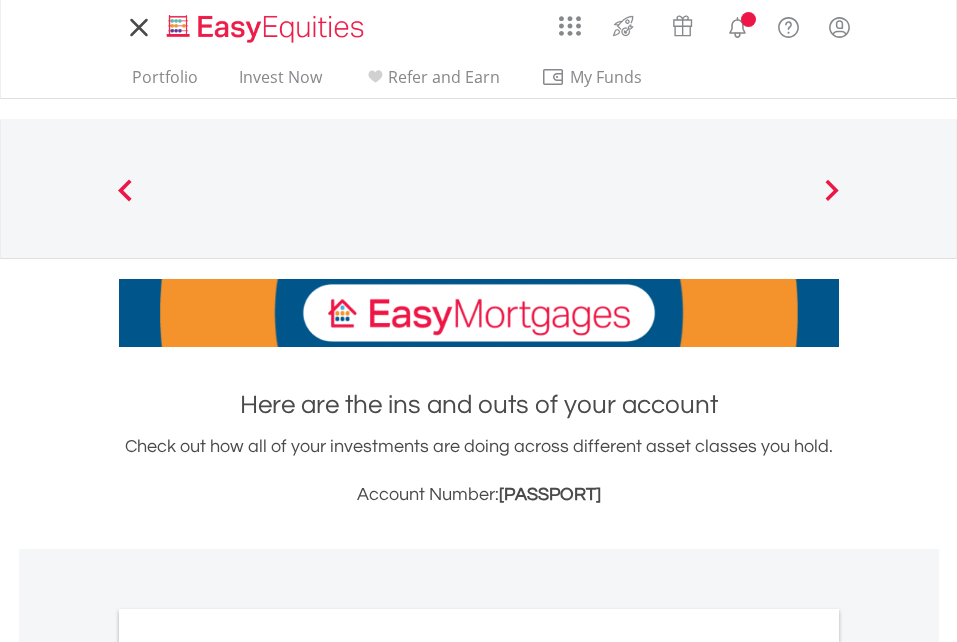 scroll, scrollTop: 0, scrollLeft: 0, axis: both 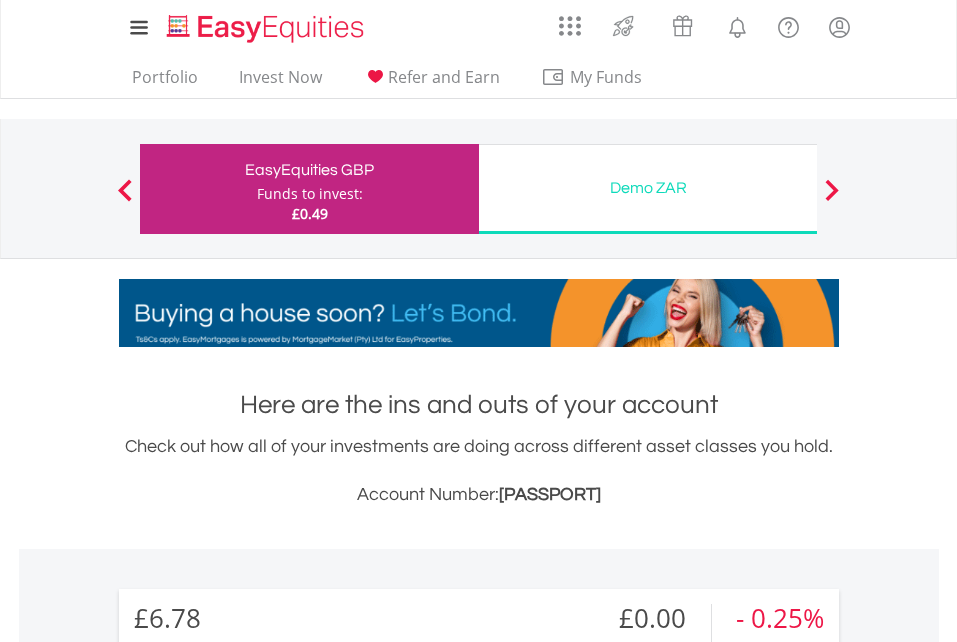 click on "Previous" at bounding box center [125, 199] 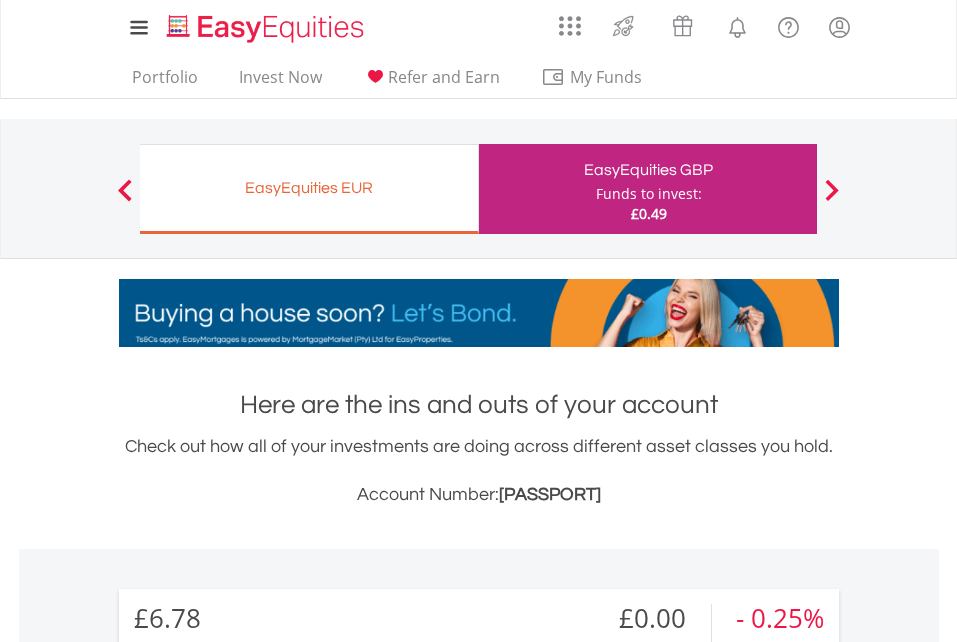 click on "Previous" at bounding box center (125, 199) 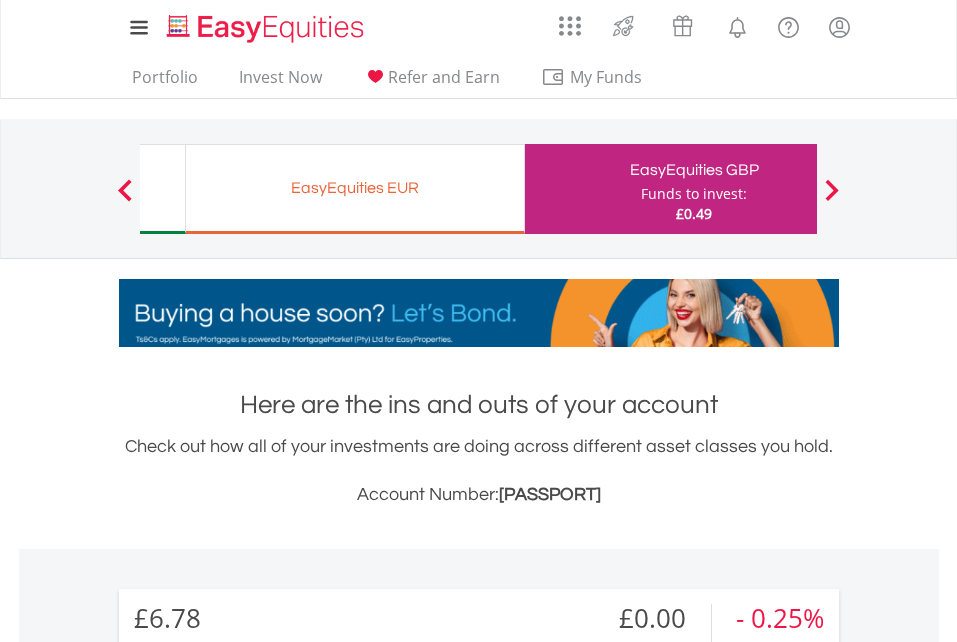 click on "Previous" at bounding box center [125, 199] 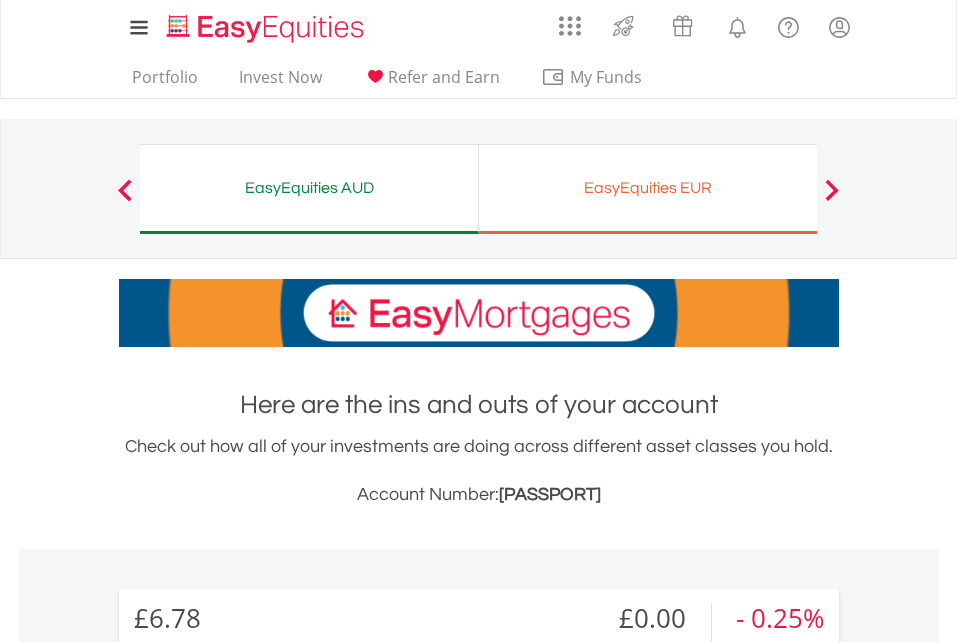 click on "Previous" at bounding box center (125, 199) 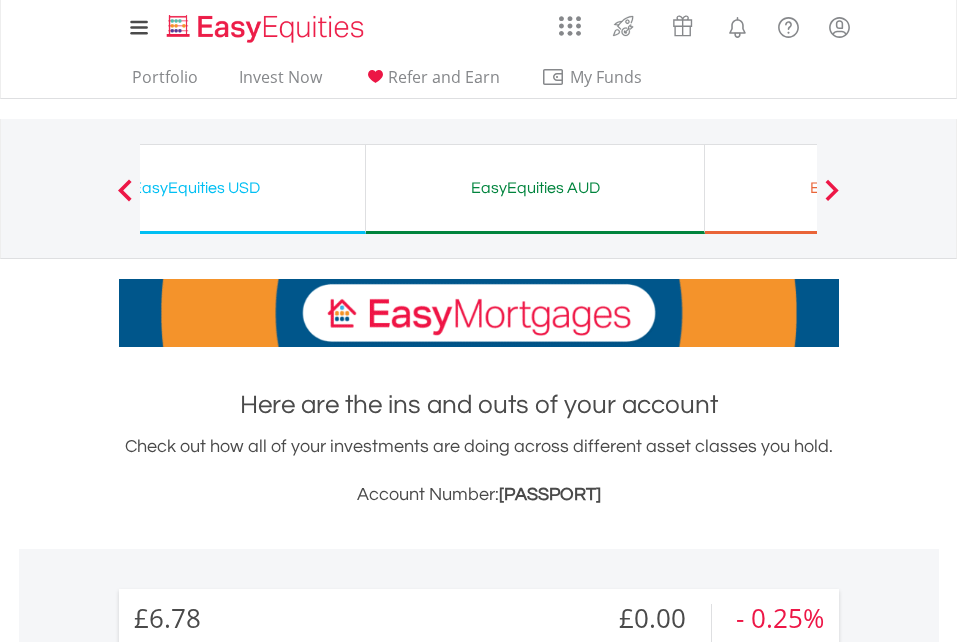 click on "Previous" at bounding box center [125, 199] 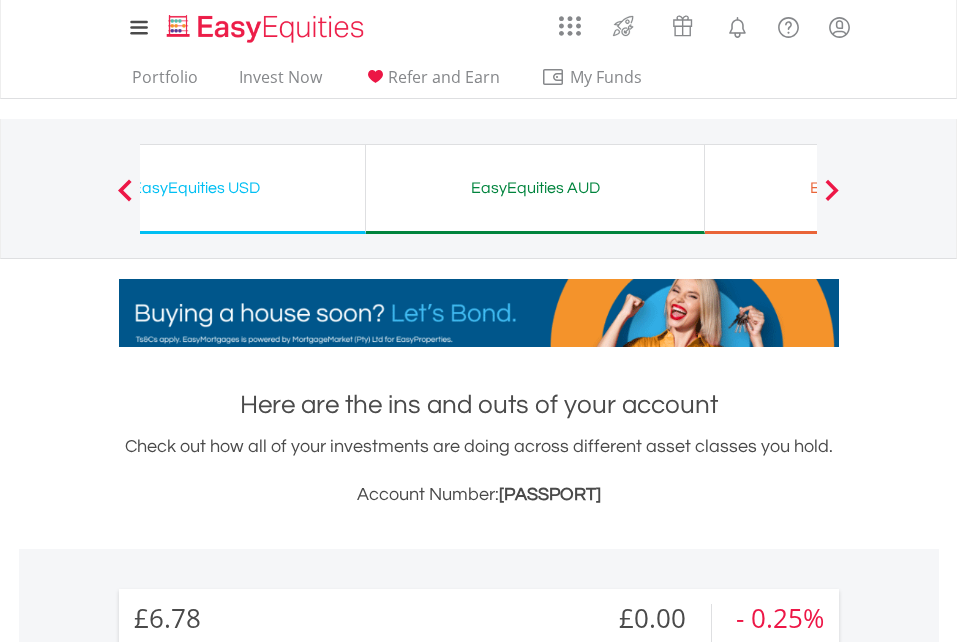 click on "Previous" at bounding box center [125, 199] 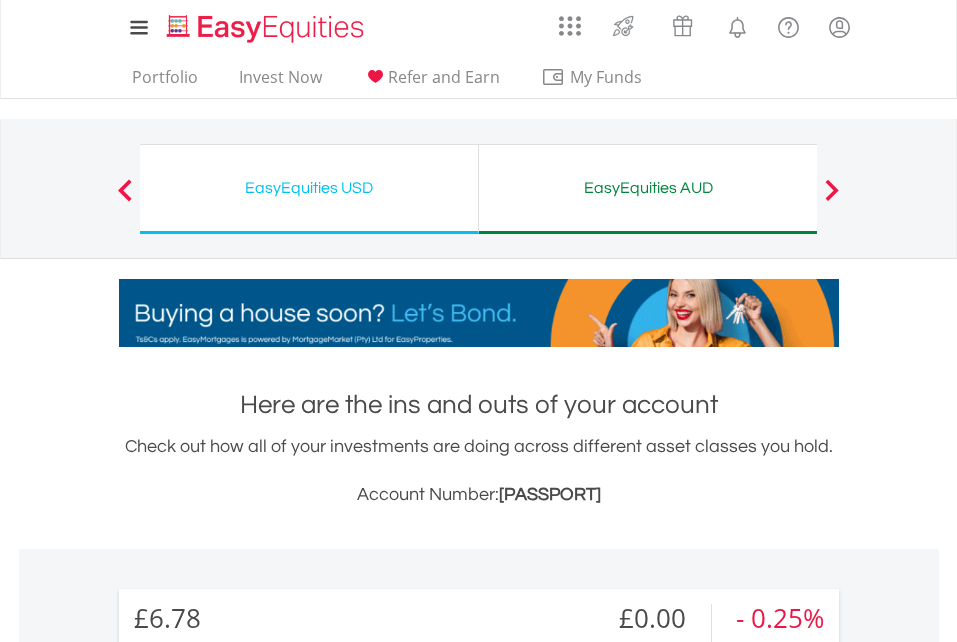 click on "Previous" at bounding box center [125, 199] 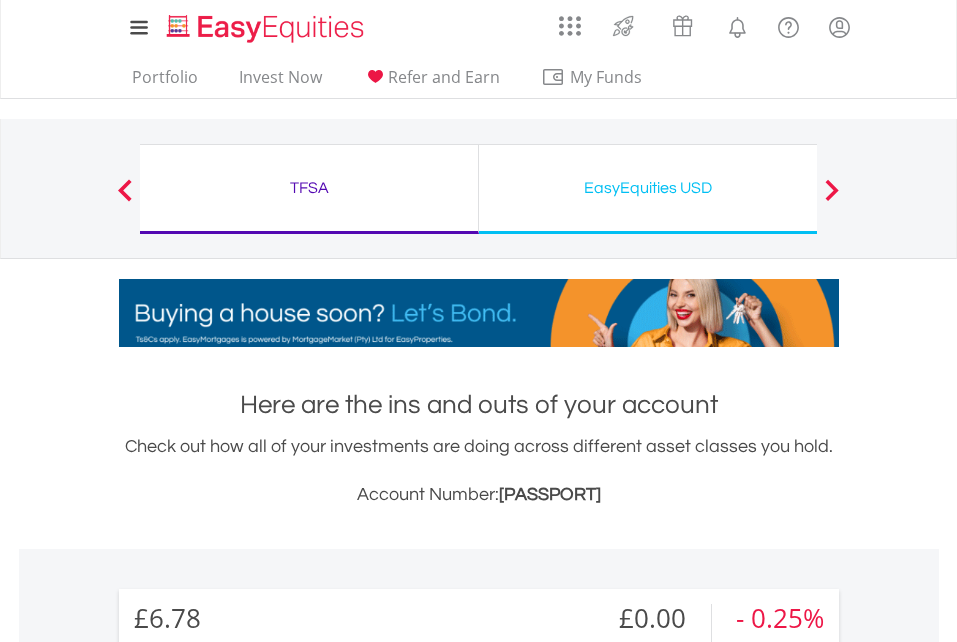 click on "Previous" at bounding box center [125, 199] 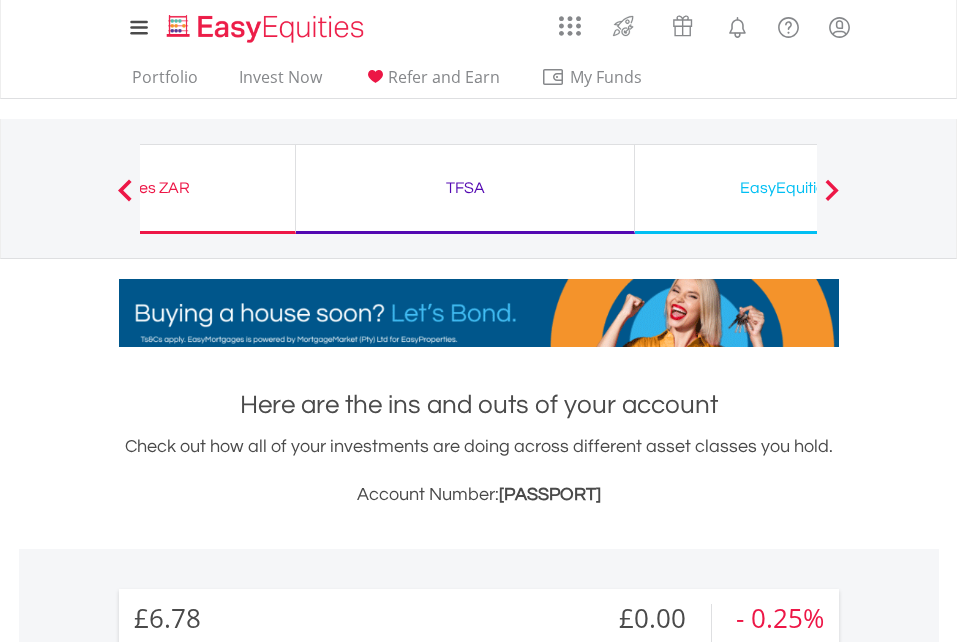 click on "Previous" at bounding box center [125, 199] 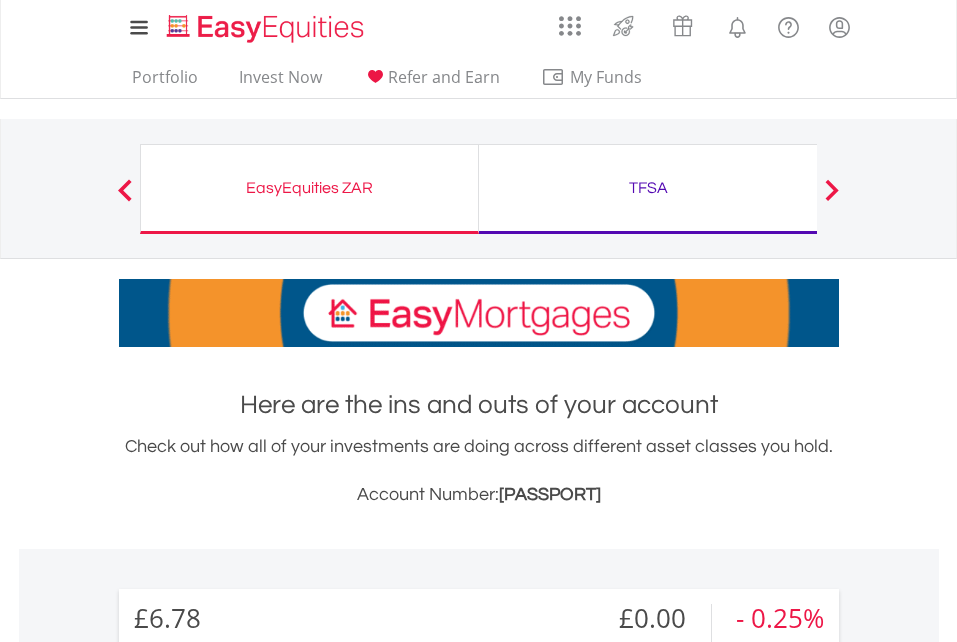 click on "Previous" at bounding box center (125, 199) 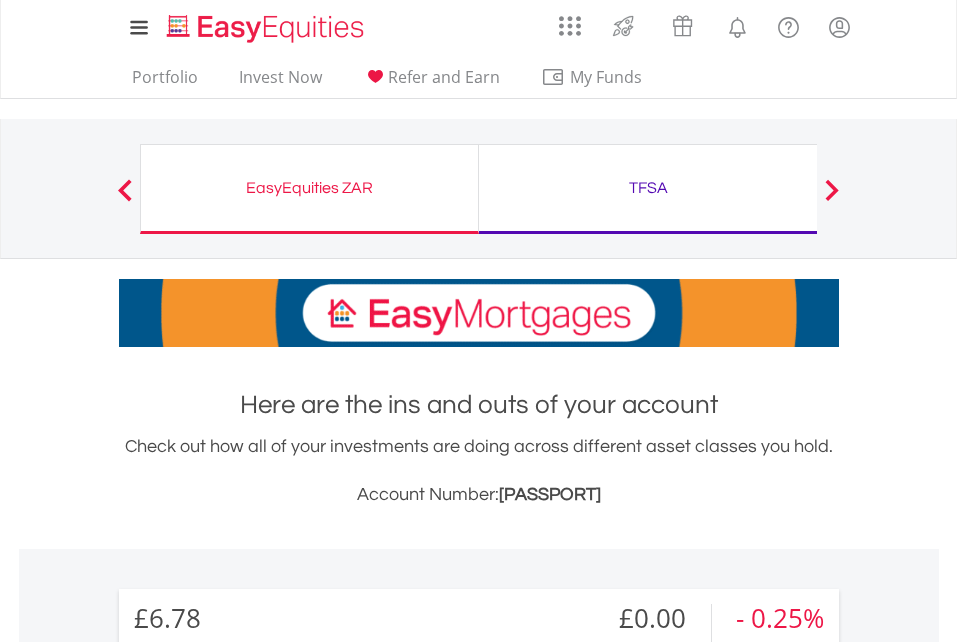 click on "Previous" at bounding box center [125, 199] 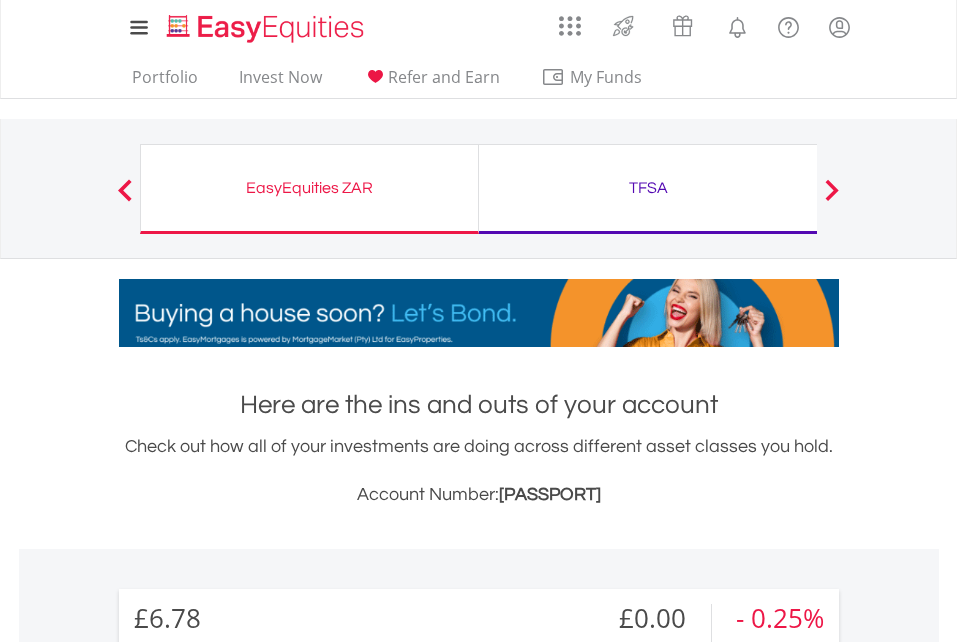 click on "Previous" at bounding box center (125, 199) 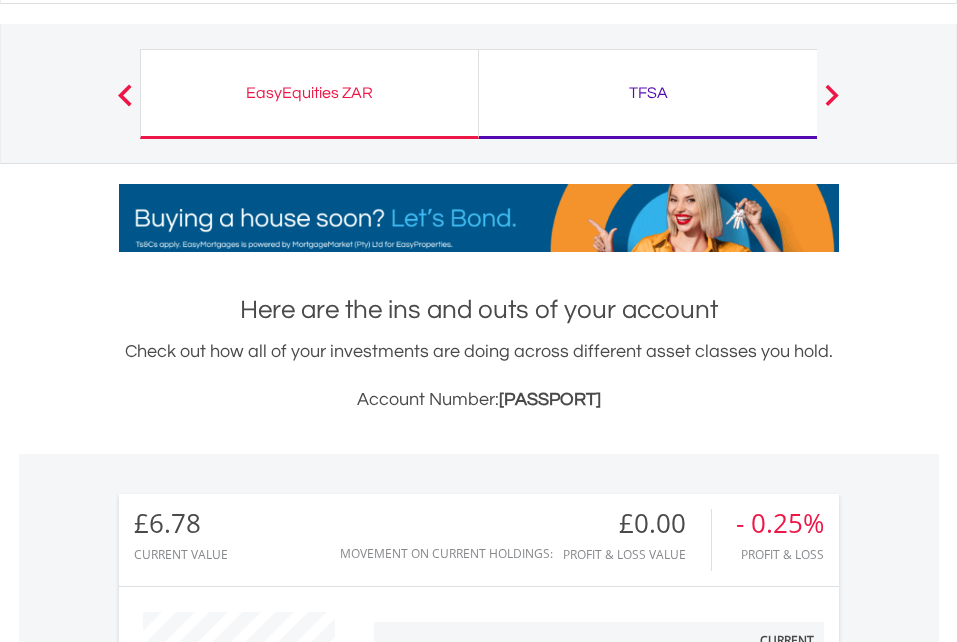 scroll, scrollTop: 0, scrollLeft: 0, axis: both 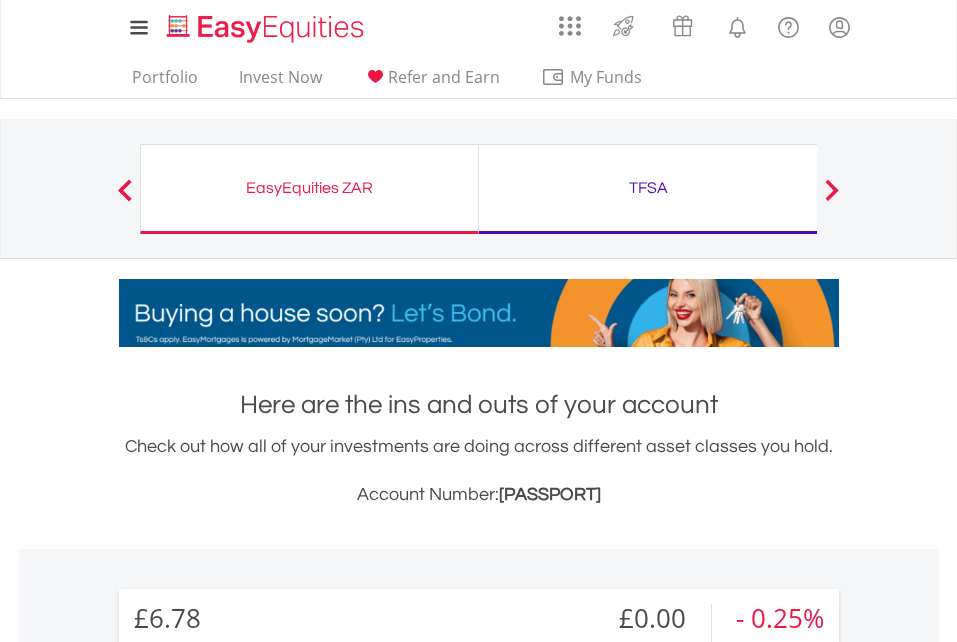 click at bounding box center (125, 190) 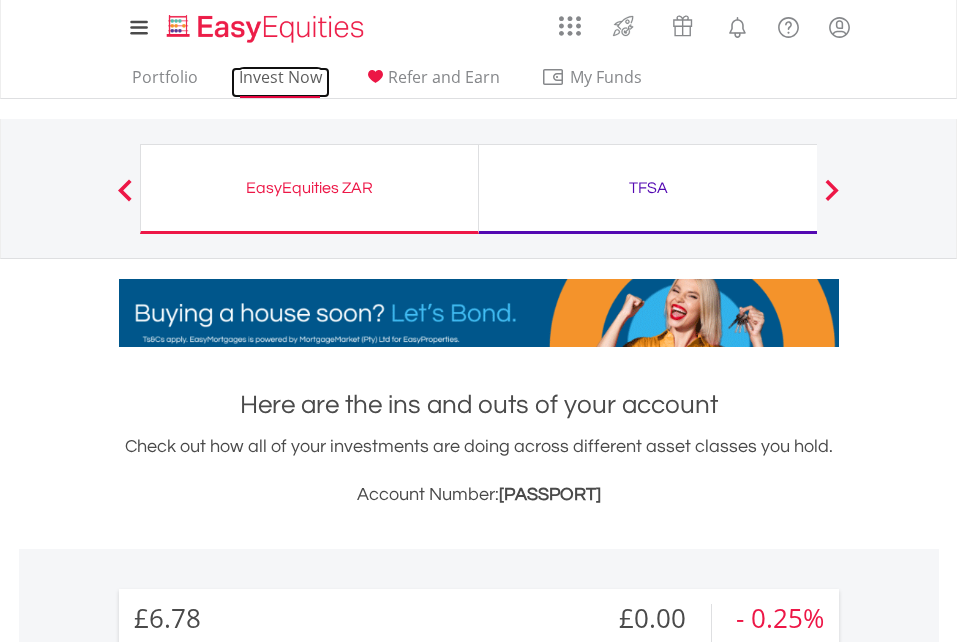 click on "Invest Now" at bounding box center (280, 82) 